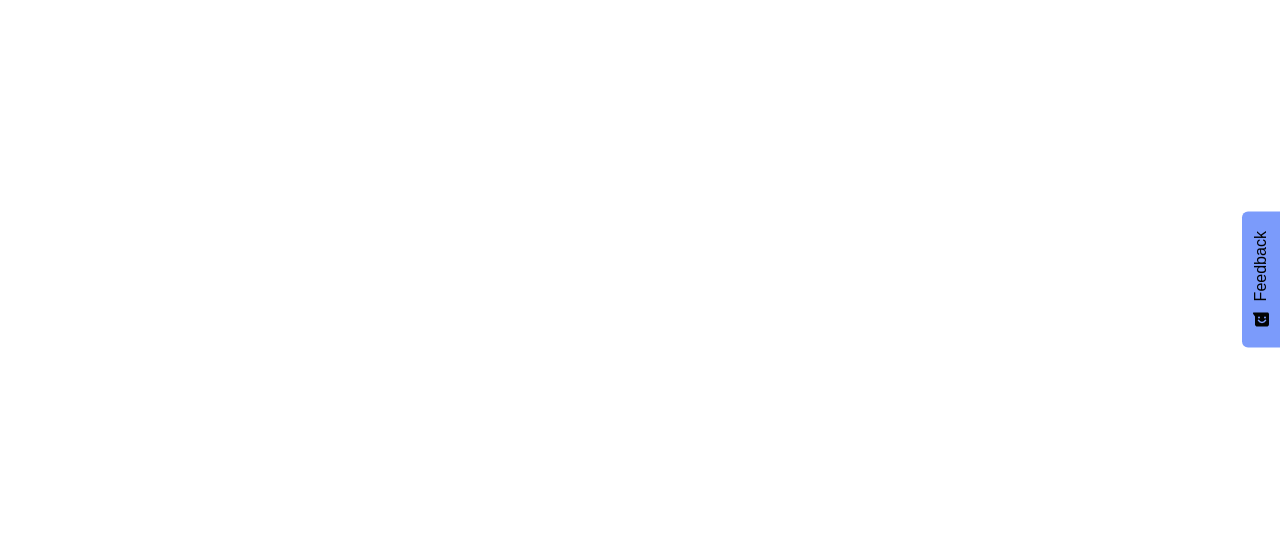 scroll, scrollTop: 0, scrollLeft: 0, axis: both 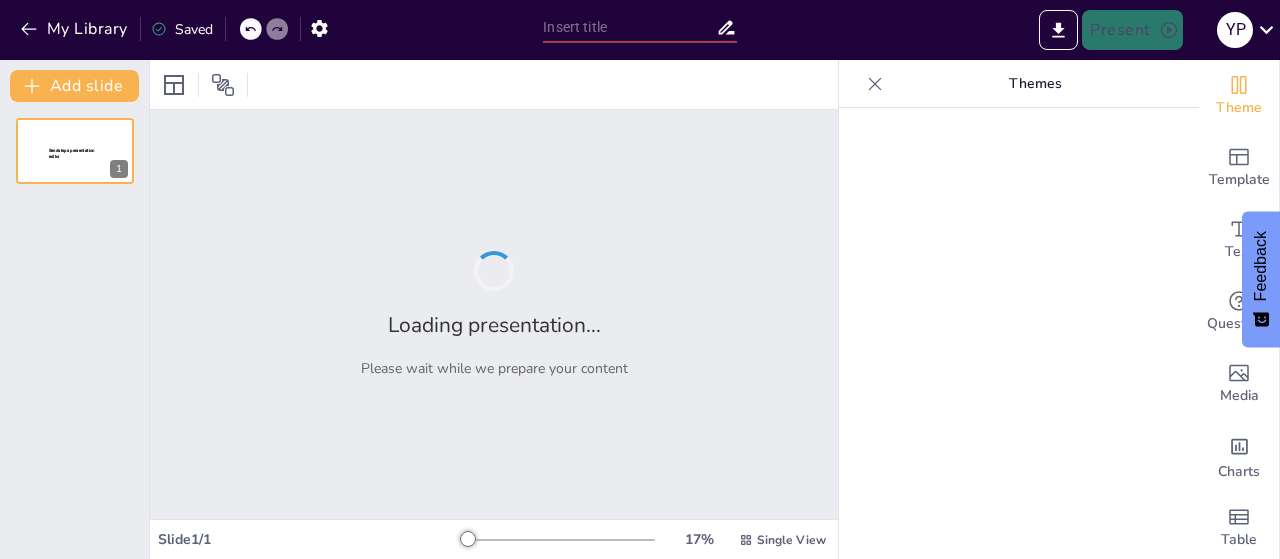 type on "[BRAND] Vitamin C: Your Ally in Health and Beauty" 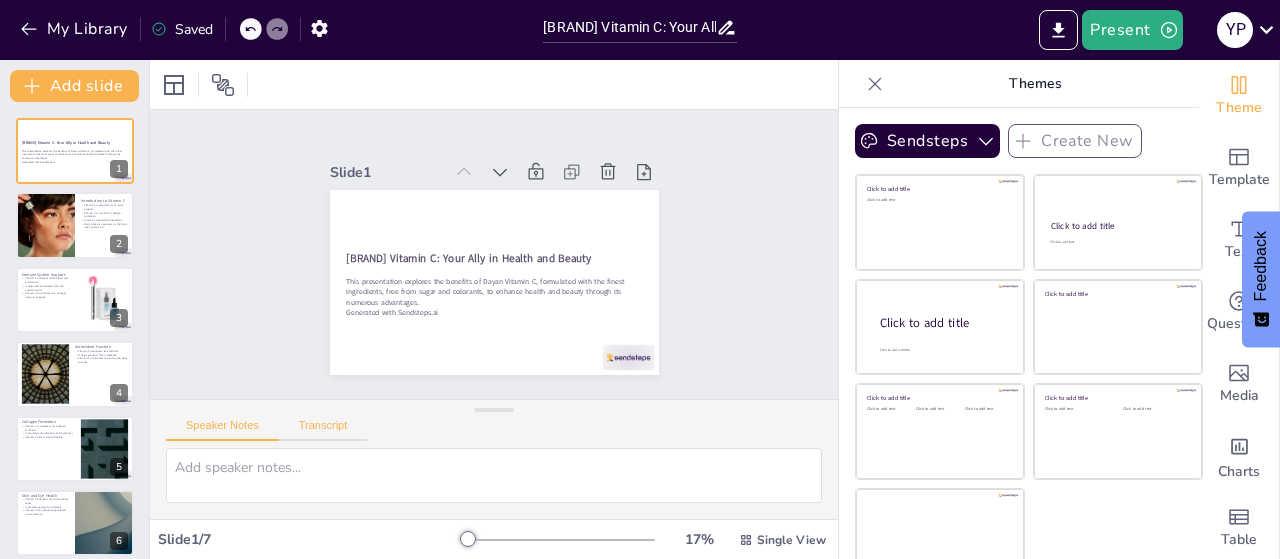 click on "Transcript" at bounding box center [323, 430] 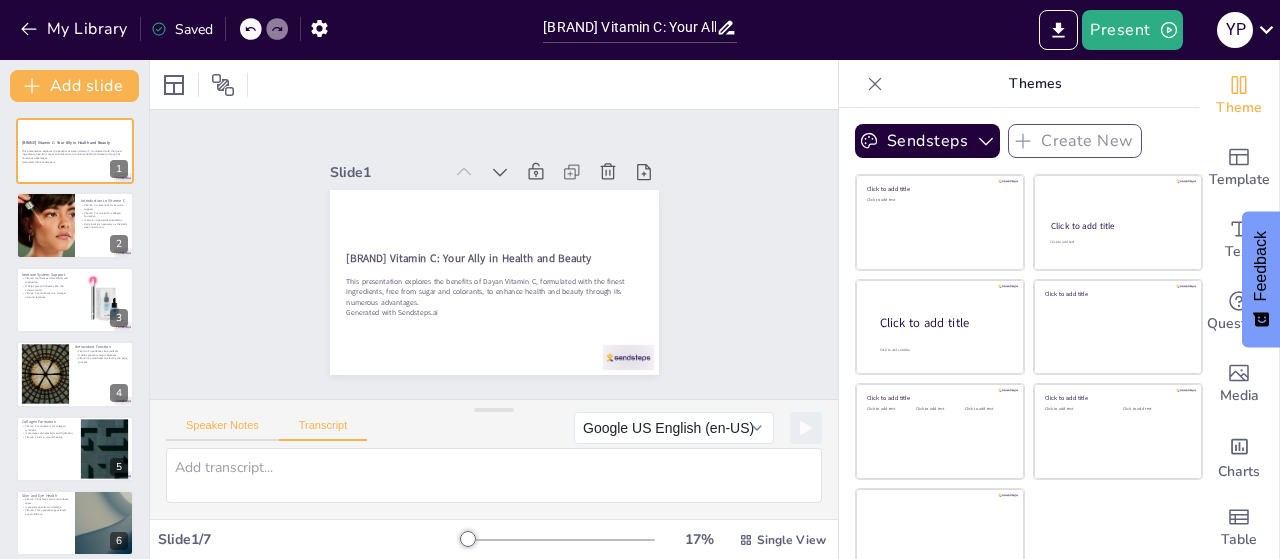 click on "Speaker Notes" at bounding box center [222, 430] 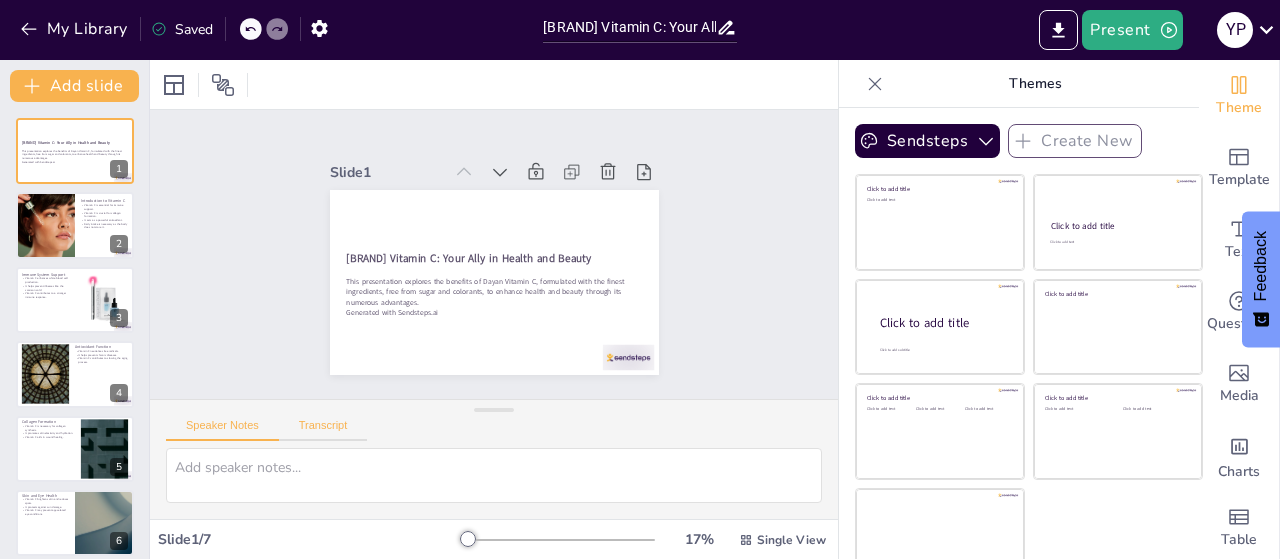 click on "Transcript" at bounding box center [323, 430] 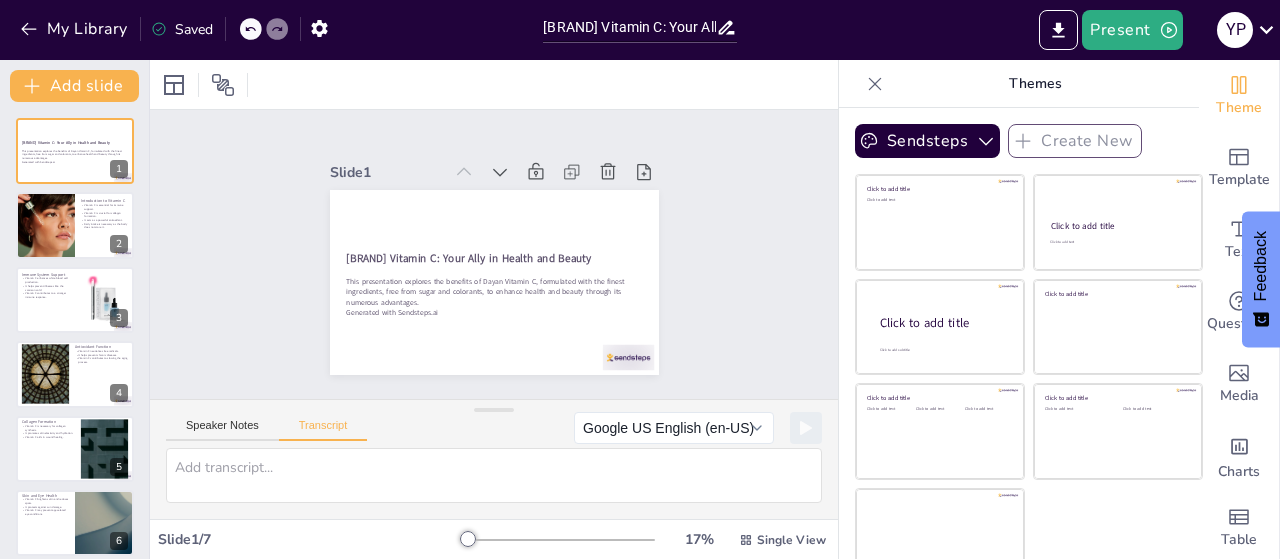 scroll, scrollTop: 20, scrollLeft: 0, axis: vertical 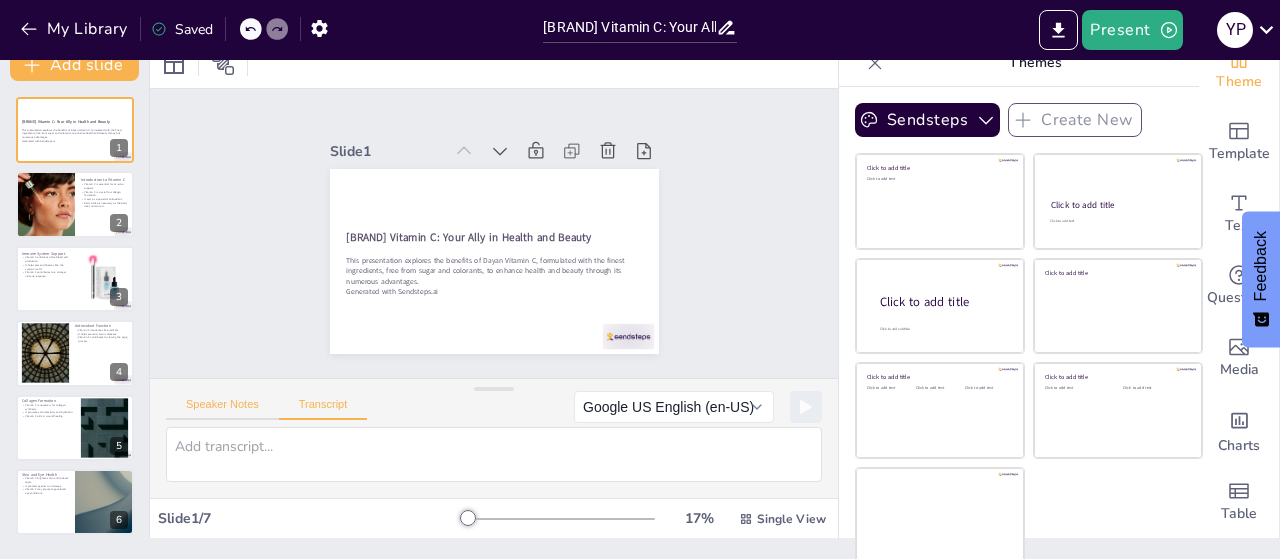 click on "Speaker Notes" at bounding box center (222, 409) 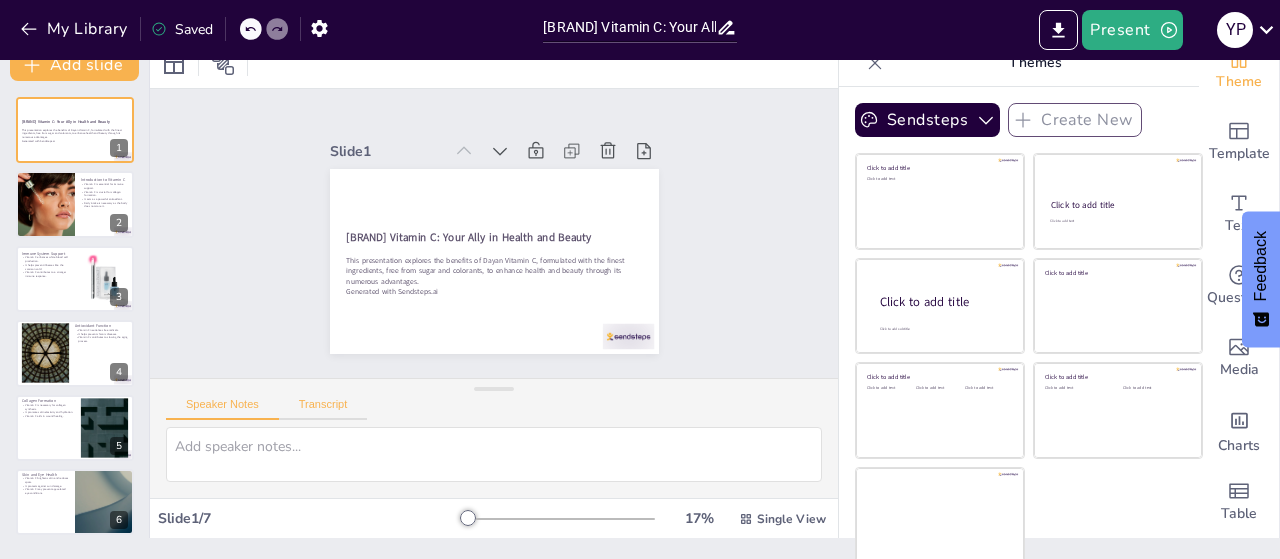click on "Transcript" at bounding box center (323, 409) 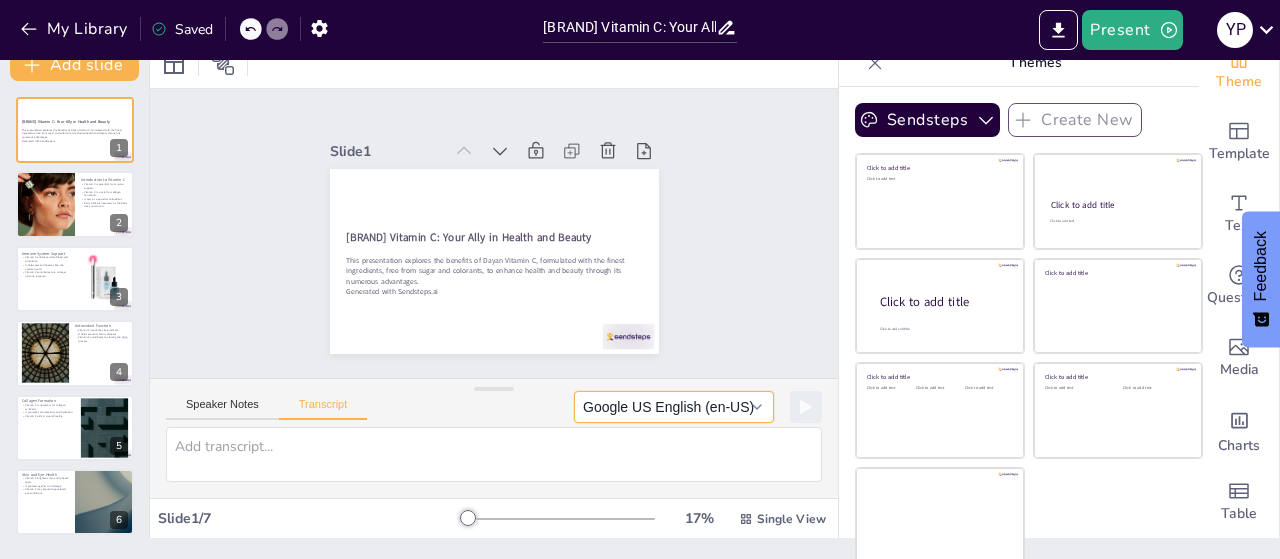 click on "Google US English (en-US)" at bounding box center [674, 407] 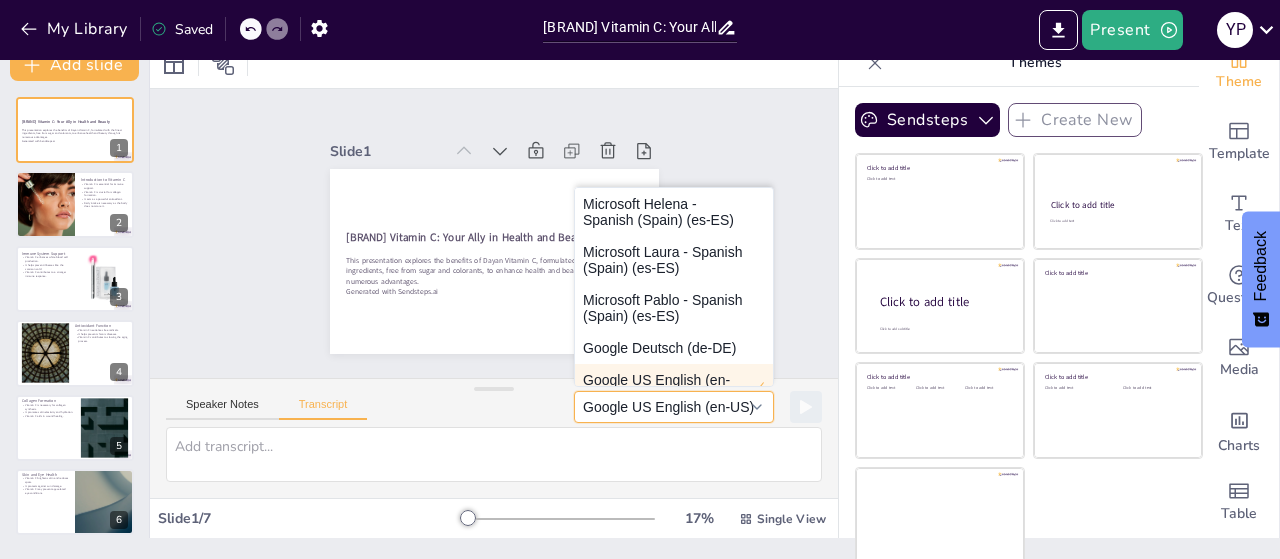 click on "Google US English (en-US)" at bounding box center (674, 407) 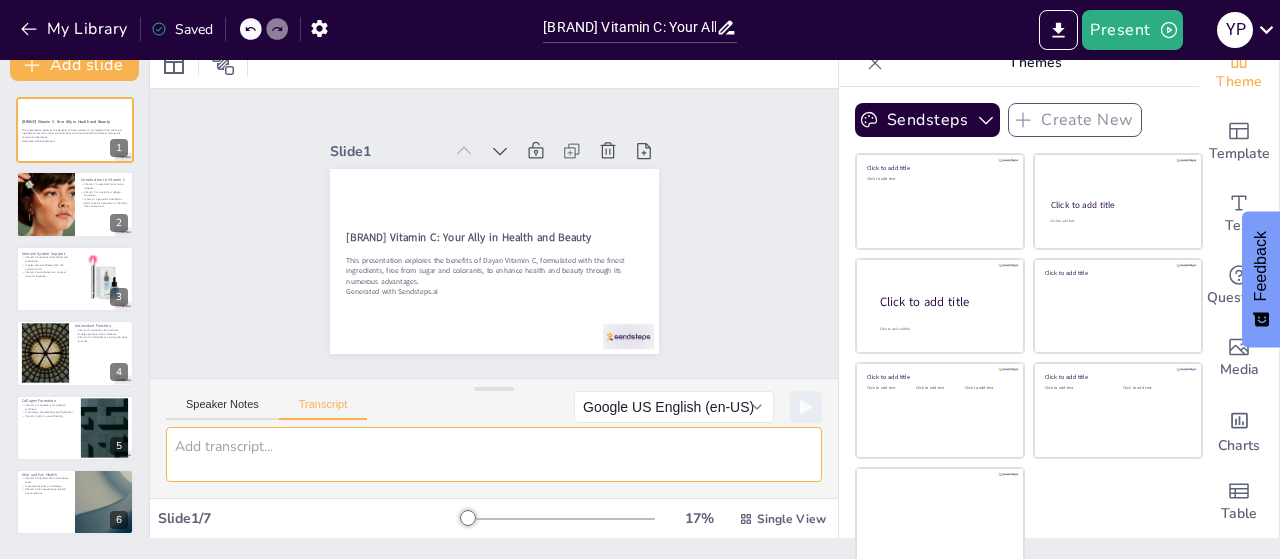 click at bounding box center [494, 454] 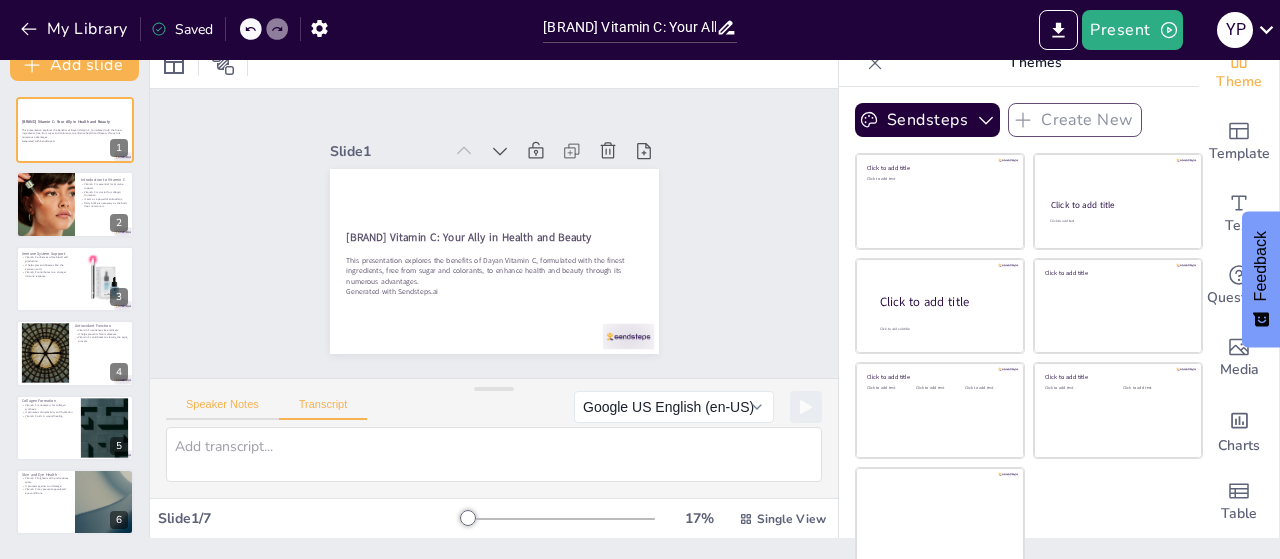 click on "Speaker Notes" at bounding box center (222, 409) 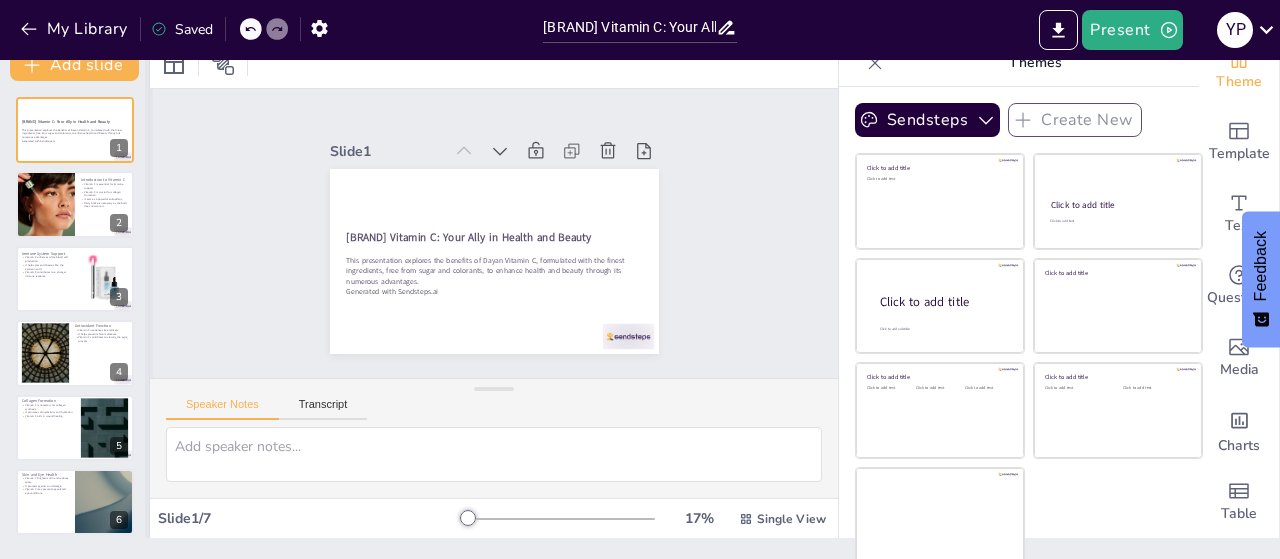 click at bounding box center (149, 288) 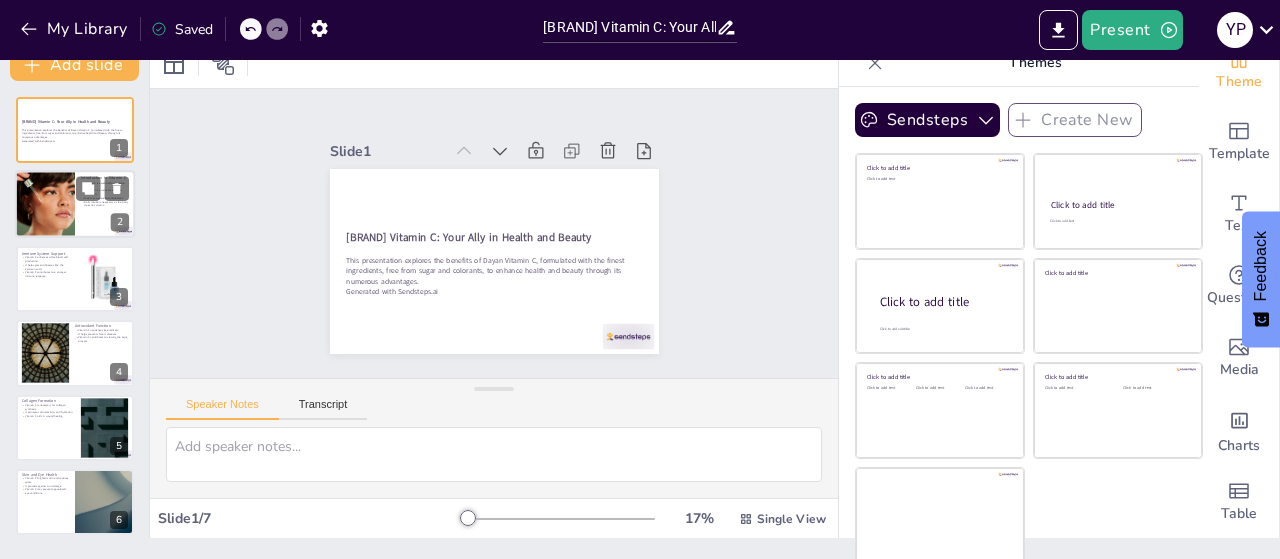 click at bounding box center (45, 205) 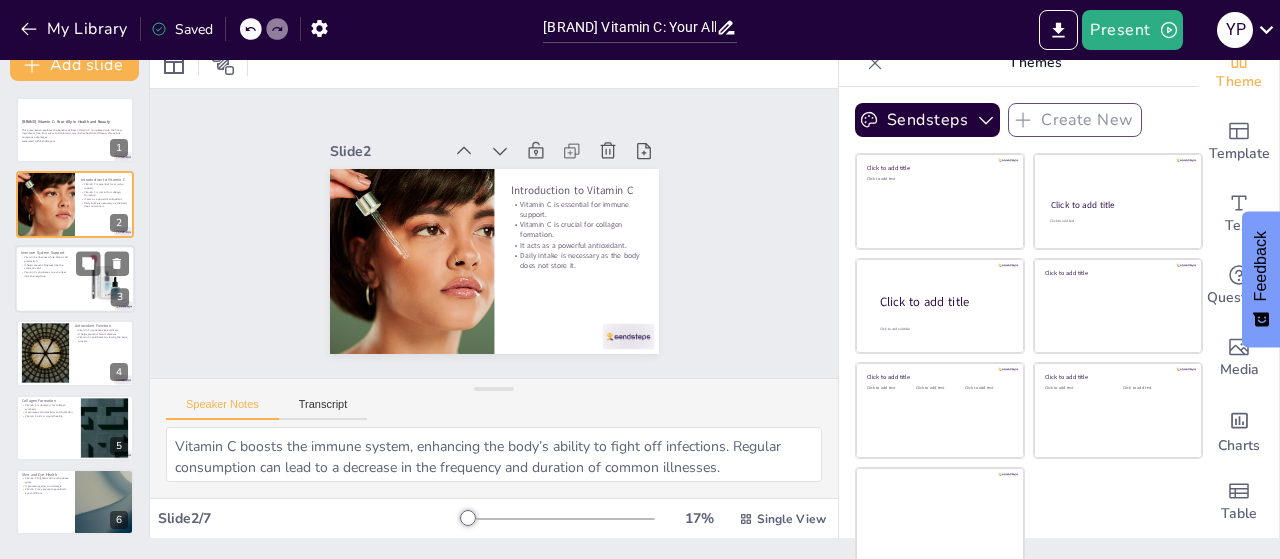 click at bounding box center (75, 279) 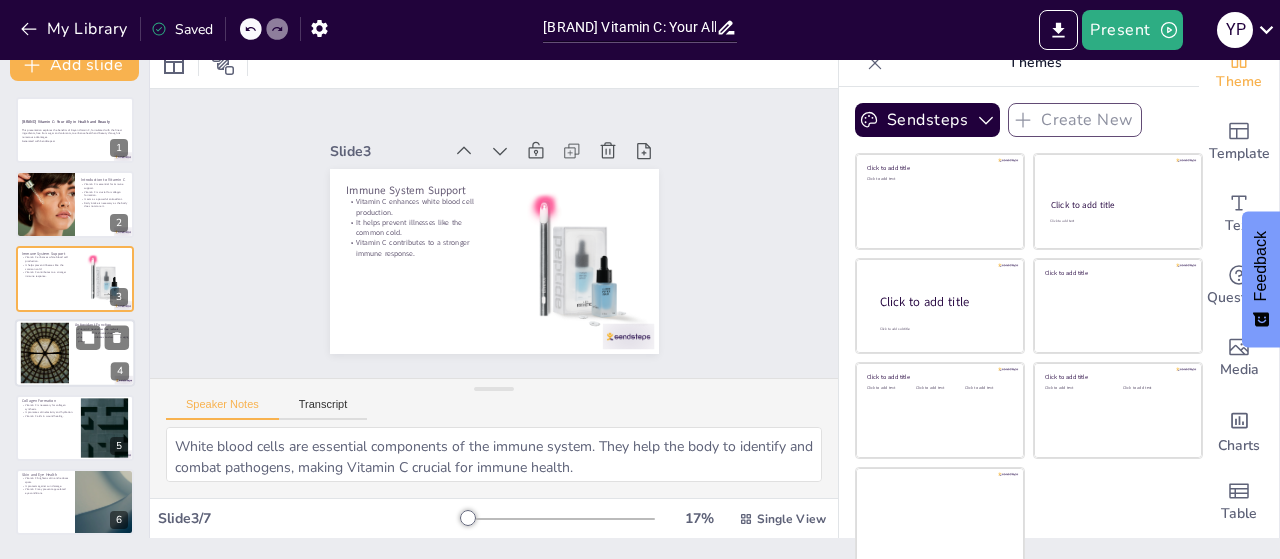 click at bounding box center (45, 353) 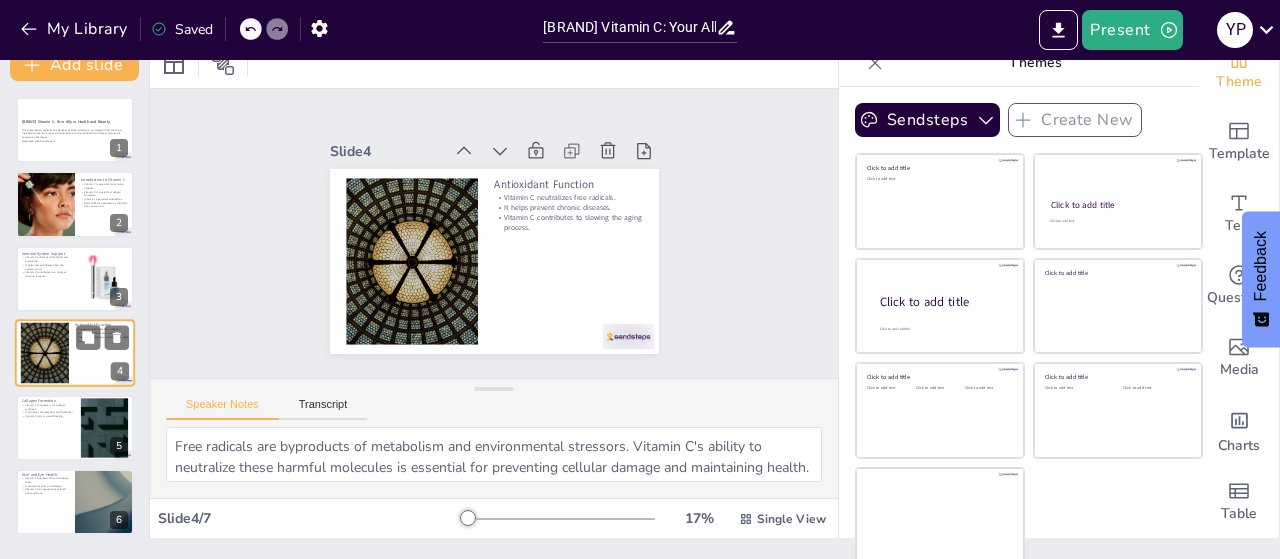 scroll, scrollTop: 44, scrollLeft: 0, axis: vertical 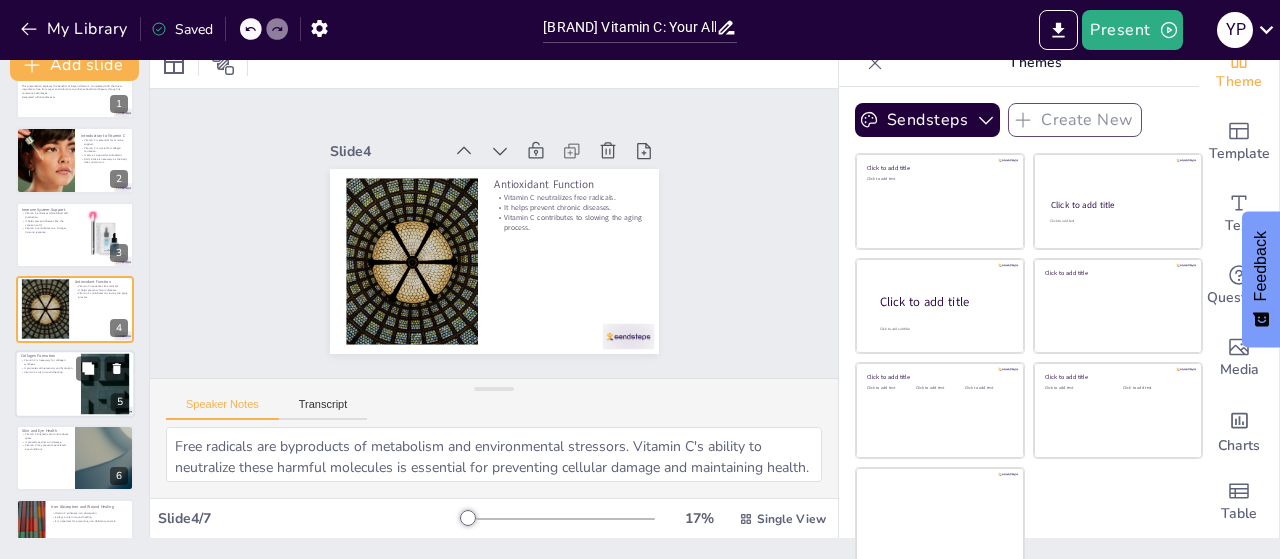 click at bounding box center (75, 384) 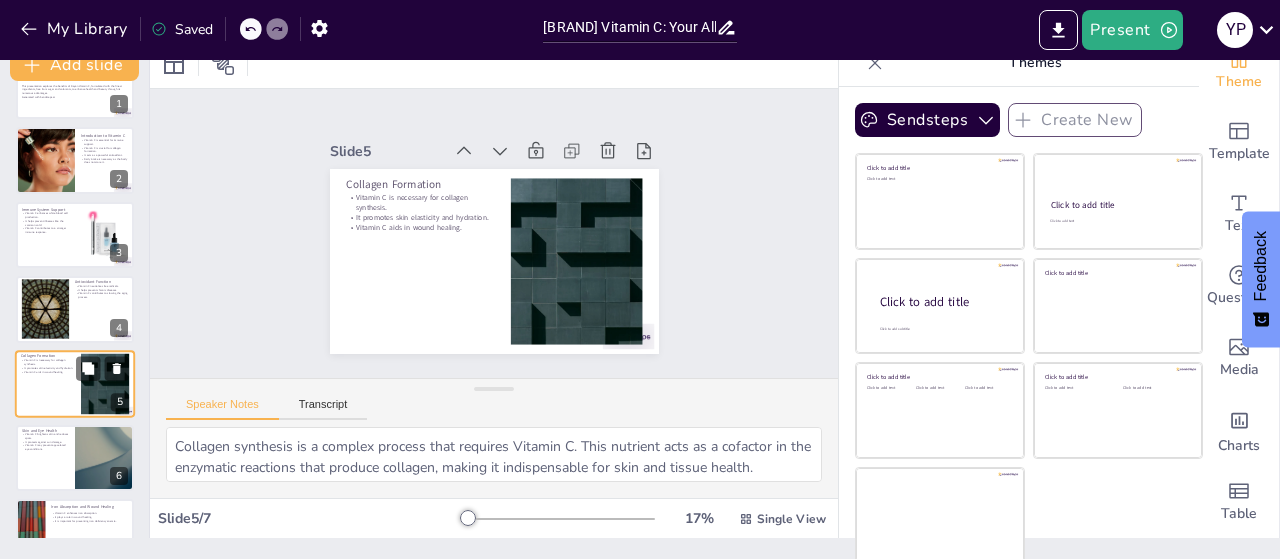 scroll, scrollTop: 87, scrollLeft: 0, axis: vertical 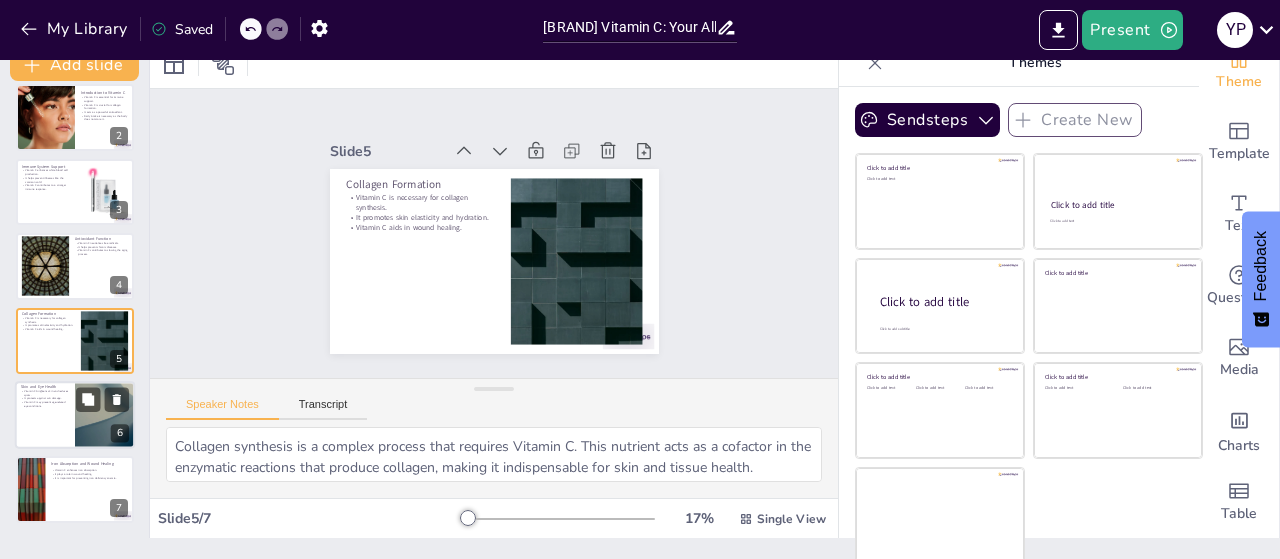 click on "Vitamin C may prevent age-related eye conditions." at bounding box center (45, 403) 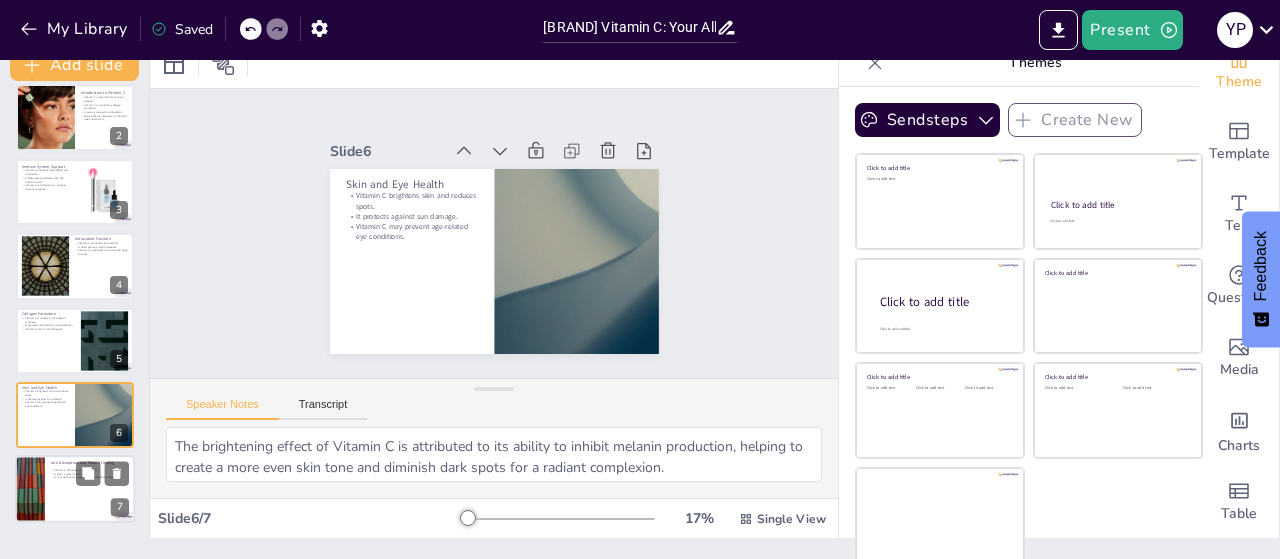 click at bounding box center [30, 490] 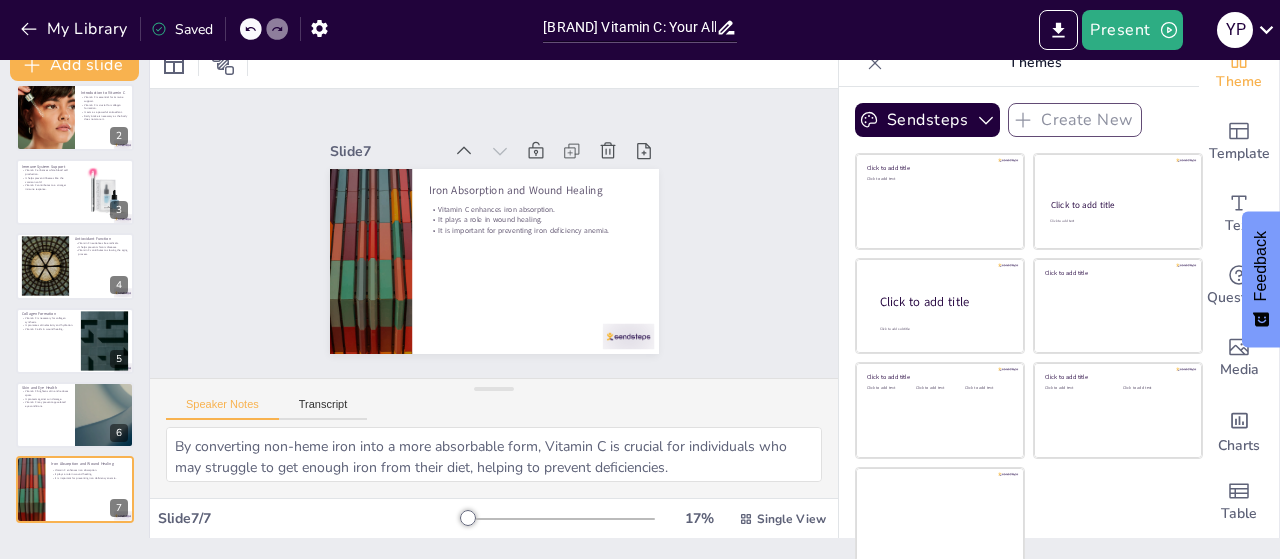 scroll, scrollTop: 0, scrollLeft: 0, axis: both 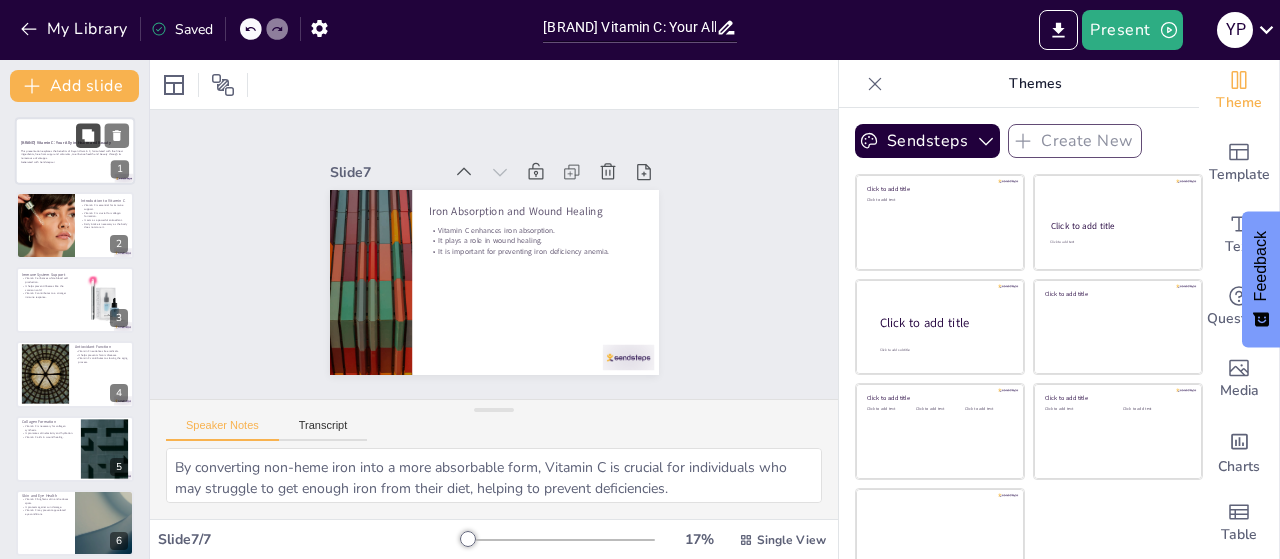 click at bounding box center (88, 135) 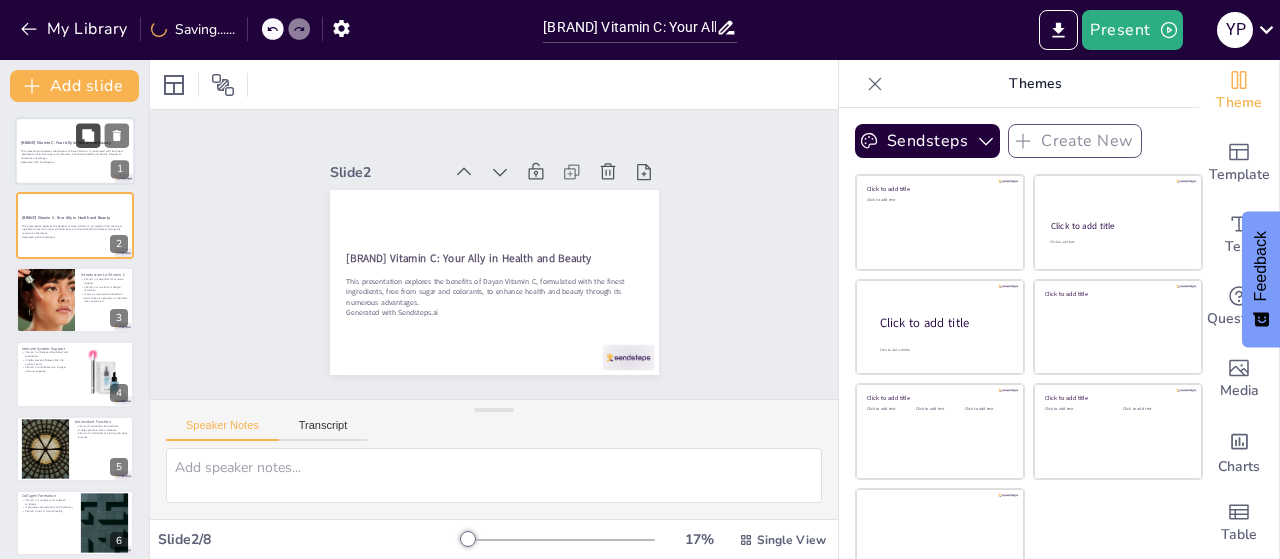 click 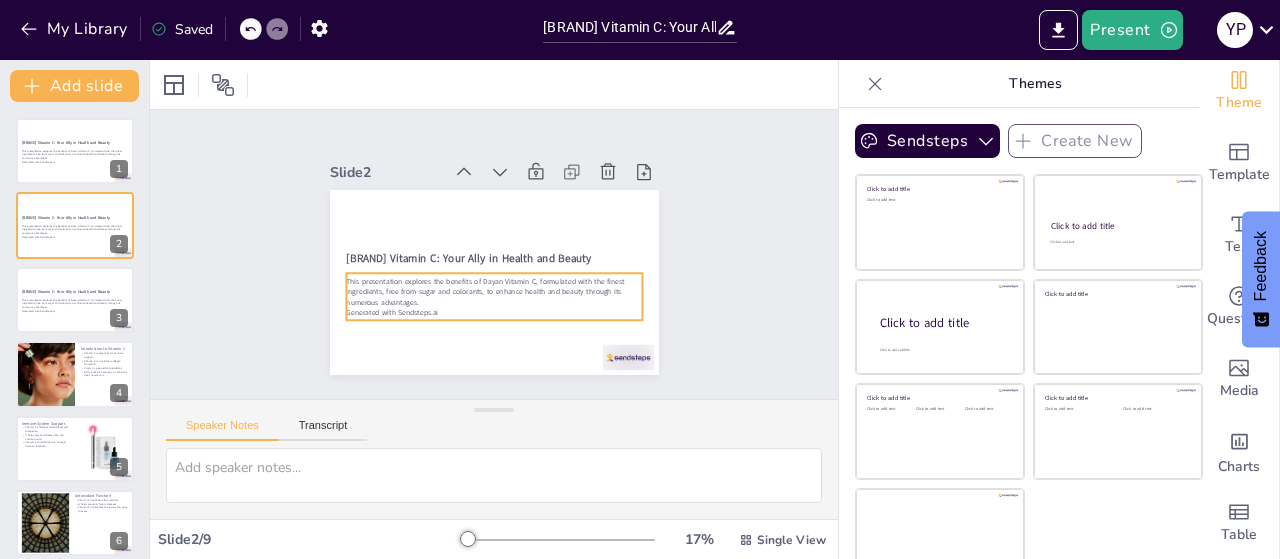 click on "This presentation explores the benefits of Dayan Vitamin C, formulated with the finest ingredients, free from sugar and colorants, to enhance health and beauty through its numerous advantages." at bounding box center (457, 262) 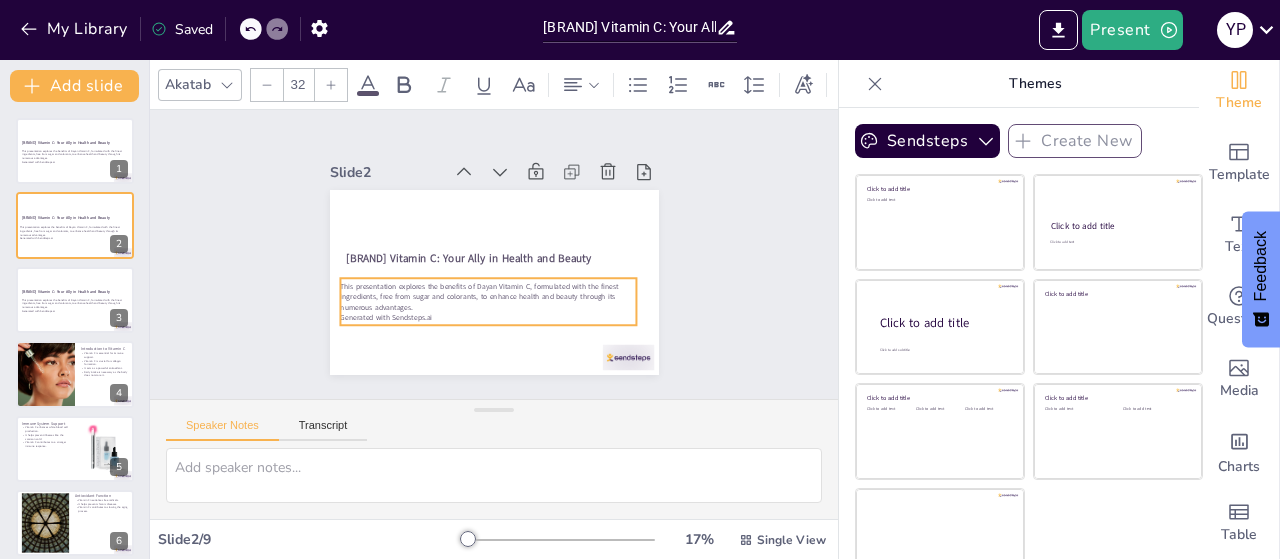 click on "Generated with Sendsteps.ai" at bounding box center (447, 213) 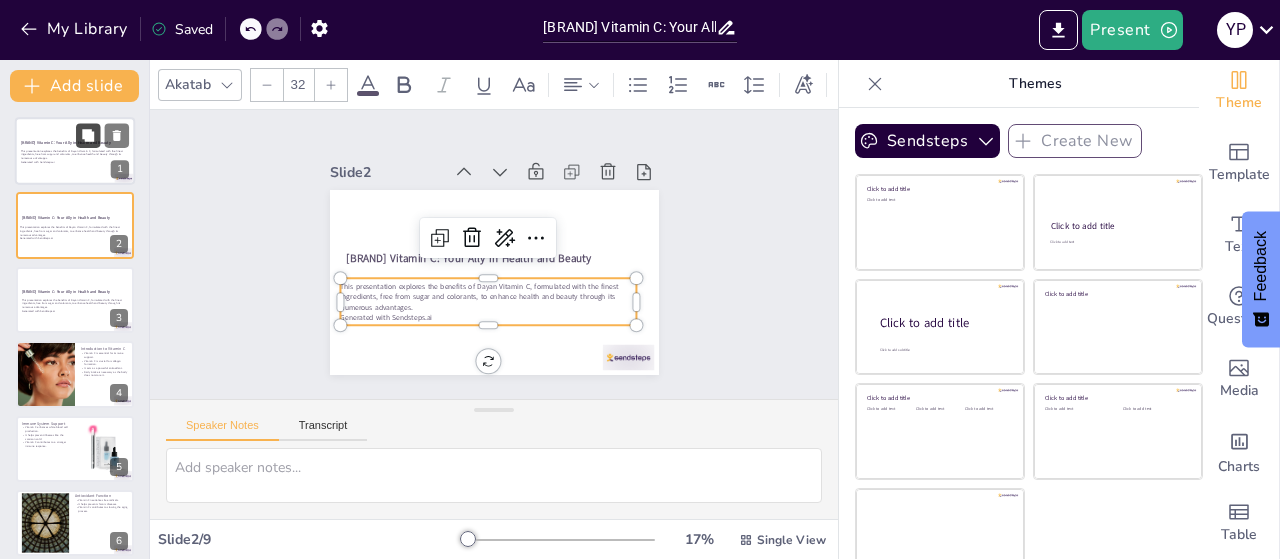 click at bounding box center (88, 135) 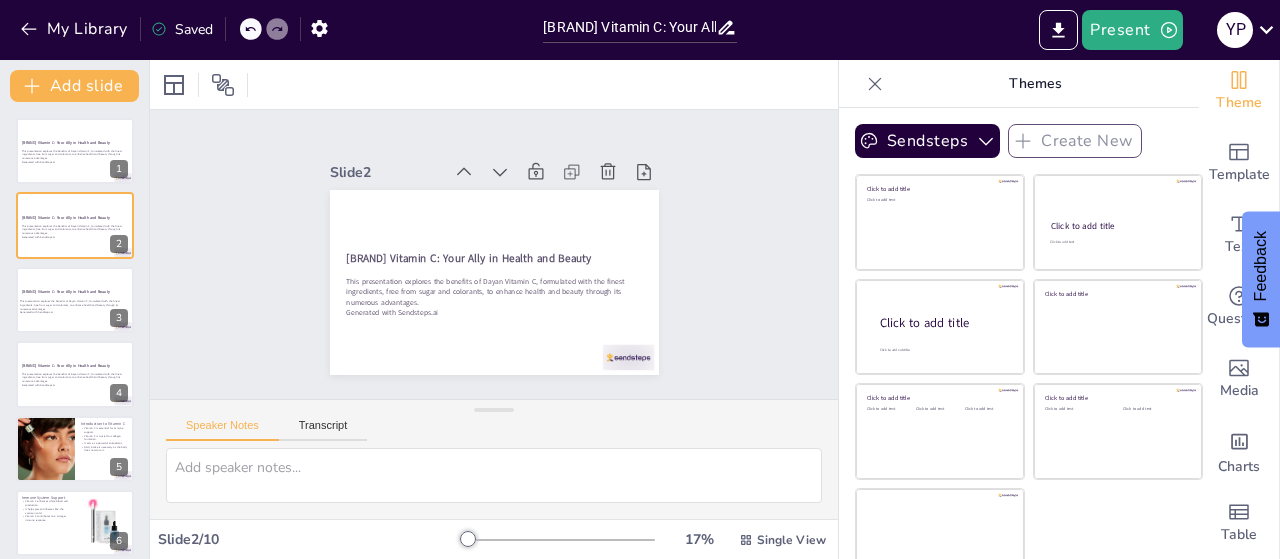 click at bounding box center [251, 29] 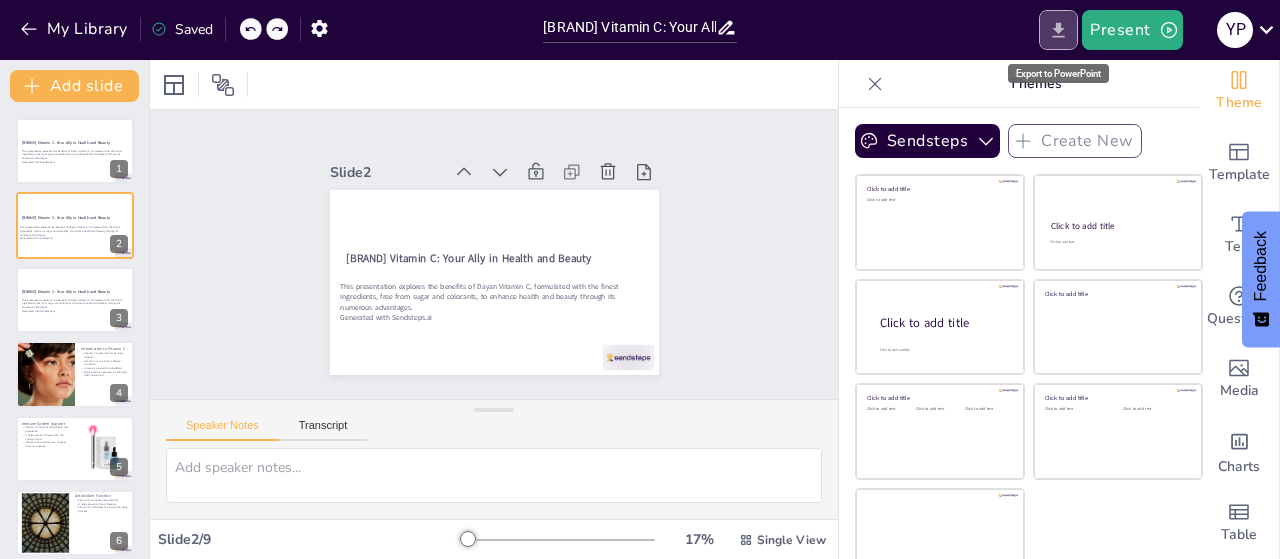click 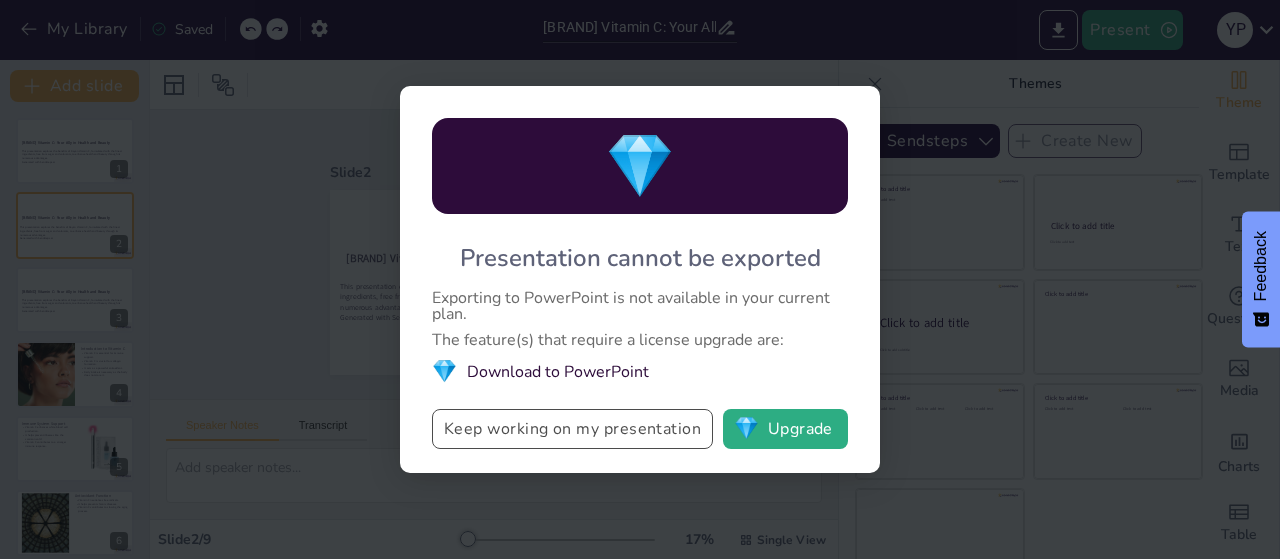 click on "Keep working on my presentation" at bounding box center (572, 429) 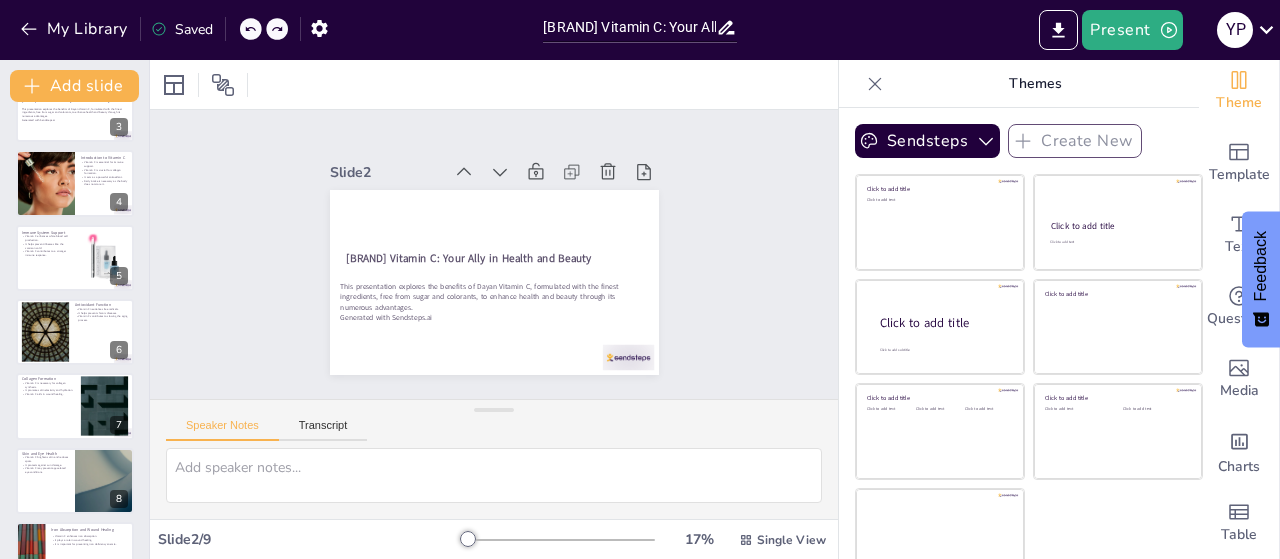 scroll, scrollTop: 236, scrollLeft: 0, axis: vertical 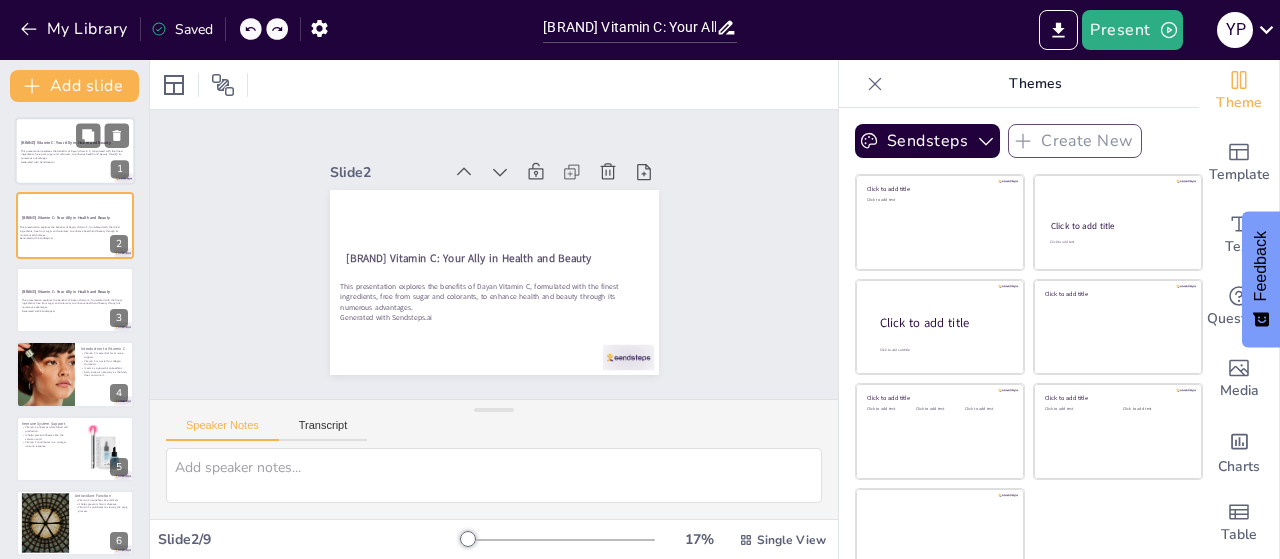 click on "Generated with Sendsteps.ai" at bounding box center [75, 162] 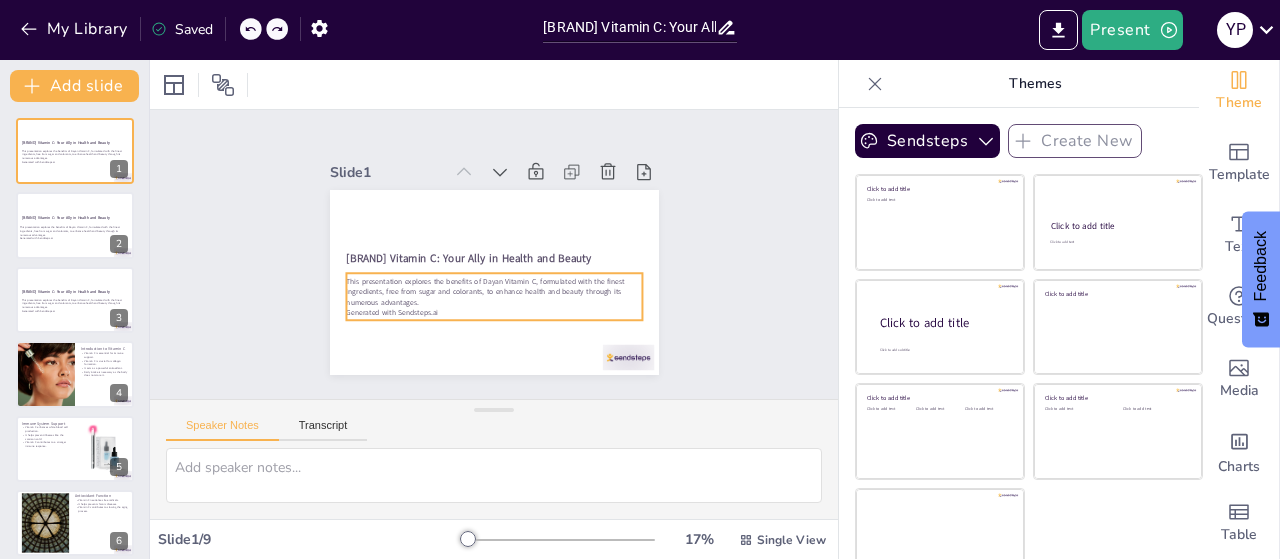 click on "Generated with Sendsteps.ai" at bounding box center [438, 272] 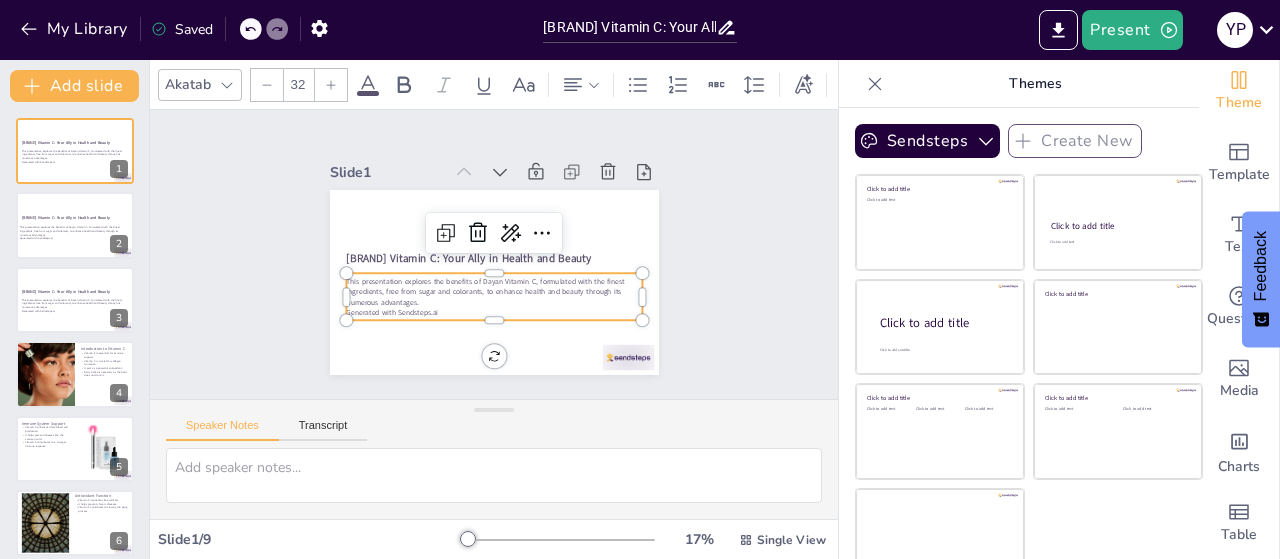 click on "Generated with Sendsteps.ai" at bounding box center (459, 301) 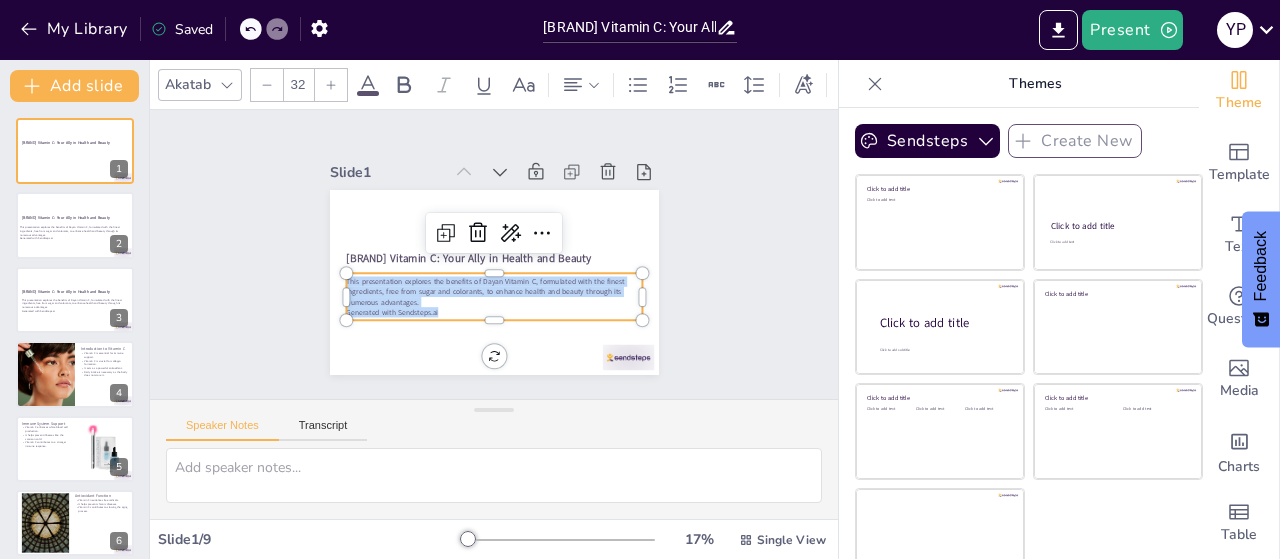 drag, startPoint x: 422, startPoint y: 306, endPoint x: 330, endPoint y: 271, distance: 98.43272 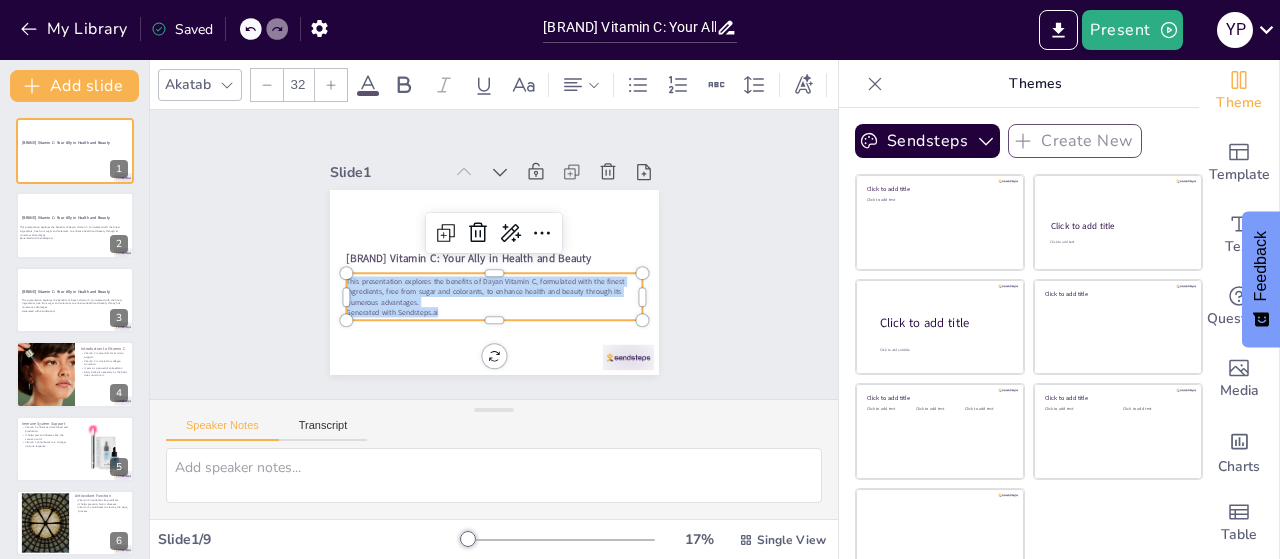copy on "This presentation explores the benefits of Dayan Vitamin C, formulated with the finest ingredients, free from sugar and colorants, to enhance health and beauty through its numerous advantages. Generated with Sendsteps.ai" 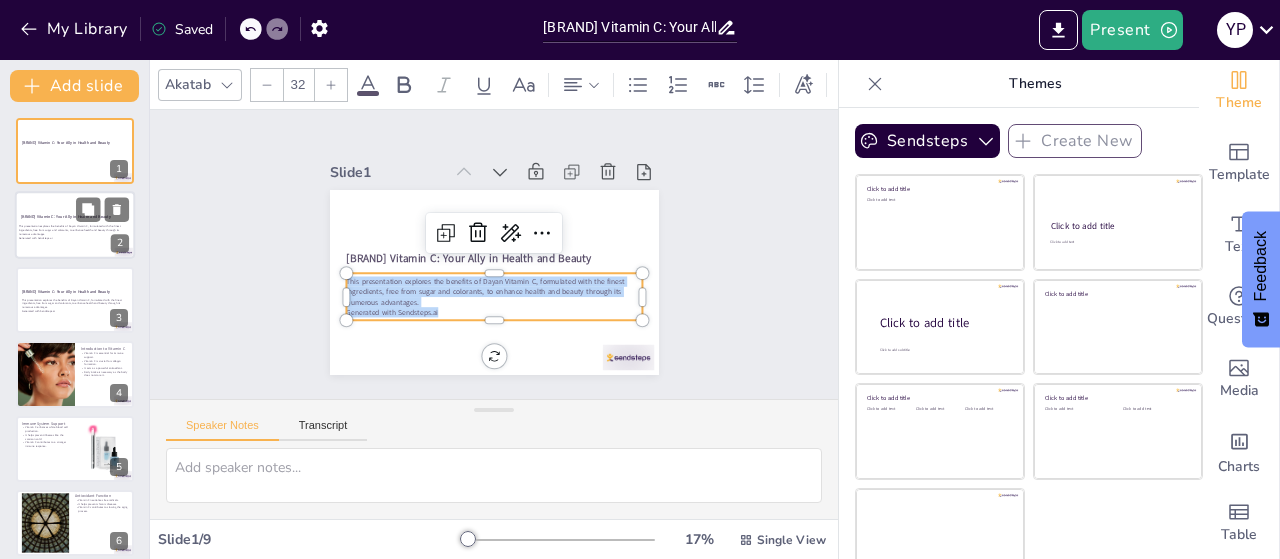 click on "This presentation explores the benefits of Dayan Vitamin C, formulated with the finest ingredients, free from sugar and colorants, to enhance health and beauty through its numerous advantages." at bounding box center (73, 230) 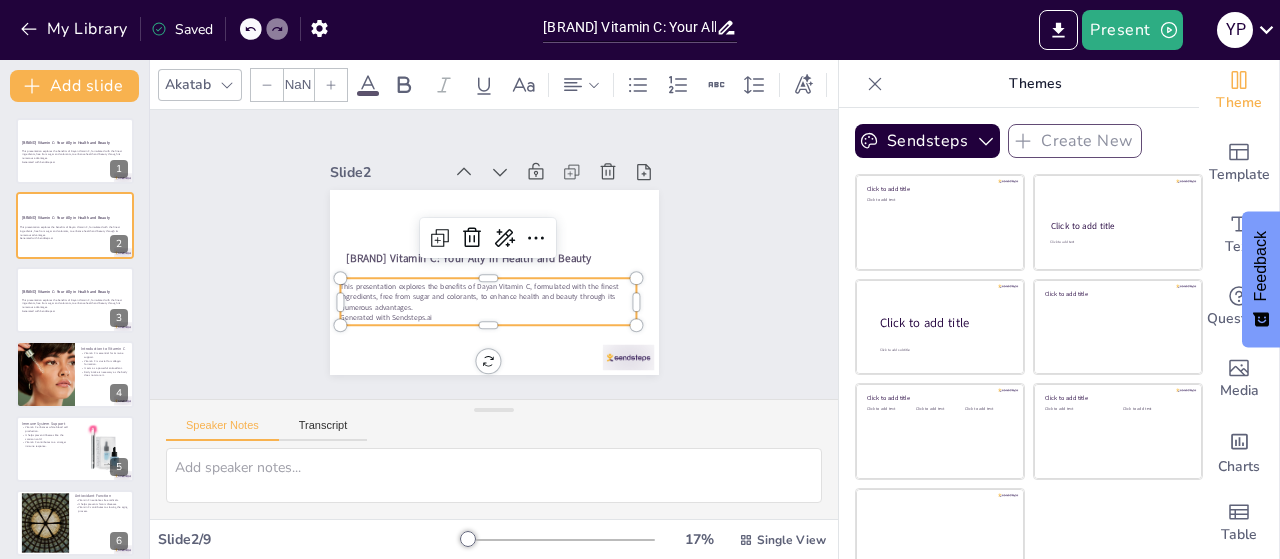type on "32" 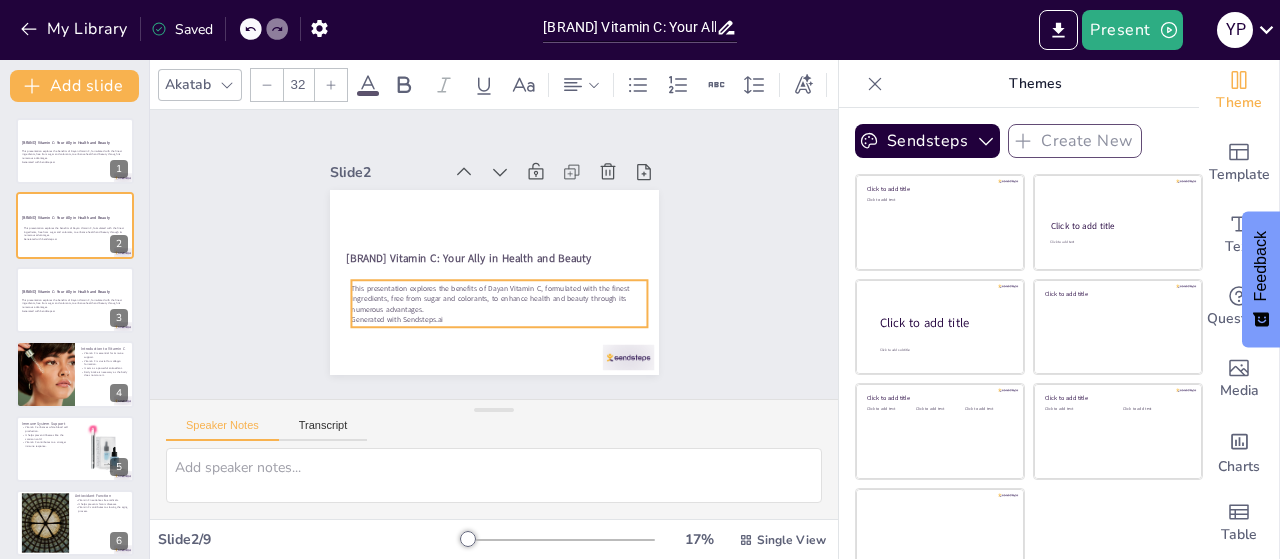 drag, startPoint x: 426, startPoint y: 305, endPoint x: 437, endPoint y: 307, distance: 11.18034 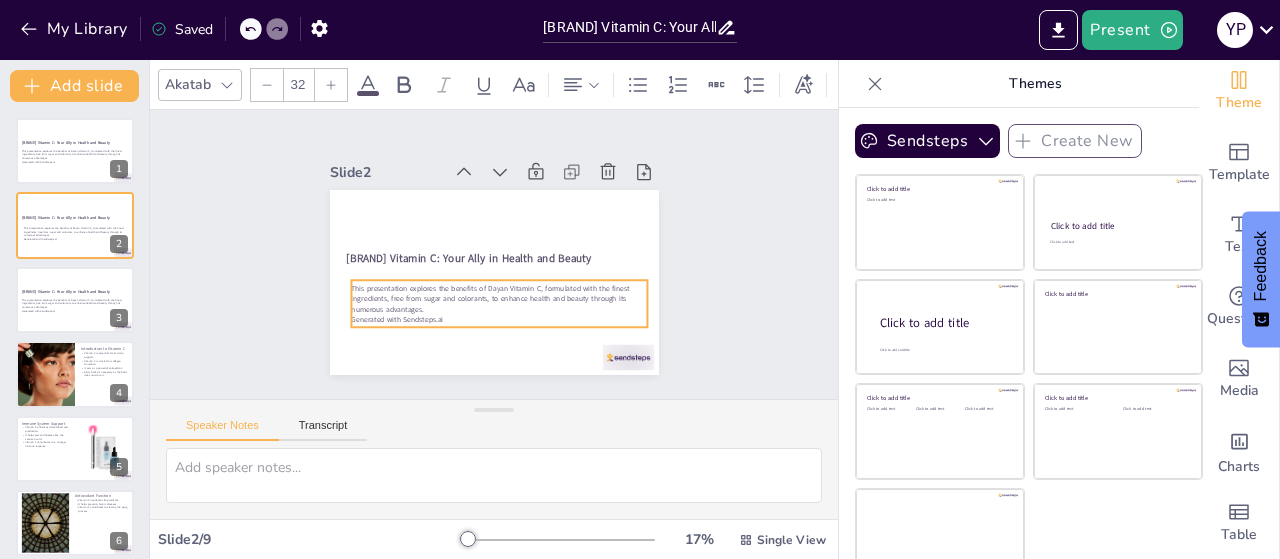 click on "Generated with Sendsteps.ai" at bounding box center [459, 310] 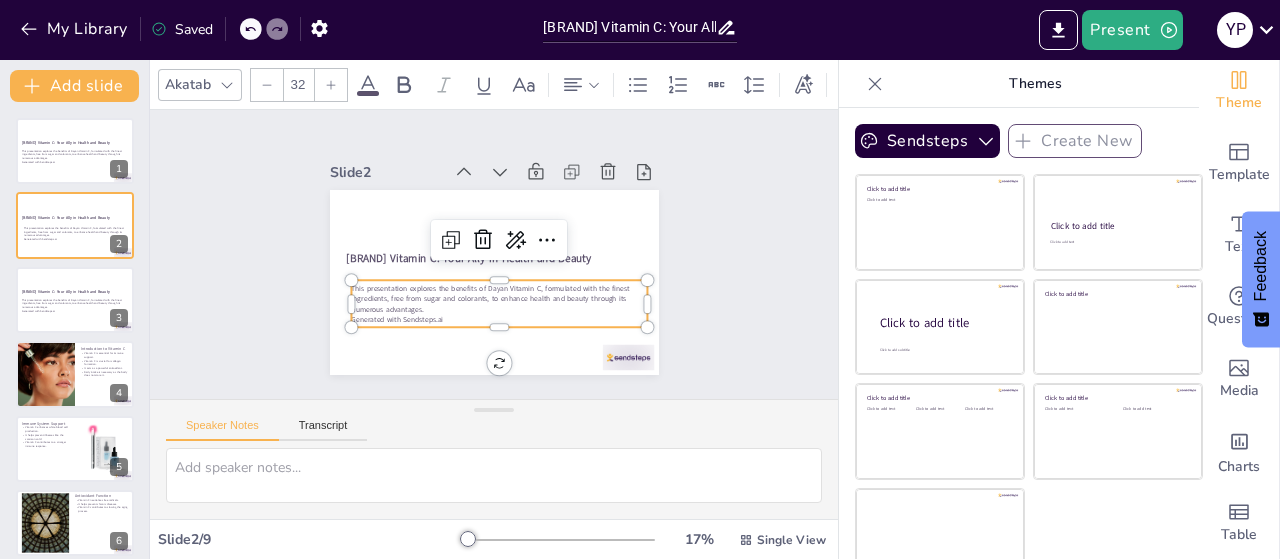 click on "Generated with Sendsteps.ai" at bounding box center [444, 297] 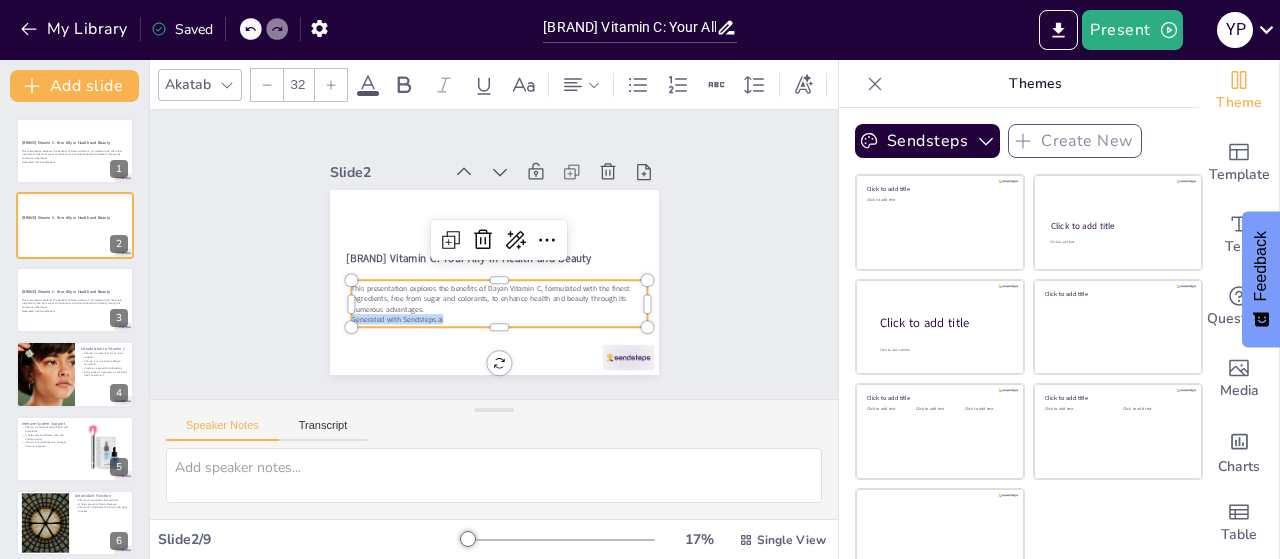 click on "Generated with Sendsteps.ai" at bounding box center (449, 301) 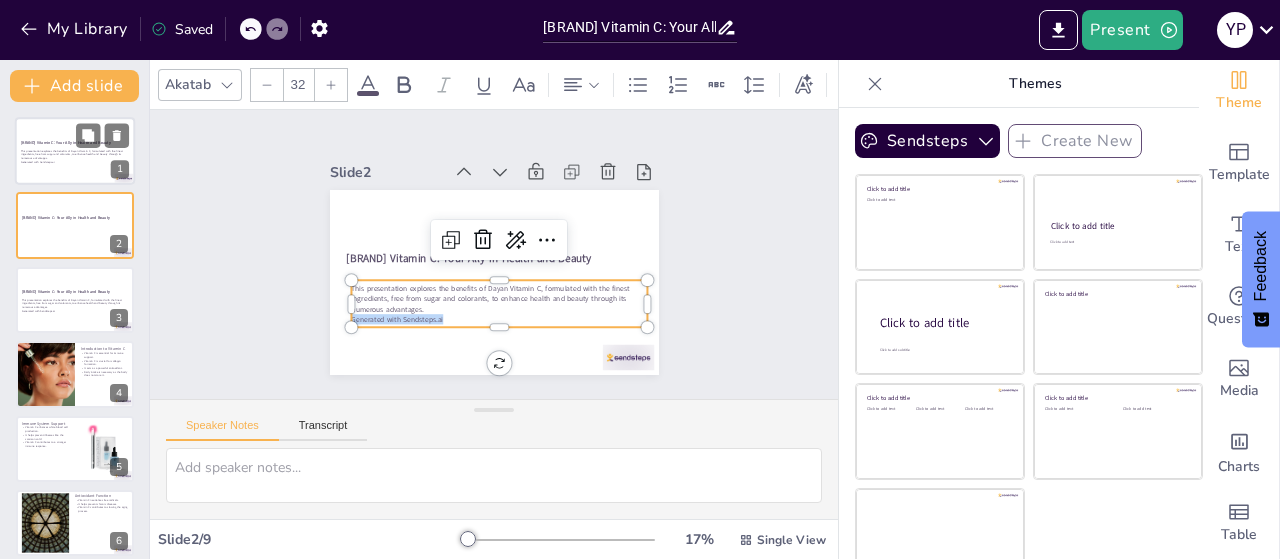 click at bounding box center [75, 151] 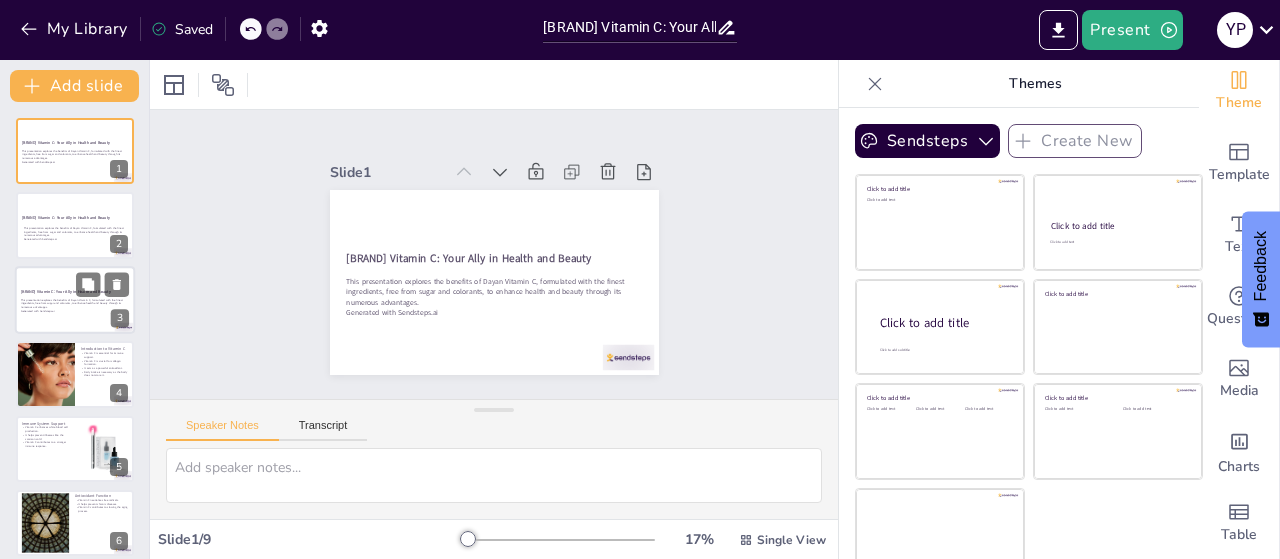 click at bounding box center [75, 300] 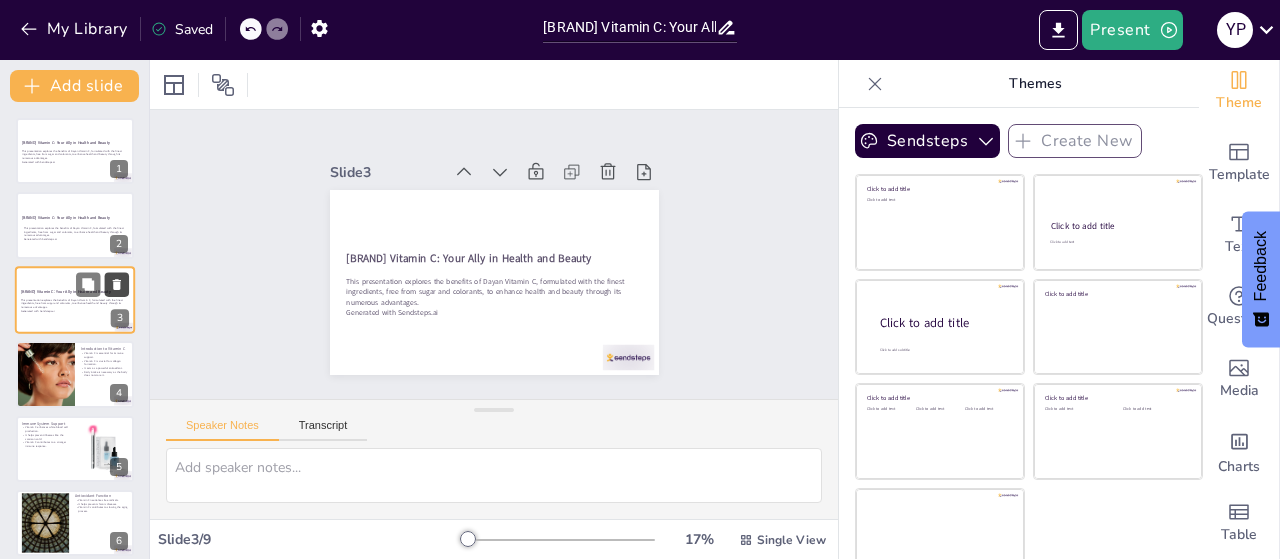 click 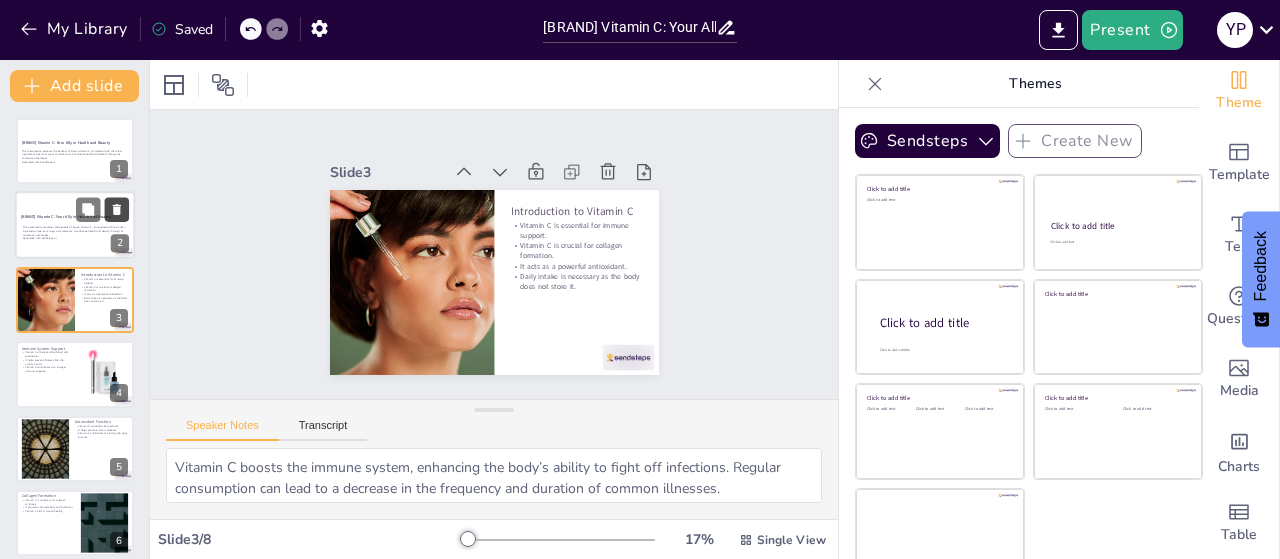 click 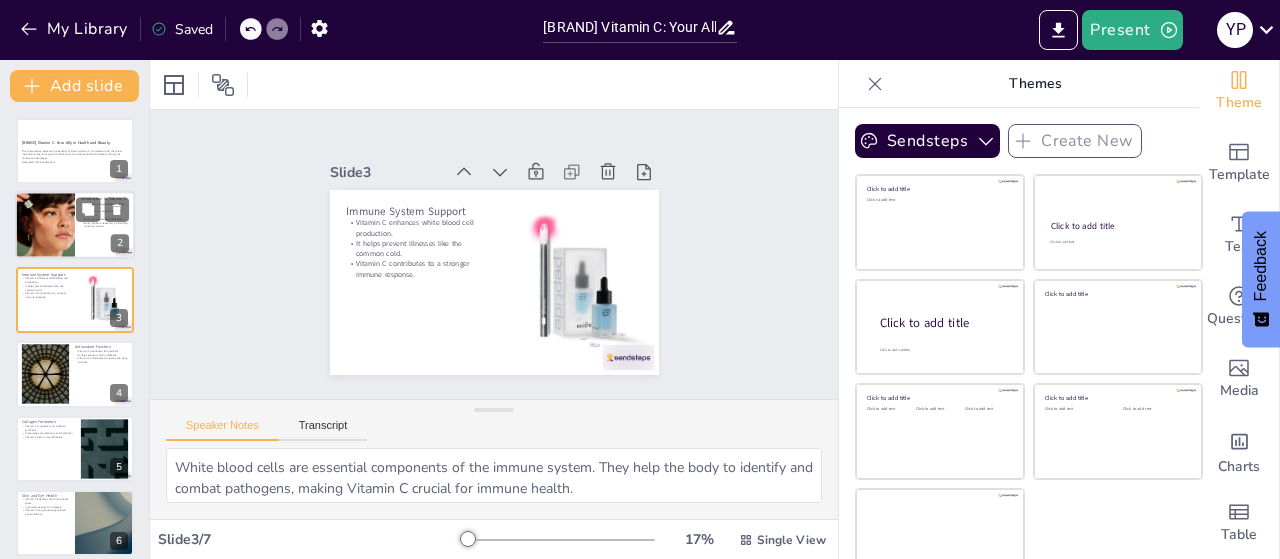 click at bounding box center (45, 226) 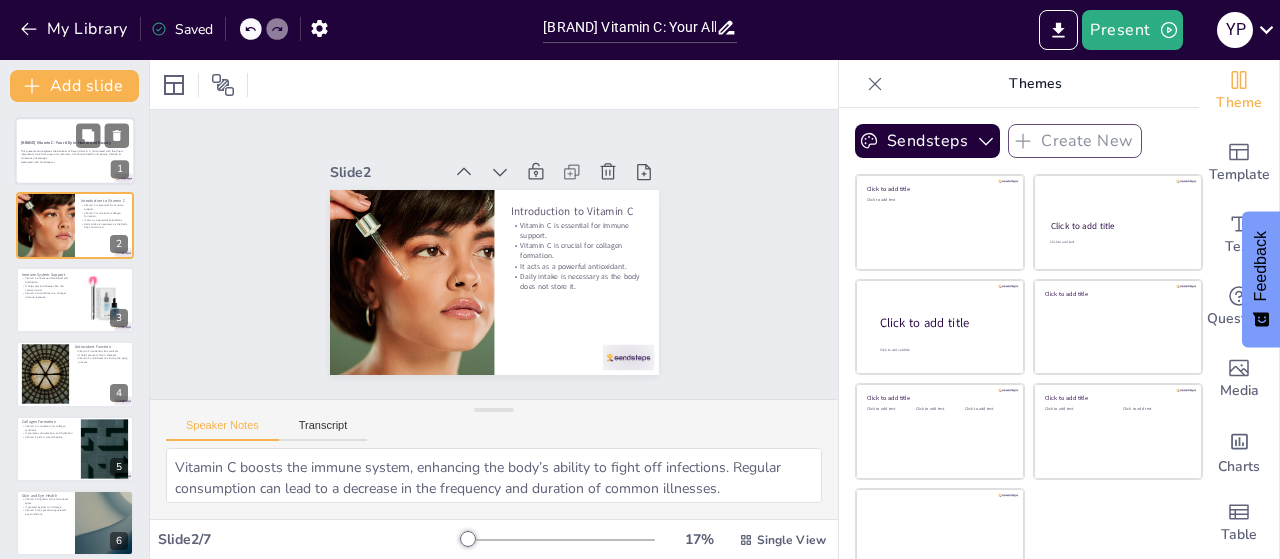 click on "[BRAND] Vitamin C: Your Ally in Health and Beauty" at bounding box center [66, 142] 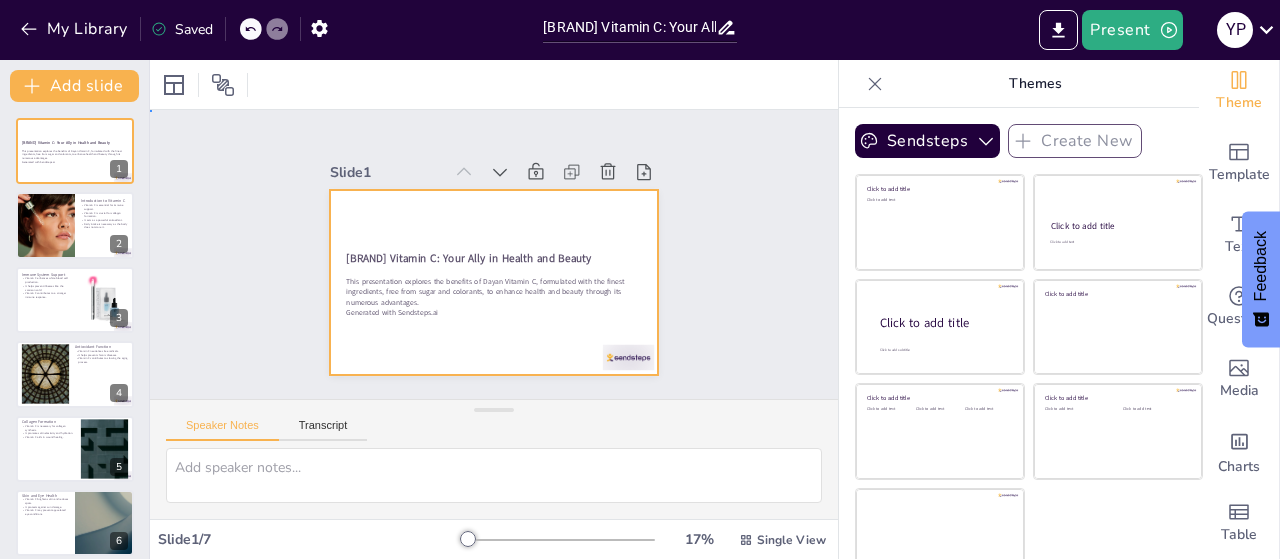 click at bounding box center (488, 227) 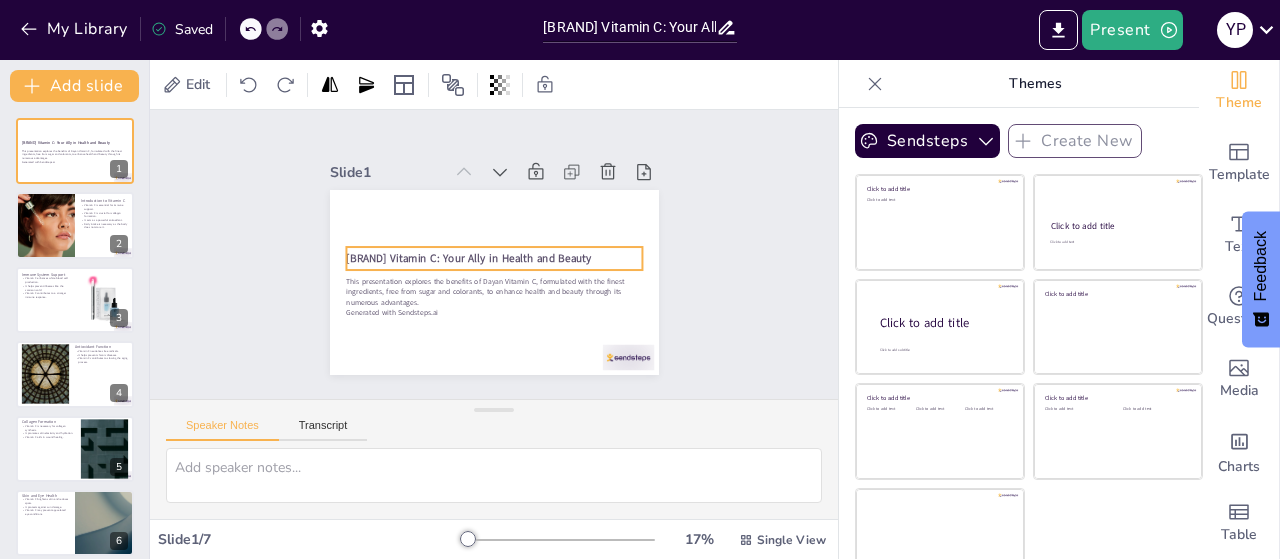 click on "[BRAND] Vitamin C: Your Ally in Health and Beauty" at bounding box center (493, 258) 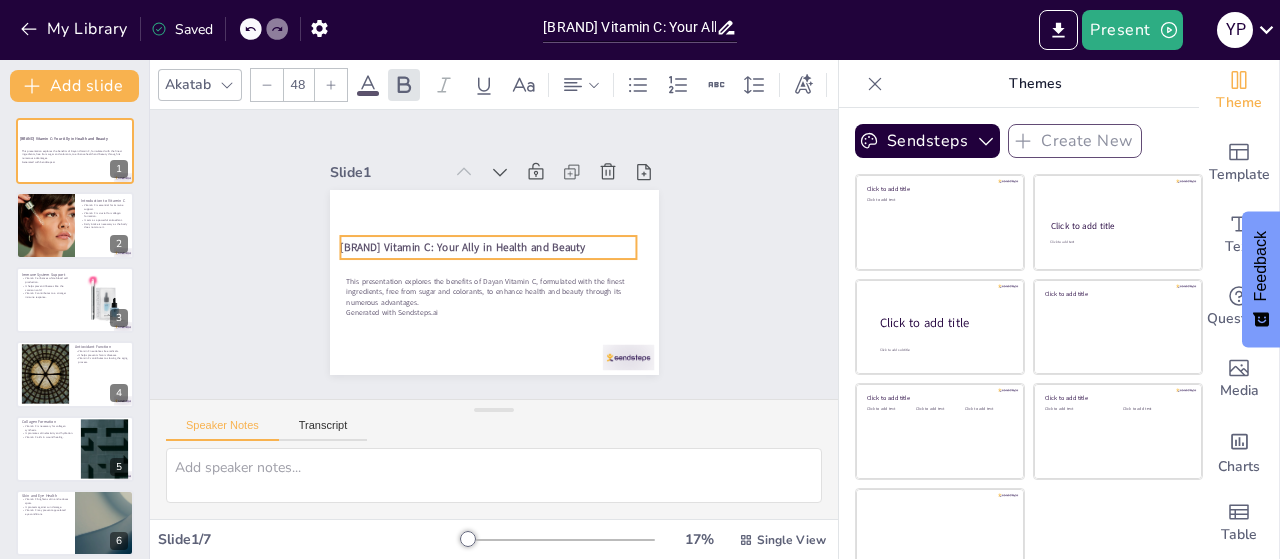 drag, startPoint x: 561, startPoint y: 252, endPoint x: 556, endPoint y: 243, distance: 10.29563 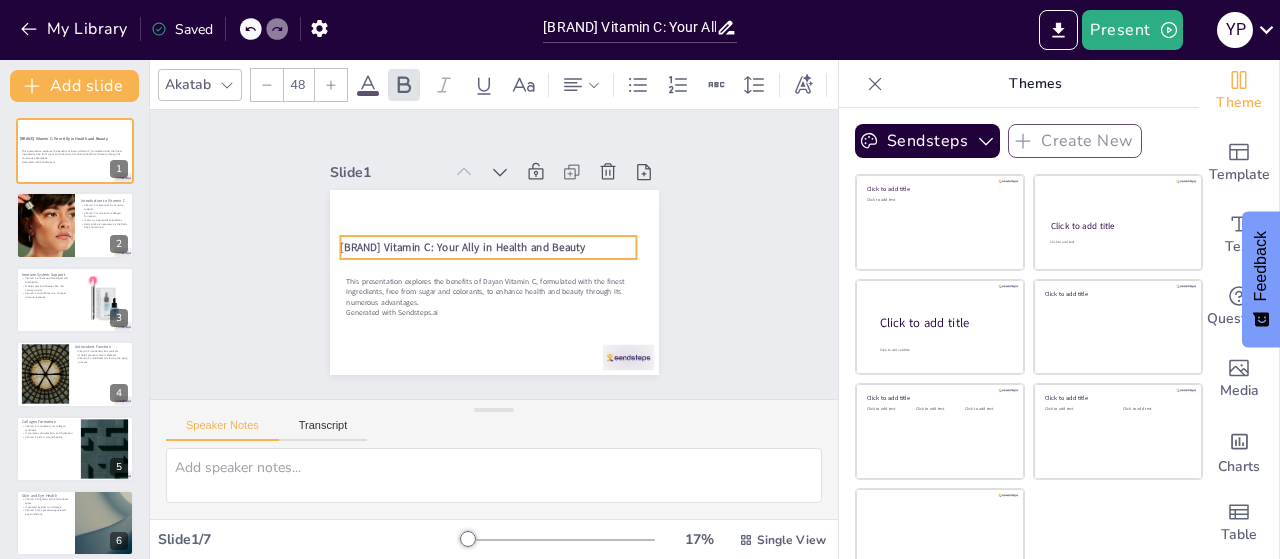 click on "[BRAND] Vitamin C: Your Ally in Health and Beauty" at bounding box center (499, 247) 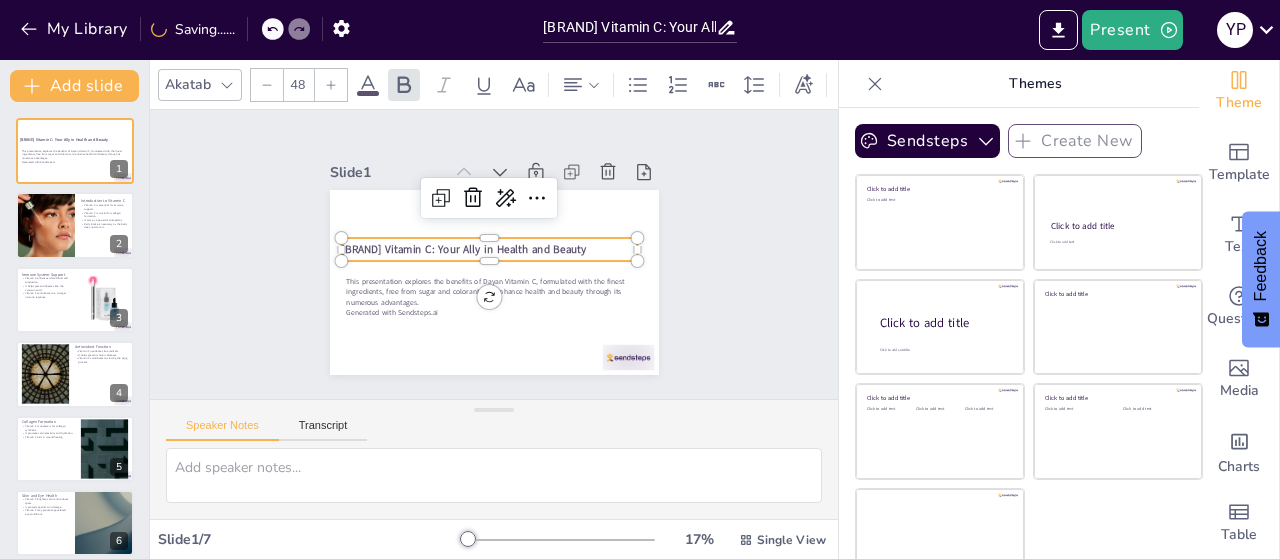 click on "[BRAND] Vitamin C: Your Ally in Health and Beauty" at bounding box center (492, 248) 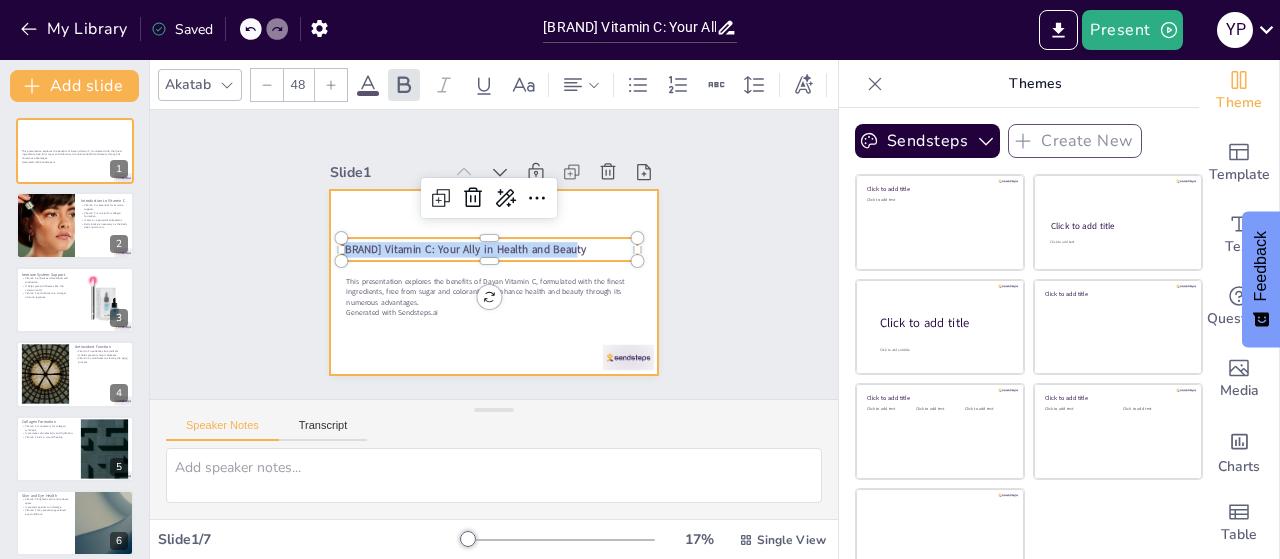 drag, startPoint x: 556, startPoint y: 243, endPoint x: 308, endPoint y: 260, distance: 248.58199 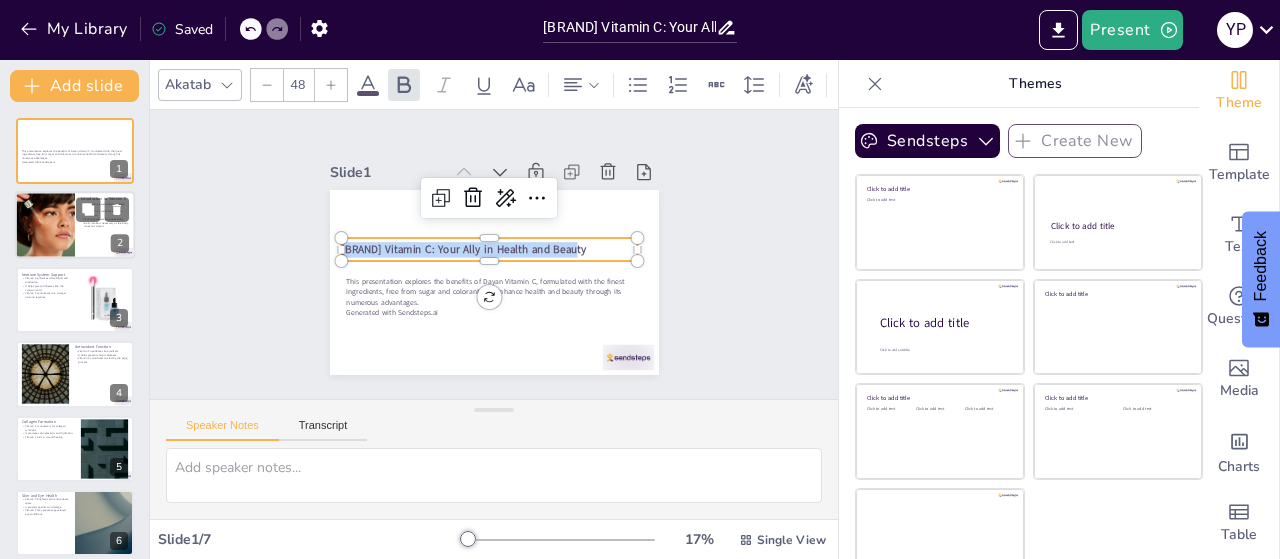 click at bounding box center [75, 226] 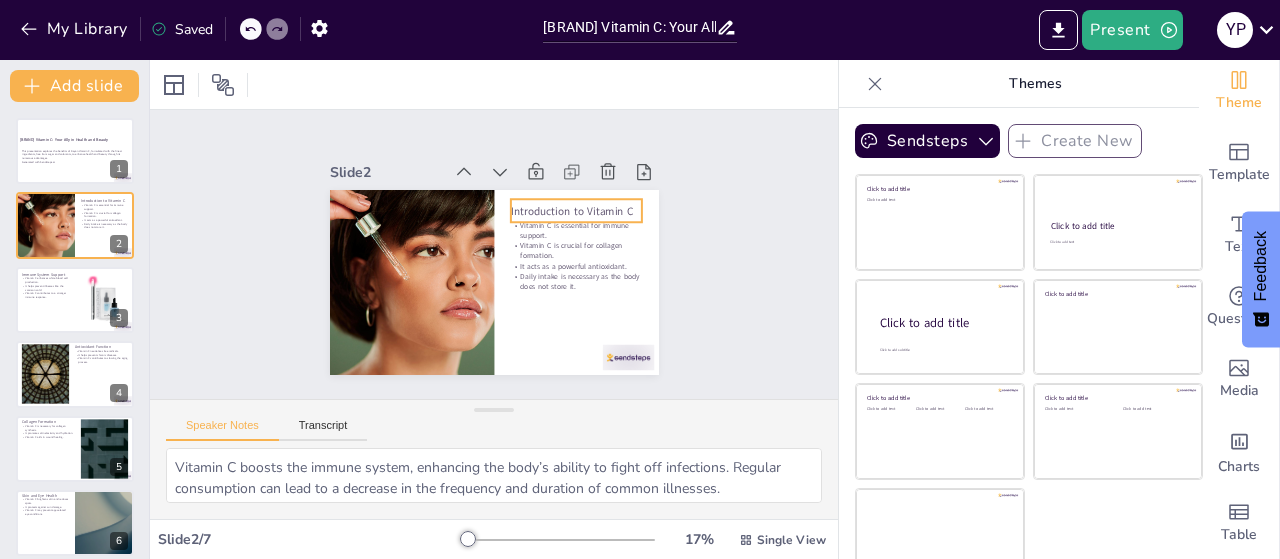 click on "Introduction to Vitamin C" at bounding box center [560, 319] 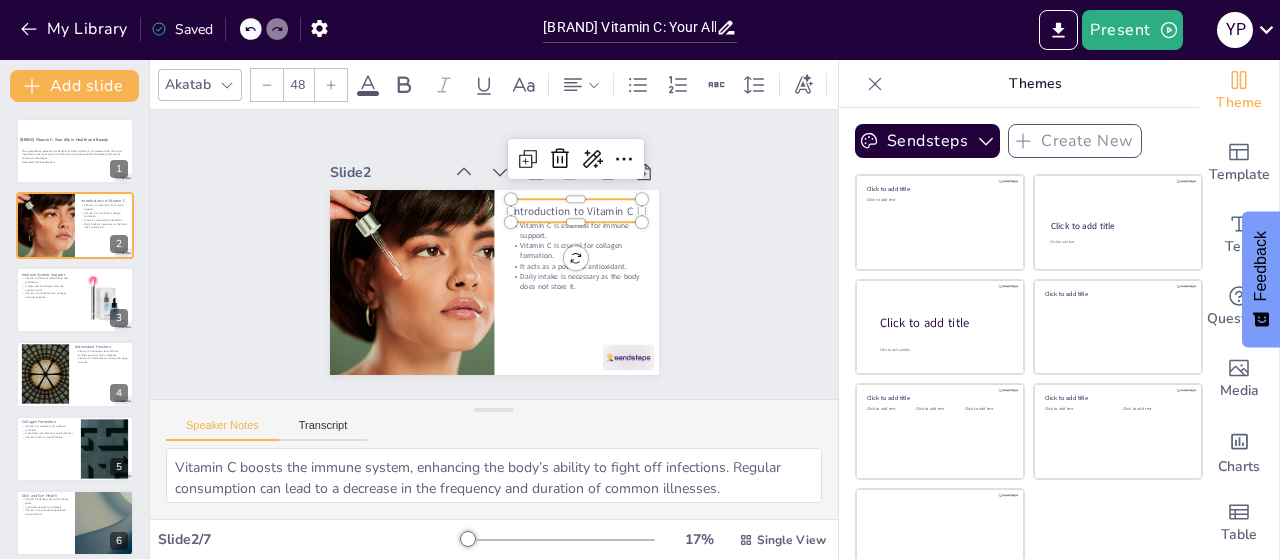click on "Introduction to Vitamin C" at bounding box center [436, 328] 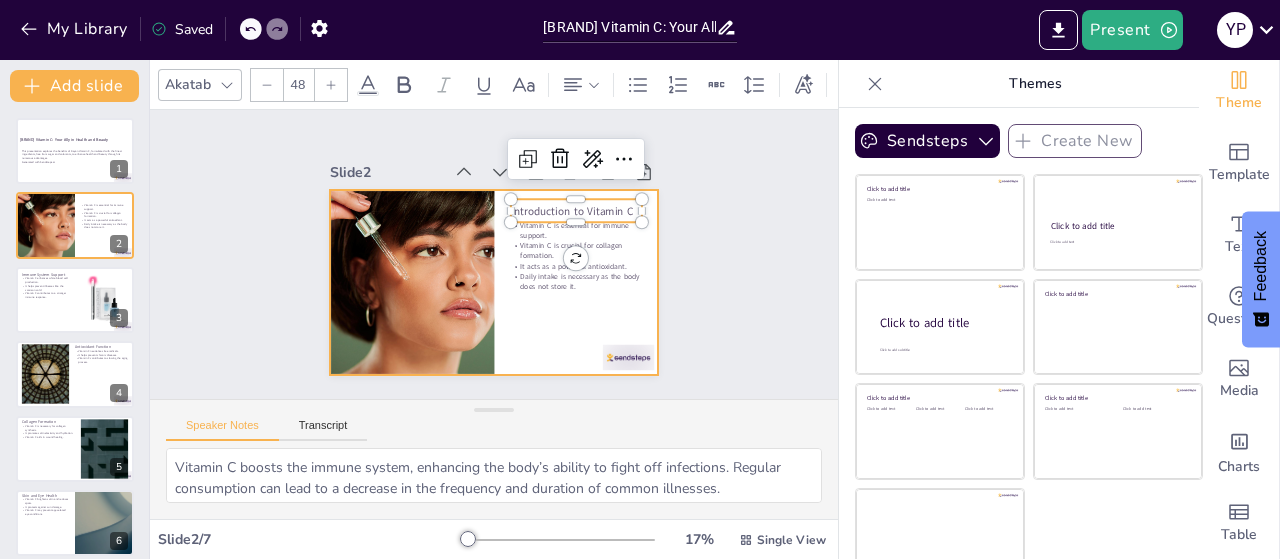 drag, startPoint x: 609, startPoint y: 202, endPoint x: 477, endPoint y: 218, distance: 132.96616 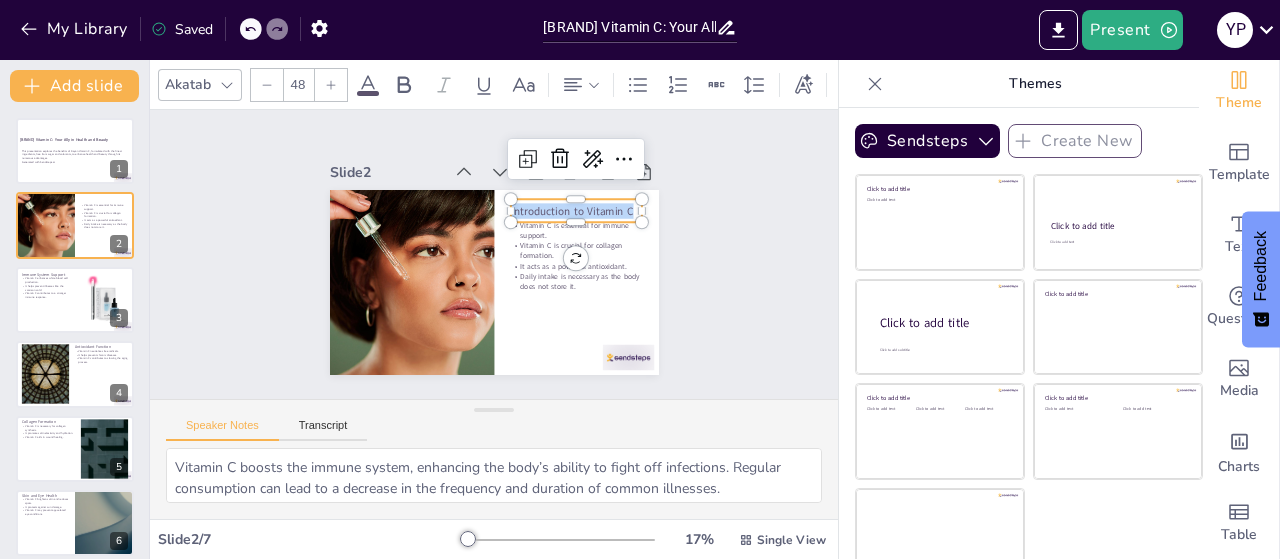 drag, startPoint x: 611, startPoint y: 201, endPoint x: 489, endPoint y: 194, distance: 122.20065 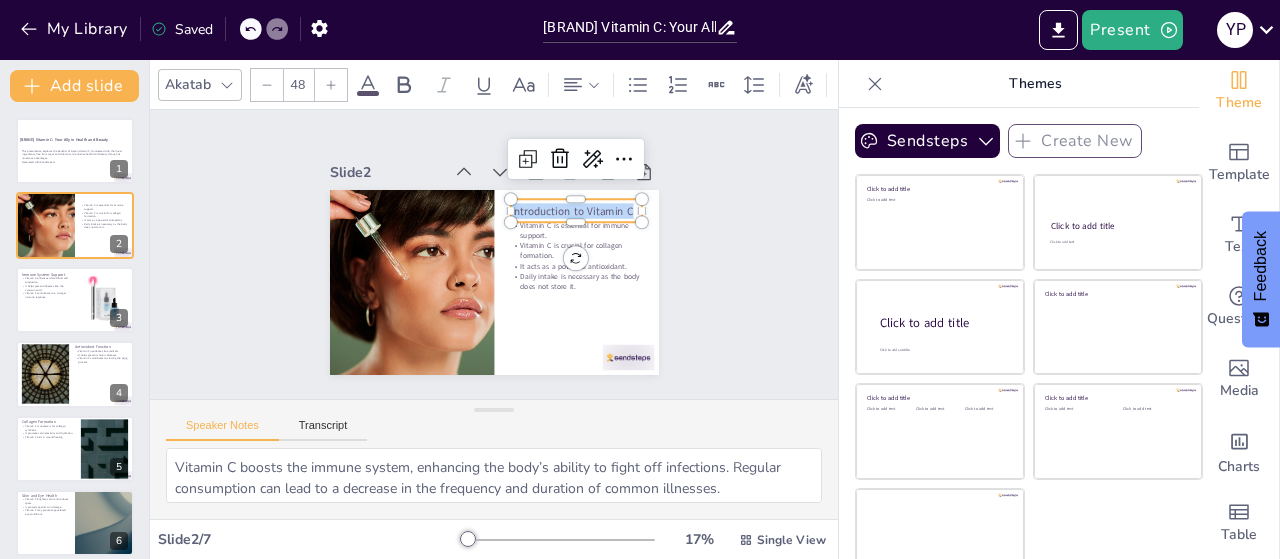 copy on "Introduction to Vitamin C" 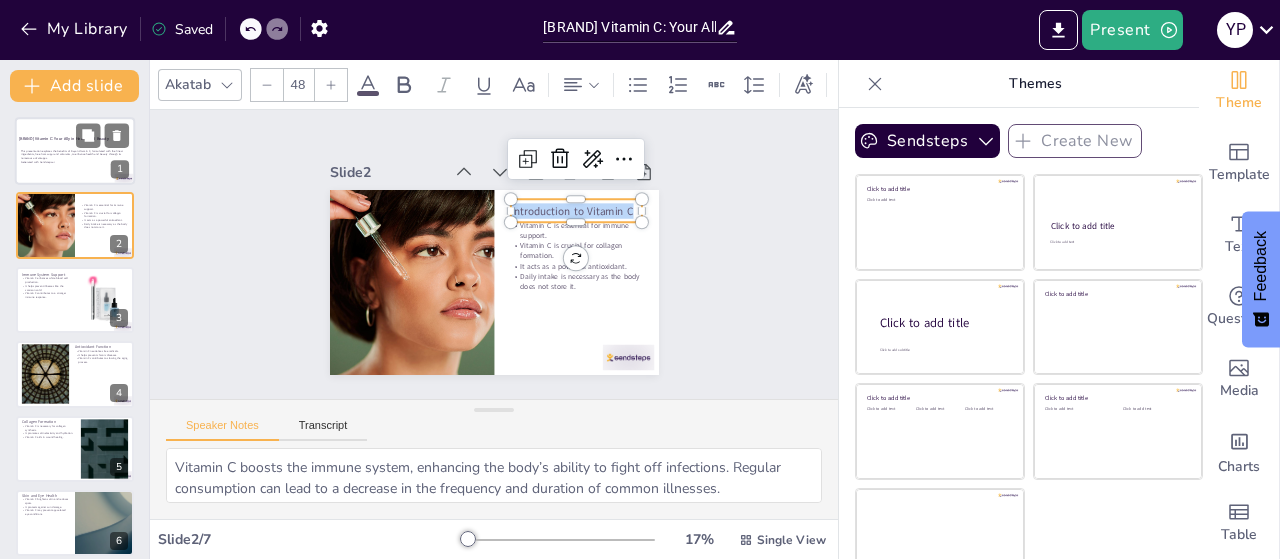 click on "This presentation explores the benefits of Dayan Vitamin C, formulated with the finest ingredients, free from sugar and colorants, to enhance health and beauty through its numerous advantages." at bounding box center (75, 154) 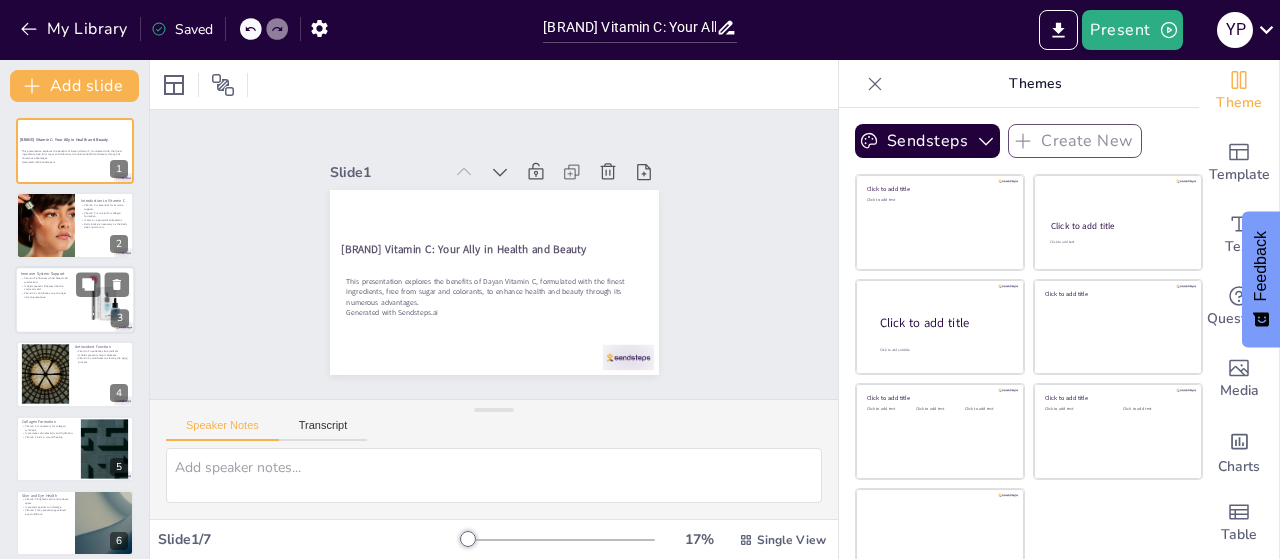 click at bounding box center (75, 300) 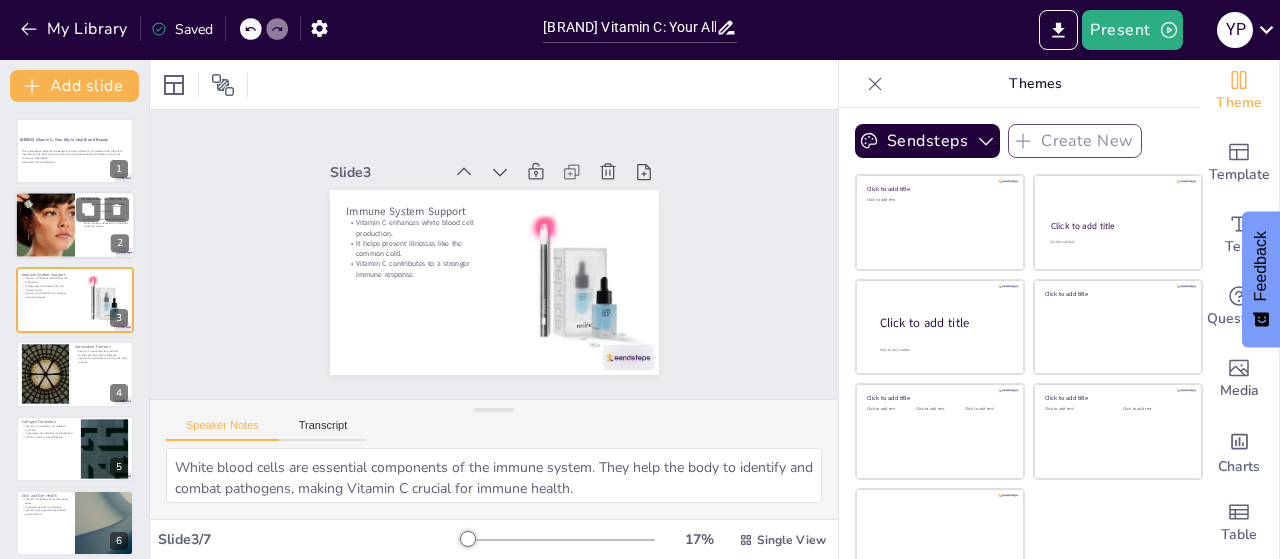 click at bounding box center (45, 226) 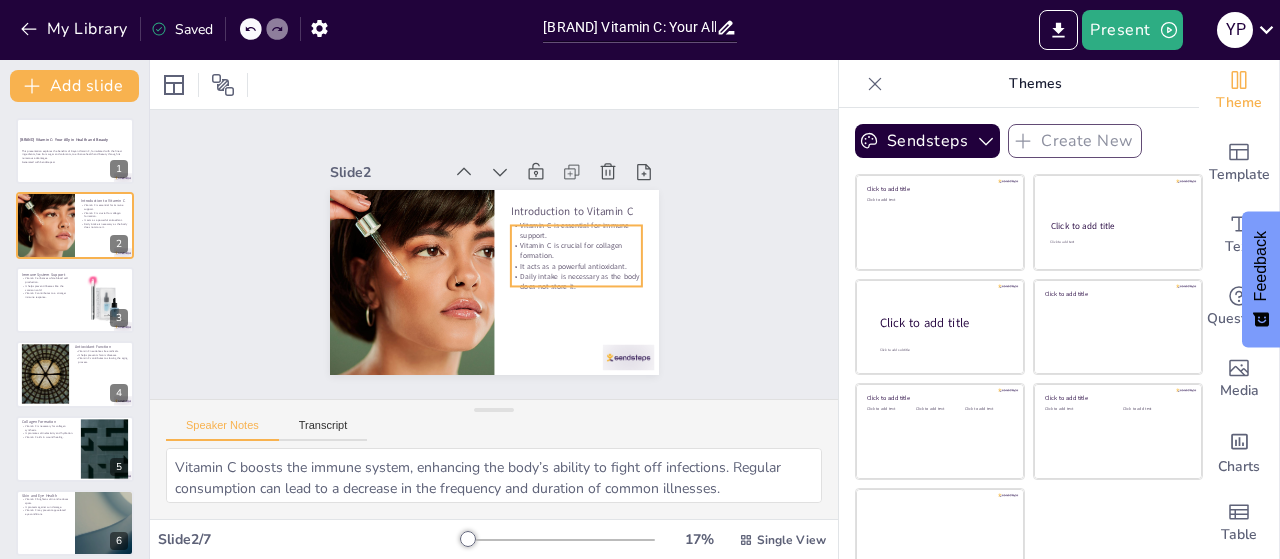 click on "It acts as a powerful antioxidant." at bounding box center (533, 328) 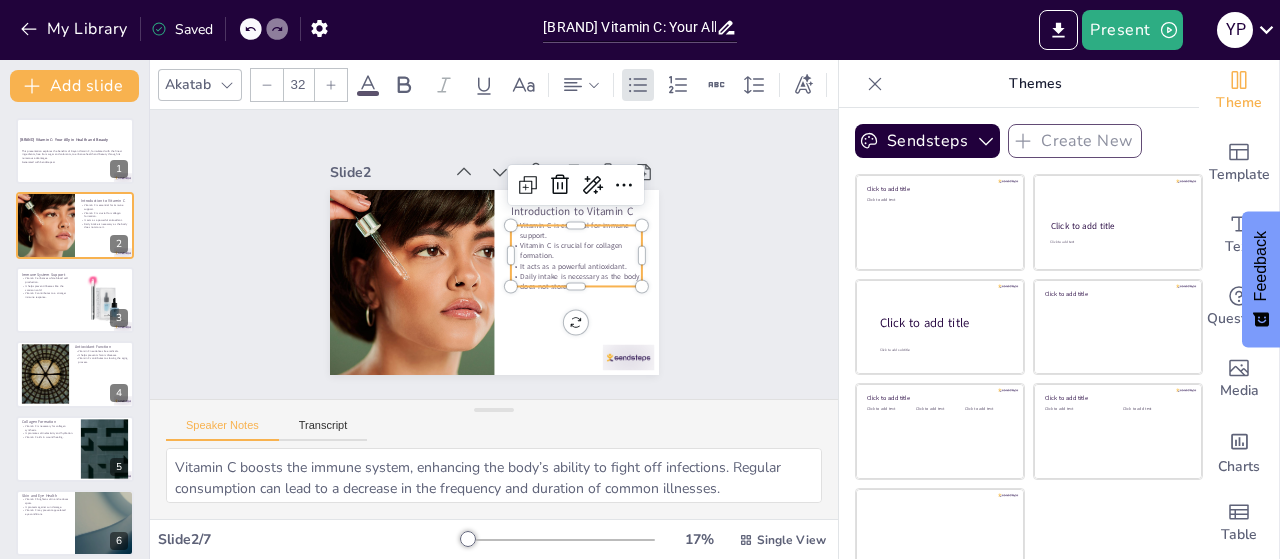 click on "It acts as a powerful antioxidant." at bounding box center (430, 307) 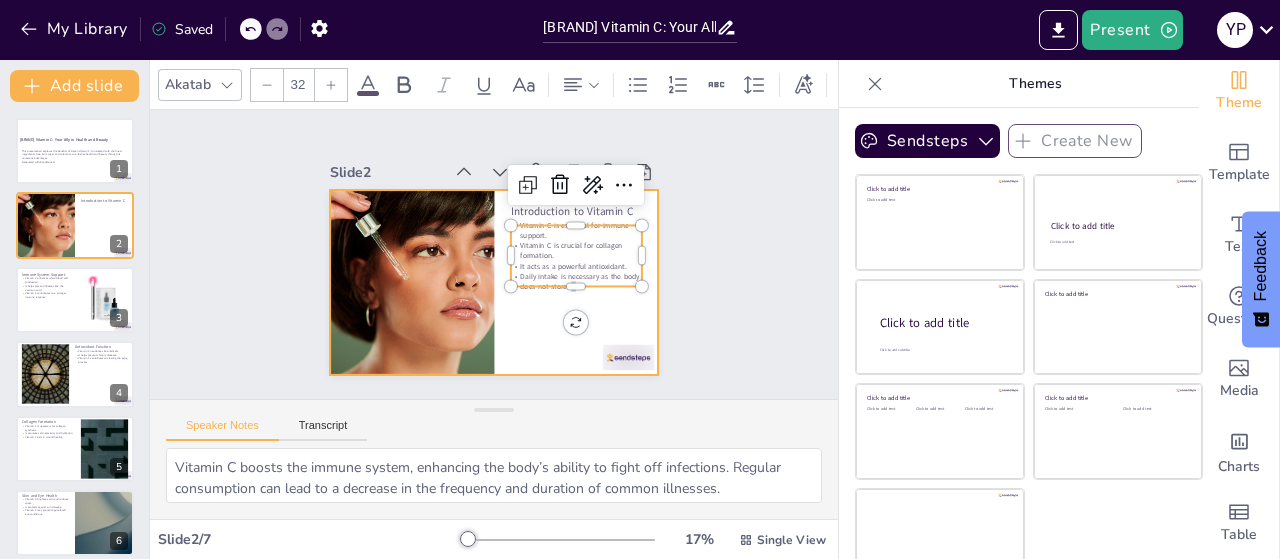 drag, startPoint x: 547, startPoint y: 276, endPoint x: 547, endPoint y: 289, distance: 13 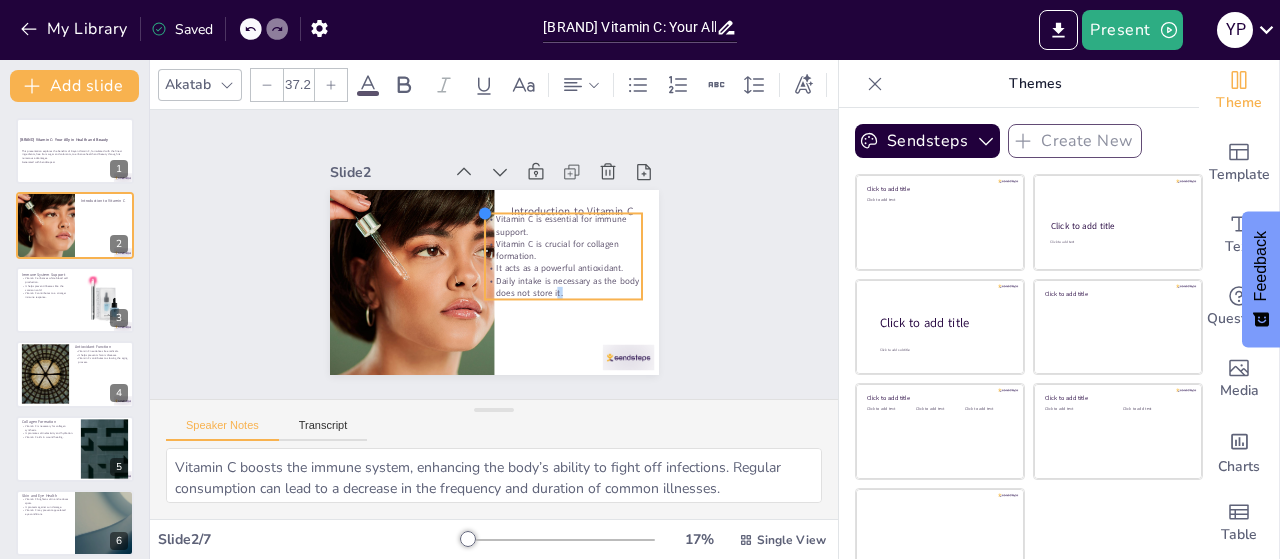 type on "38.3" 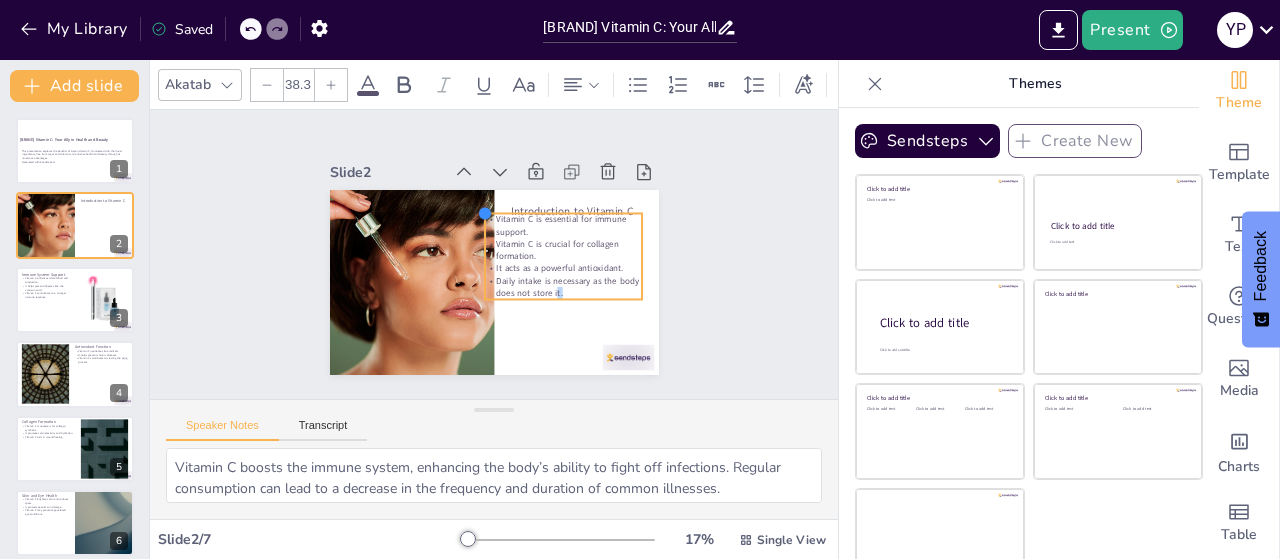 drag, startPoint x: 491, startPoint y: 219, endPoint x: 496, endPoint y: 207, distance: 13 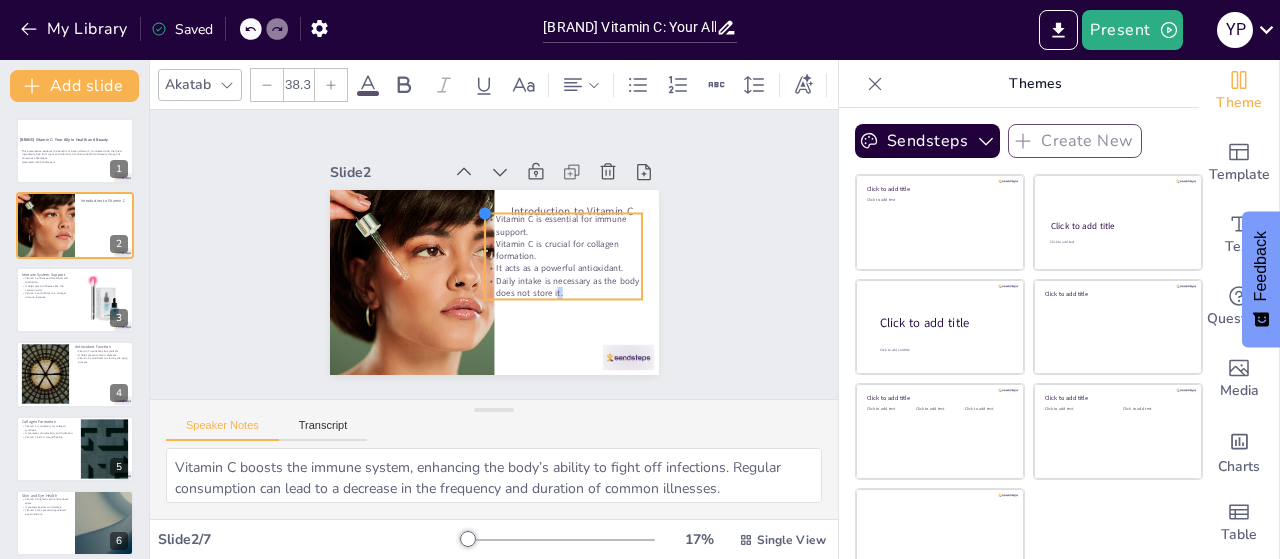 click on "Introduction to Vitamin C Vitamin C is essential for immune support. Vitamin C is crucial for collagen formation. It acts as a powerful antioxidant. Daily intake is necessary as the body does not store it." at bounding box center (468, 246) 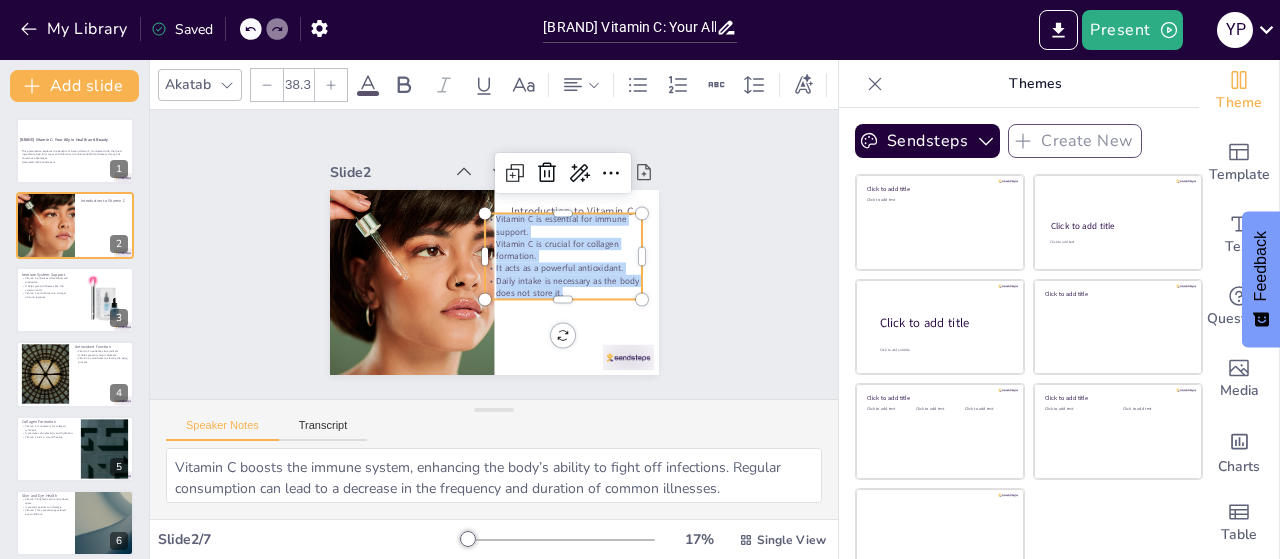 drag, startPoint x: 473, startPoint y: 213, endPoint x: 556, endPoint y: 283, distance: 108.57716 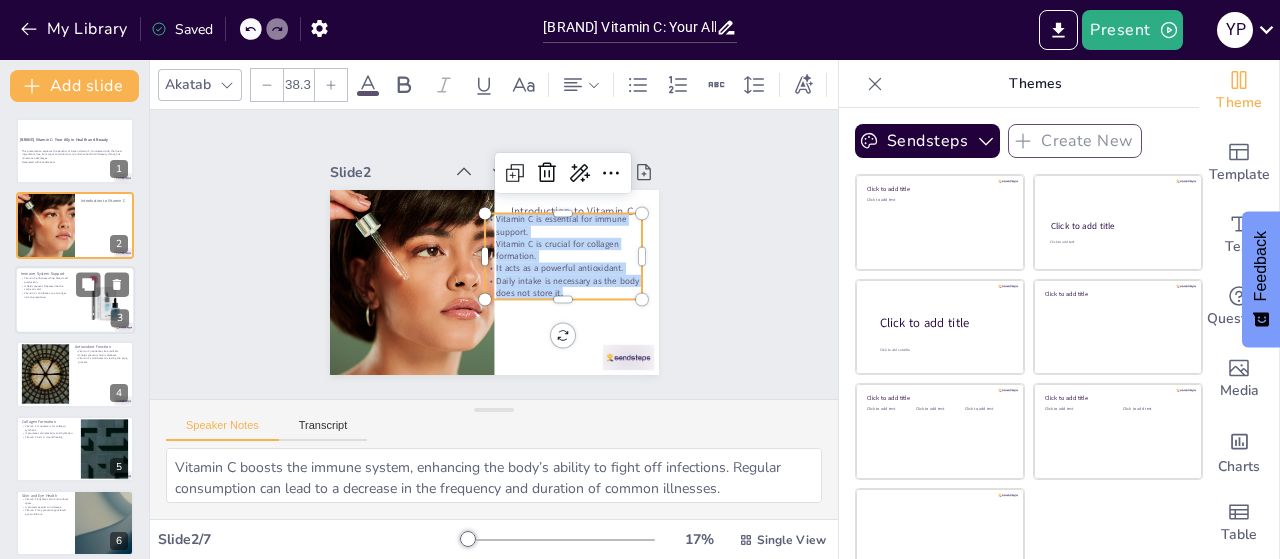 click at bounding box center [75, 300] 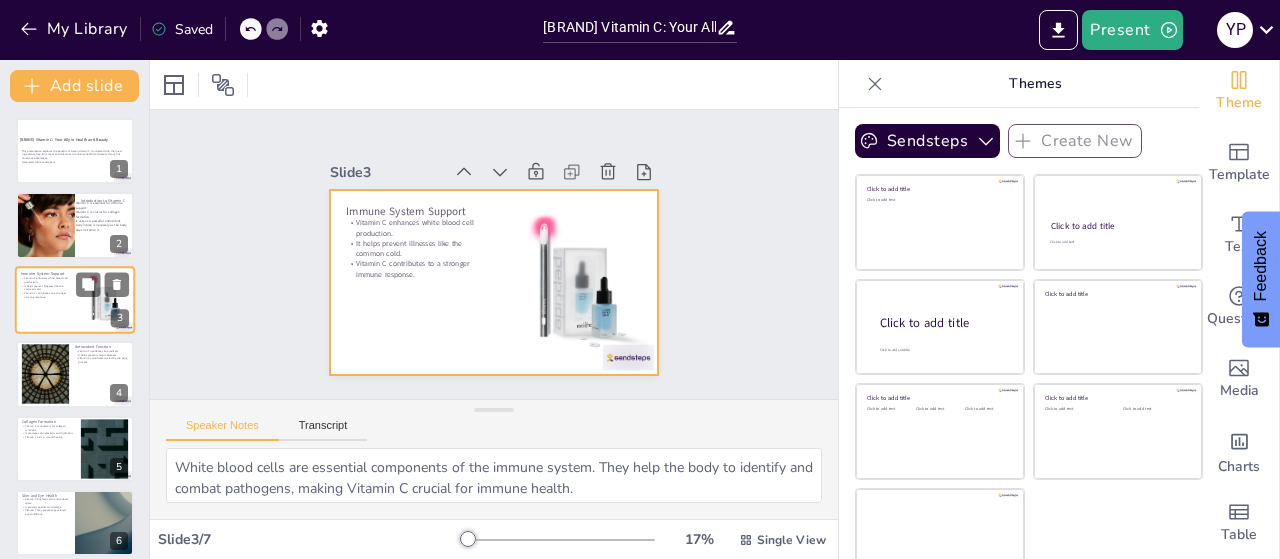click at bounding box center [75, 300] 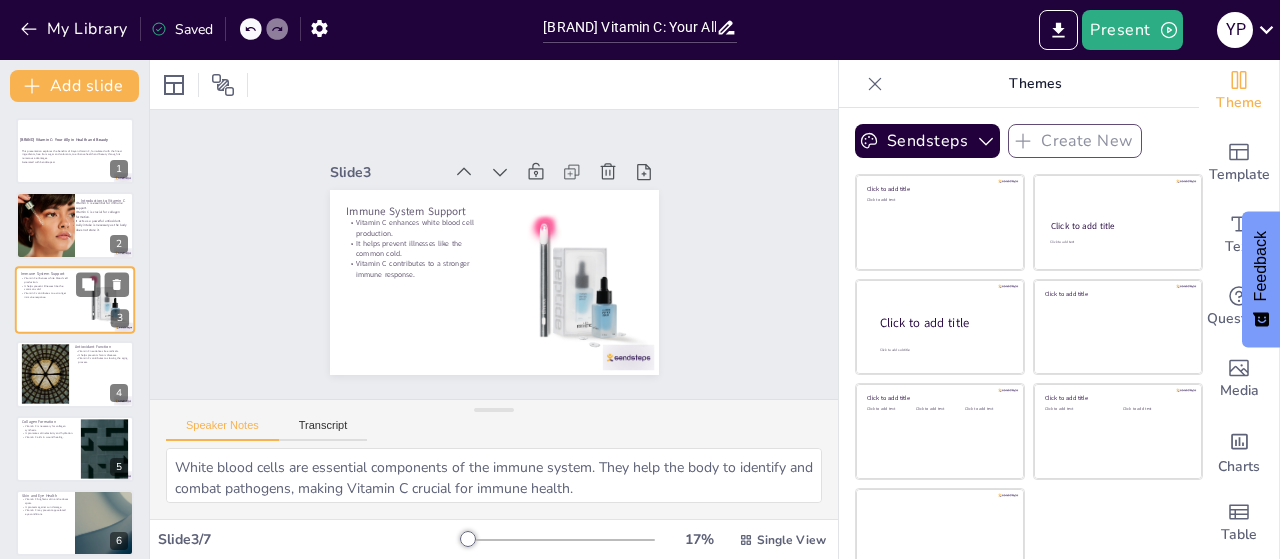 click at bounding box center [75, 300] 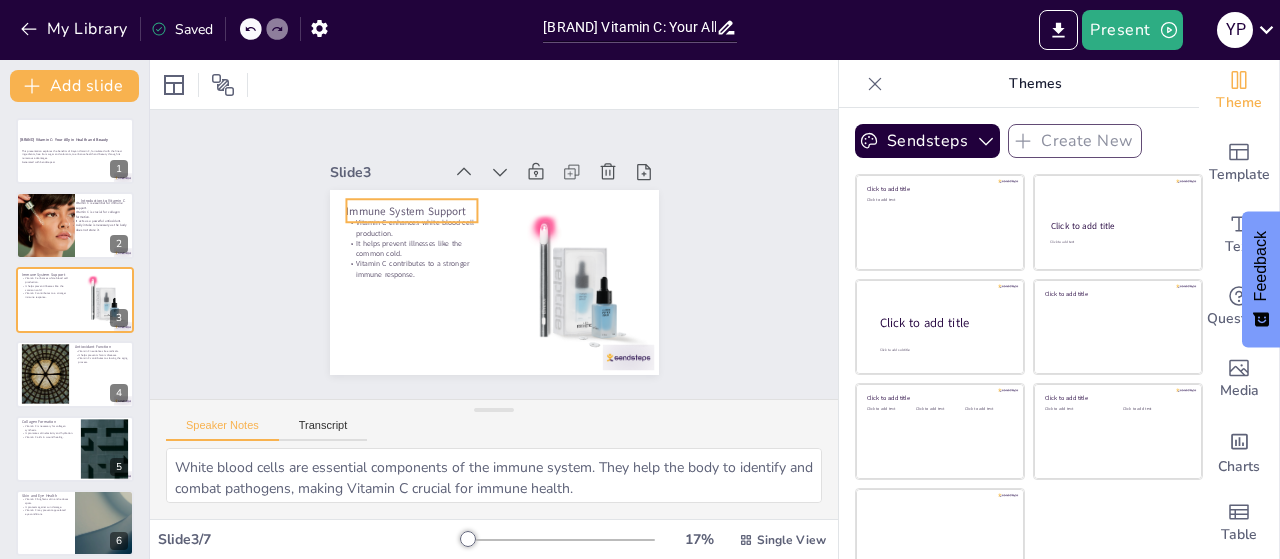click on "Immune System Support" at bounding box center (462, 166) 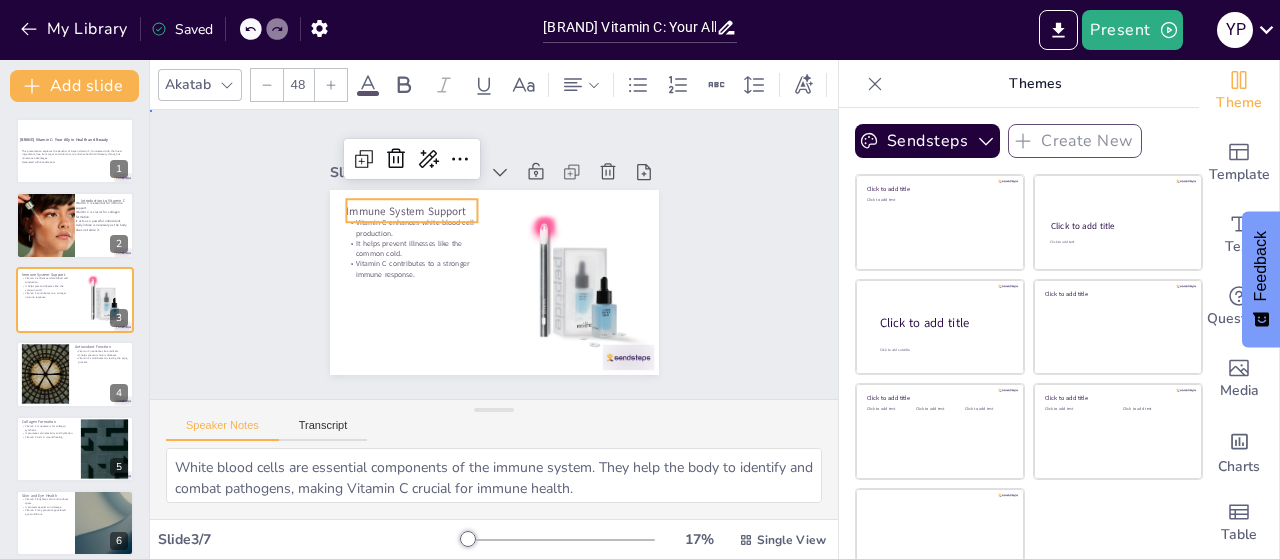 click on "Immune System Support" at bounding box center (404, 276) 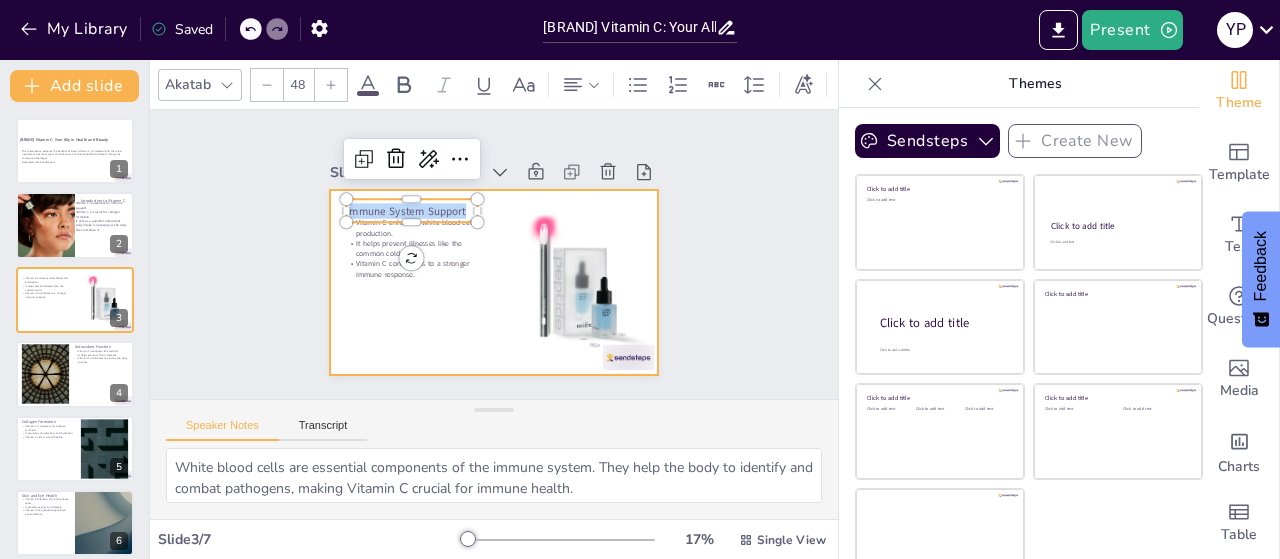 drag, startPoint x: 326, startPoint y: 206, endPoint x: 465, endPoint y: 207, distance: 139.0036 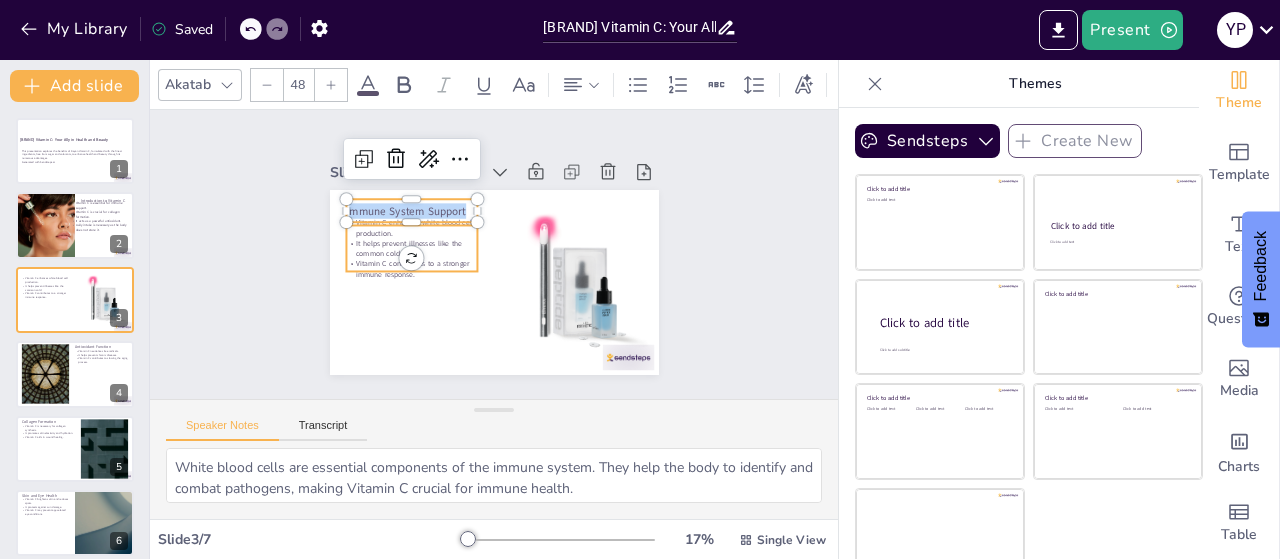 click on "It helps prevent illnesses like the common cold." at bounding box center [564, 211] 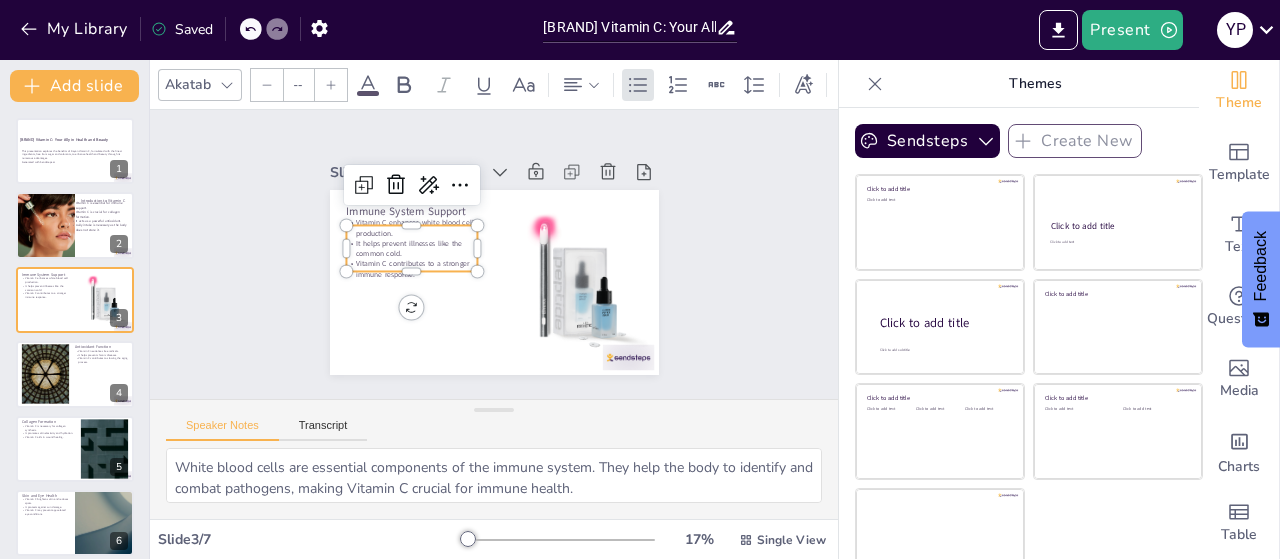 type on "32" 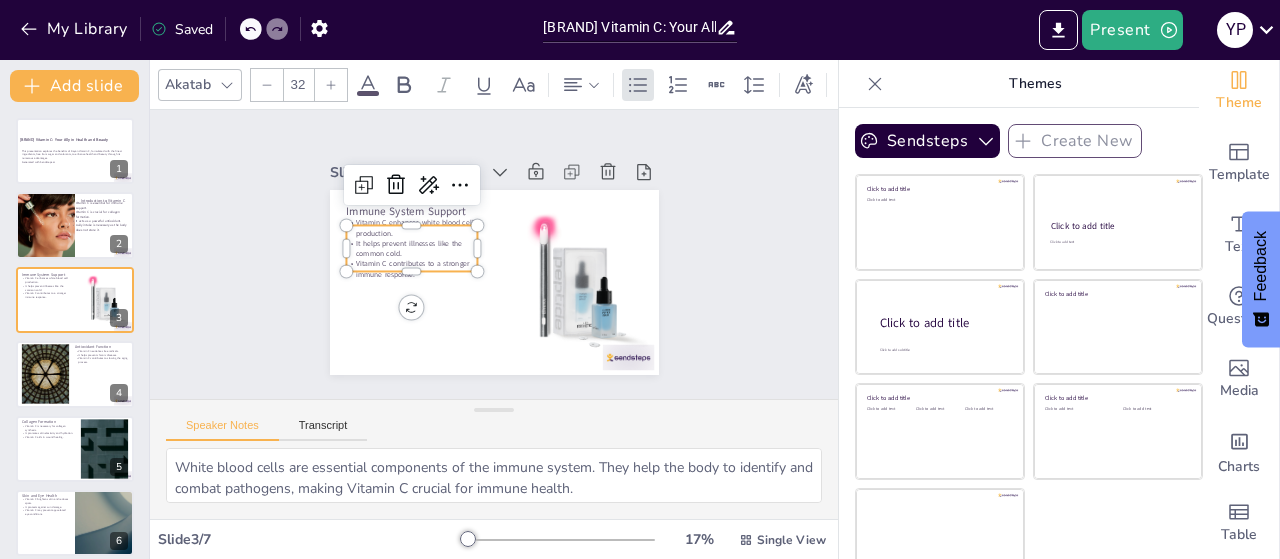 click on "It helps prevent illnesses like the common cold." at bounding box center (420, 291) 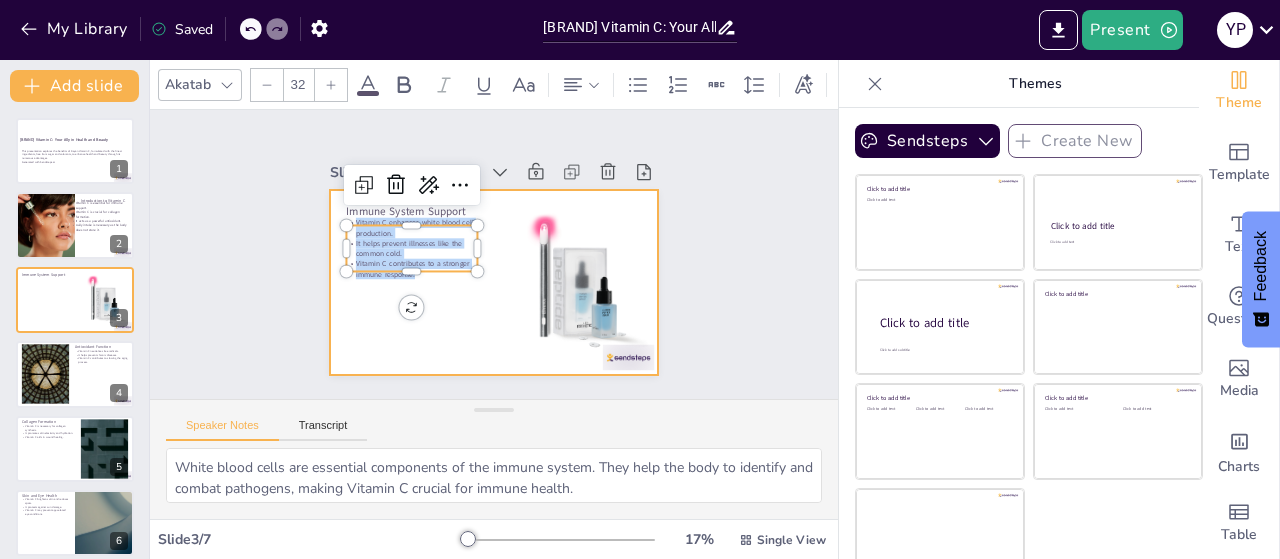 drag, startPoint x: 333, startPoint y: 219, endPoint x: 405, endPoint y: 286, distance: 98.35141 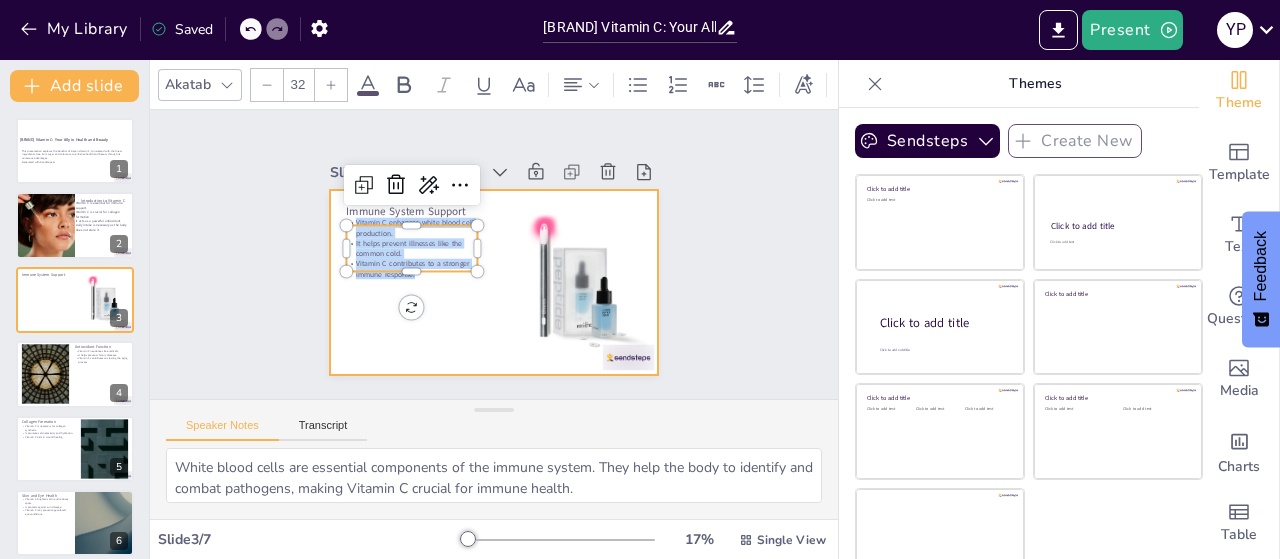 copy on "Vitamin C enhances white blood cell production. It helps prevent illnesses like the common cold. Vitamin C contributes to a stronger immune response." 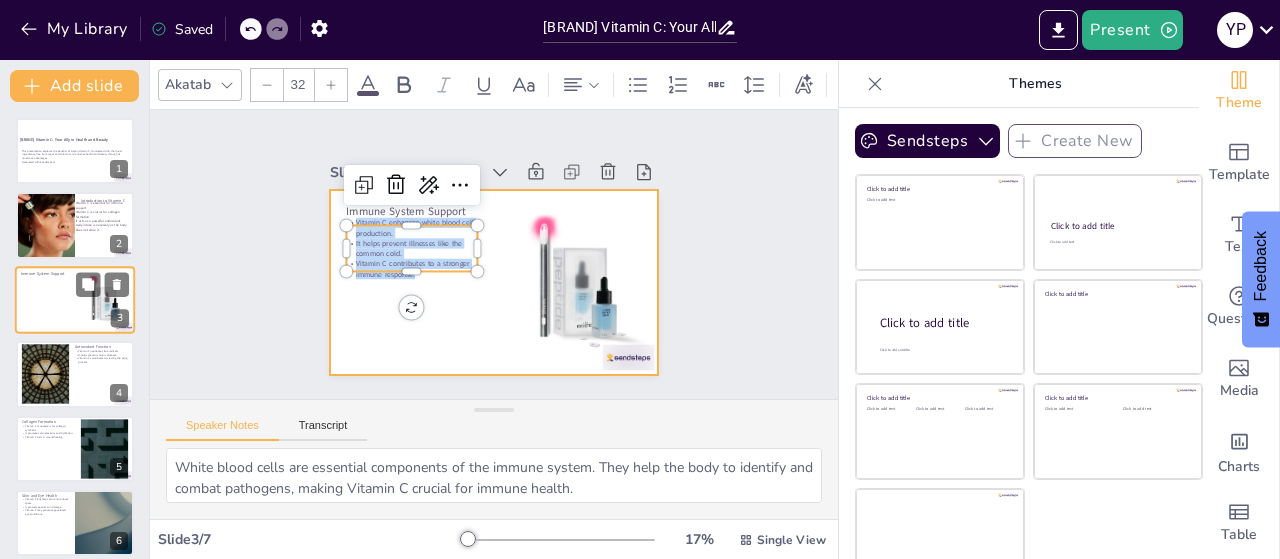 click at bounding box center [75, 300] 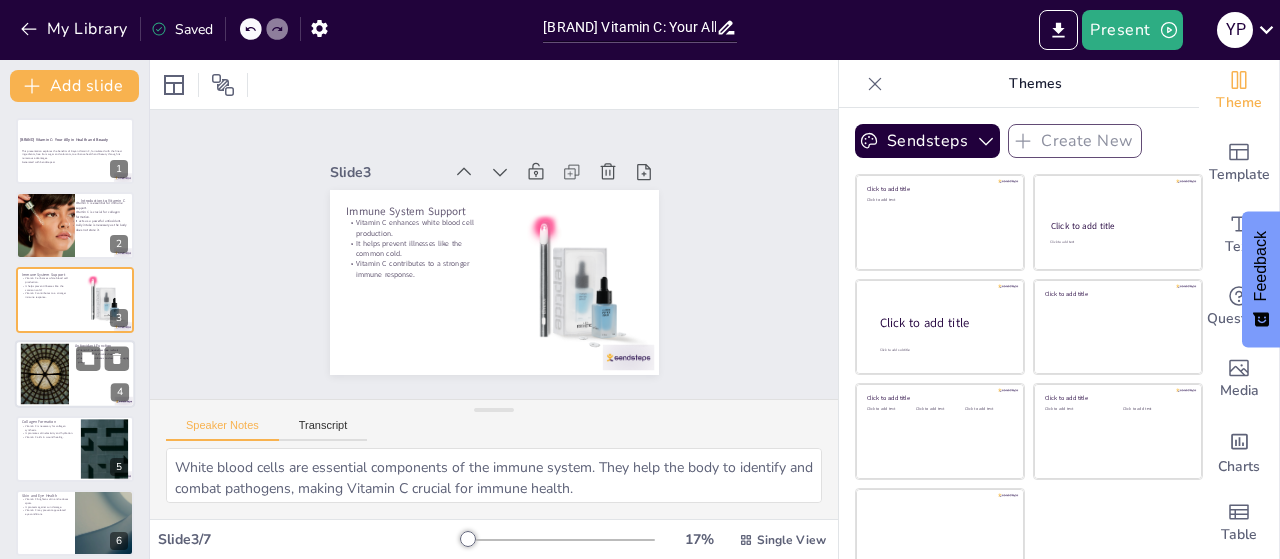 click at bounding box center (75, 374) 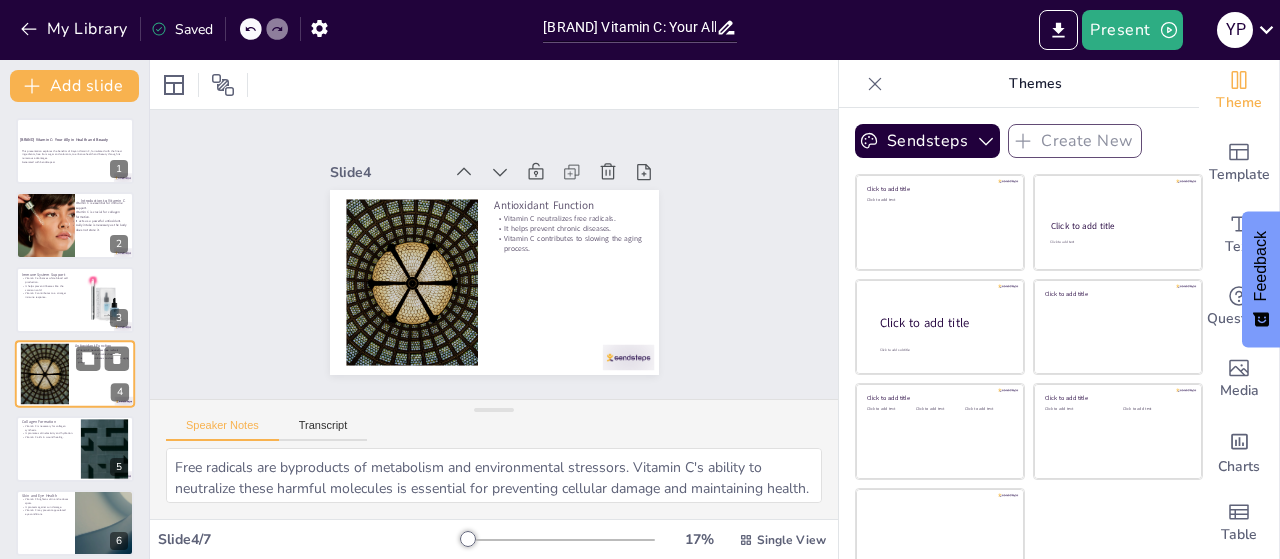 scroll, scrollTop: 44, scrollLeft: 0, axis: vertical 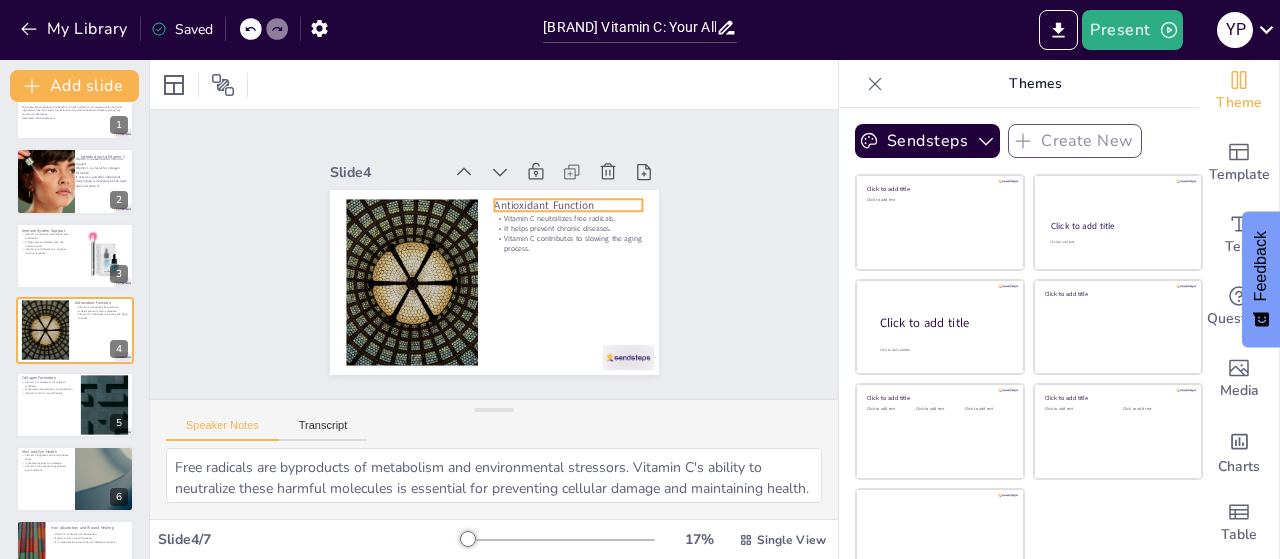 click on "Antioxidant Function" at bounding box center (583, 248) 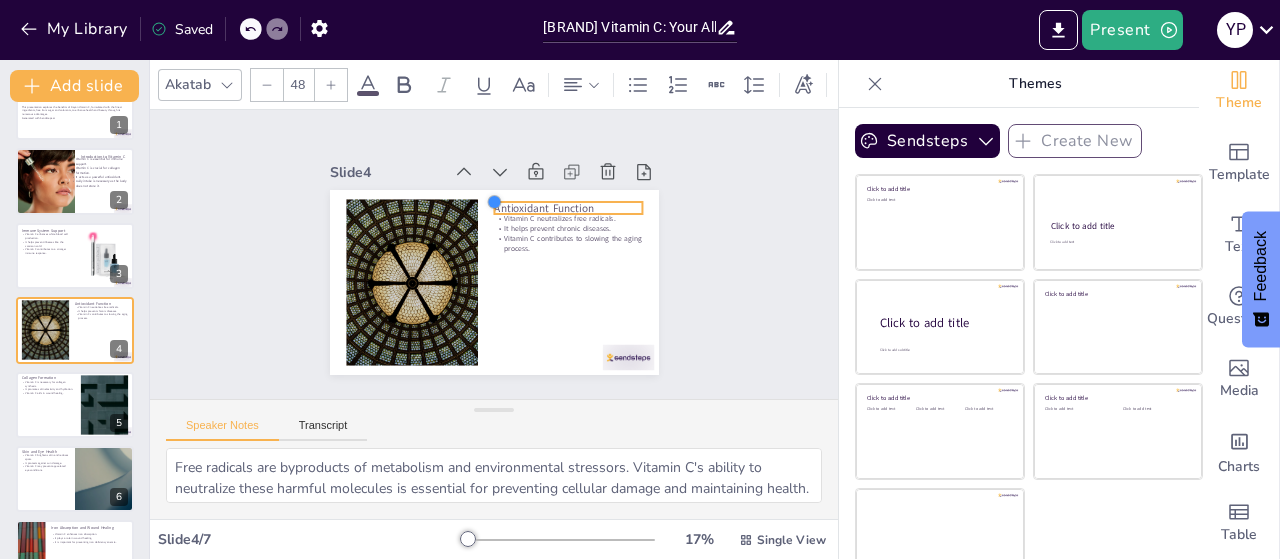 click at bounding box center (547, 255) 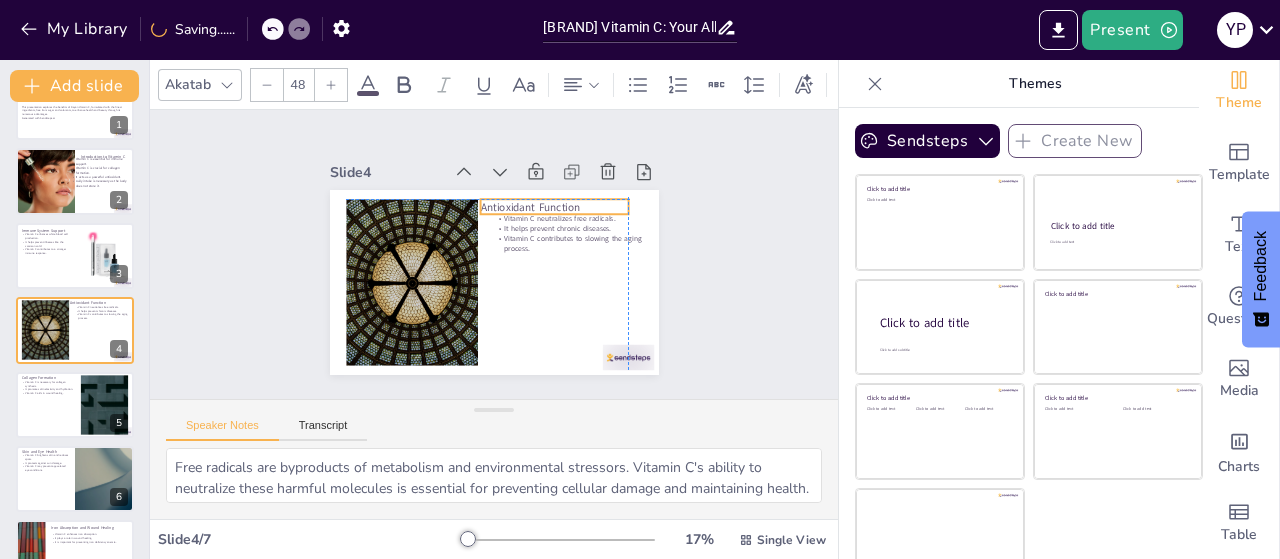 drag, startPoint x: 574, startPoint y: 199, endPoint x: 562, endPoint y: 194, distance: 13 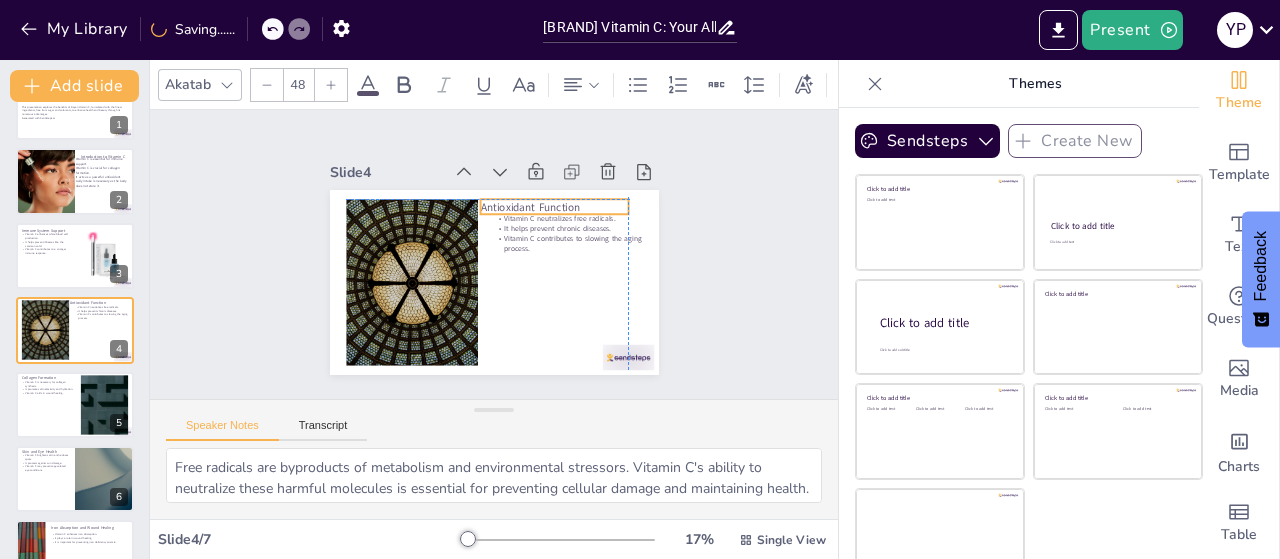 click on "Antioxidant Function" at bounding box center [565, 283] 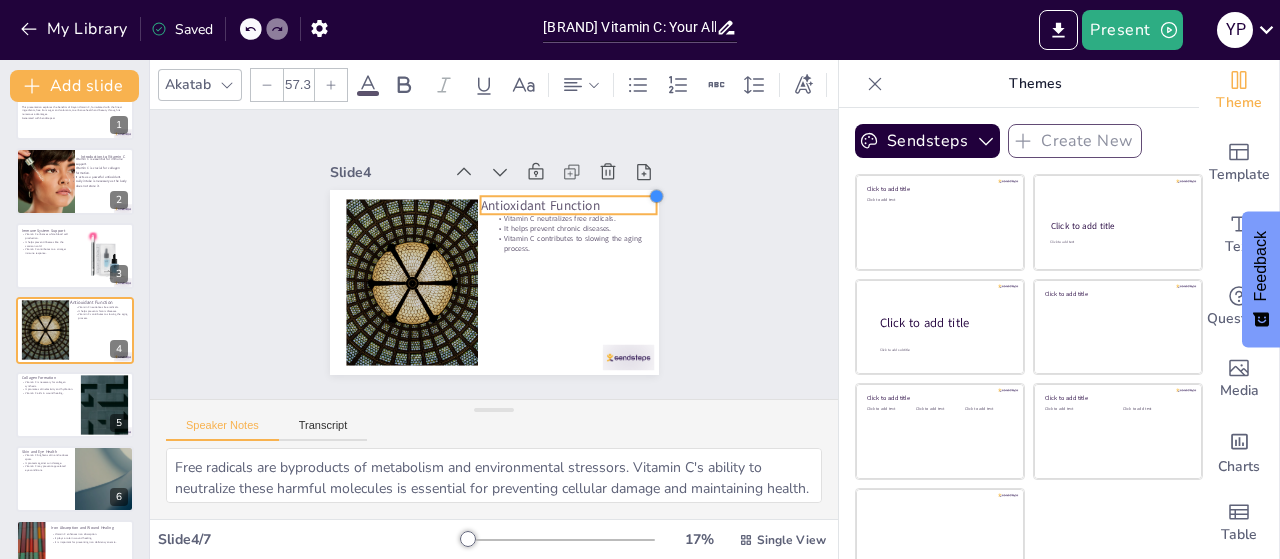 drag, startPoint x: 607, startPoint y: 194, endPoint x: 622, endPoint y: 191, distance: 15.297058 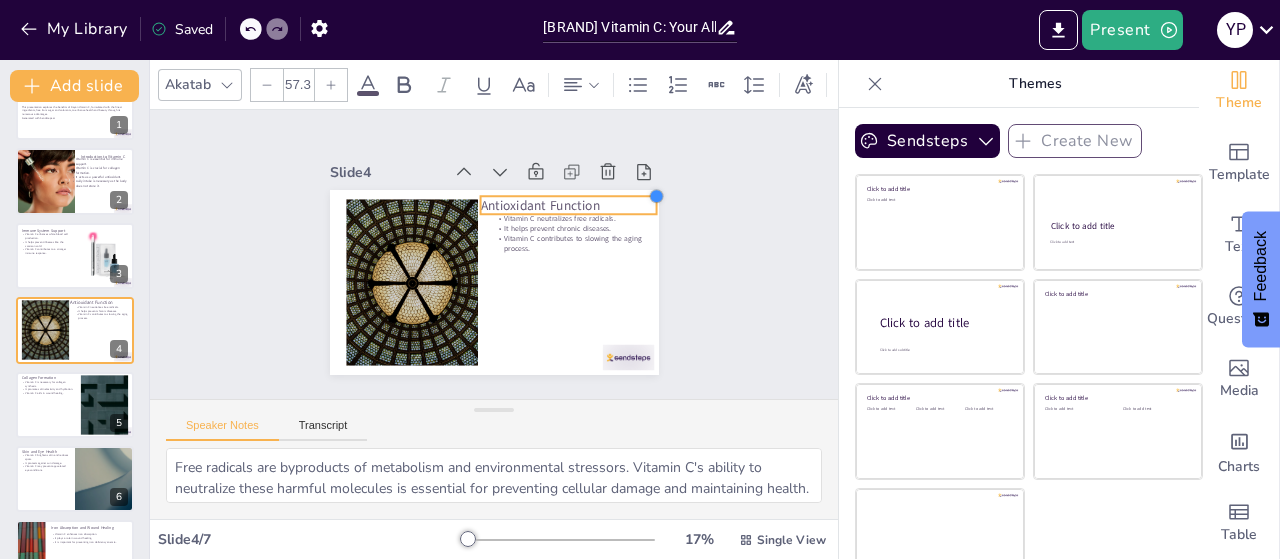 click on "Antioxidant Function Vitamin C neutralizes free radicals. It helps prevent chronic diseases. Vitamin C contributes to slowing the aging process." at bounding box center [521, 254] 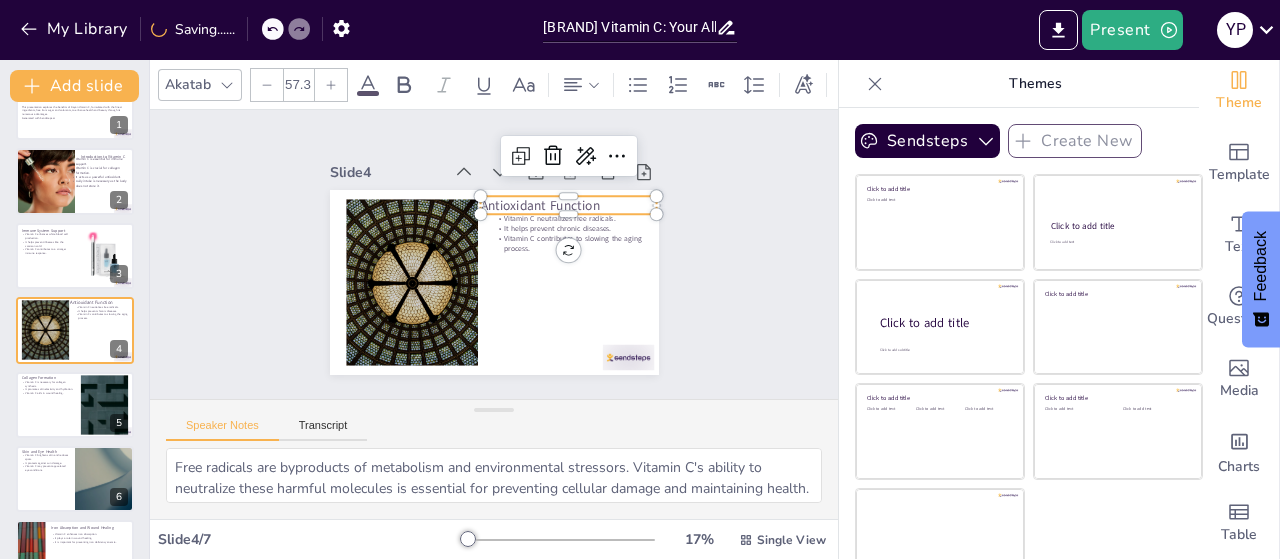 click on "Antioxidant Function" at bounding box center (535, 334) 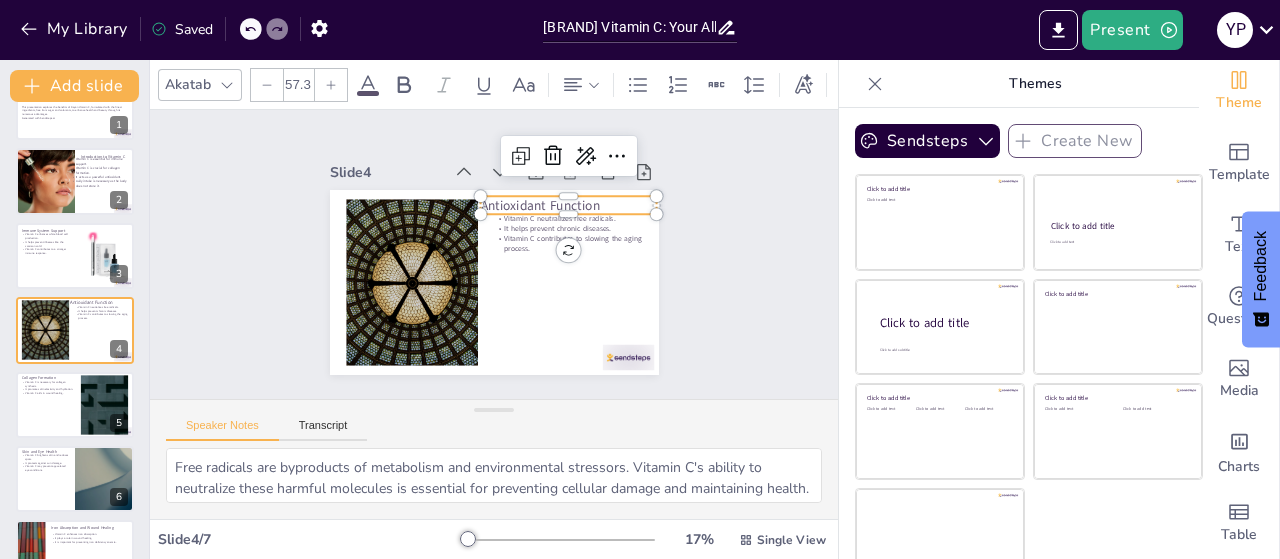 click on "Antioxidant Function" at bounding box center [557, 317] 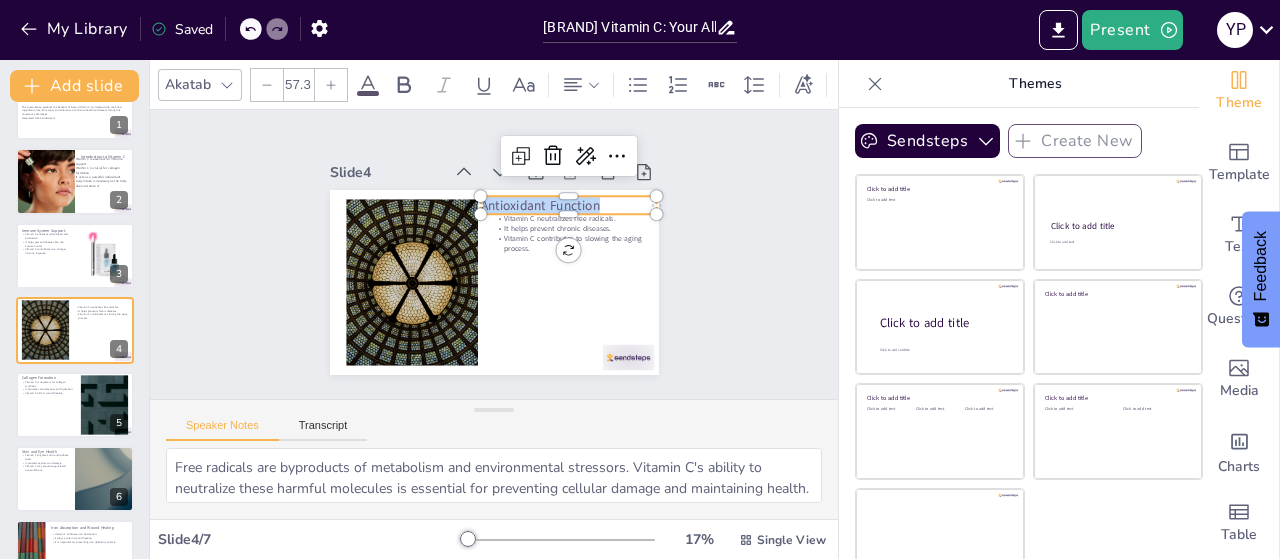 drag, startPoint x: 578, startPoint y: 199, endPoint x: 461, endPoint y: 211, distance: 117.61378 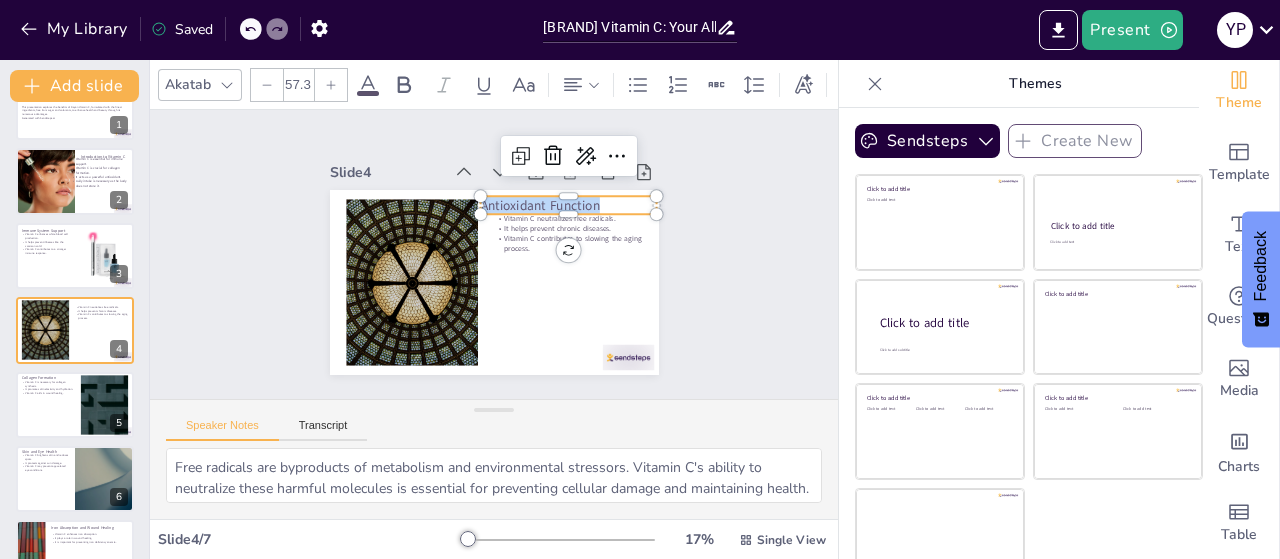 copy on "Antioxidant Function" 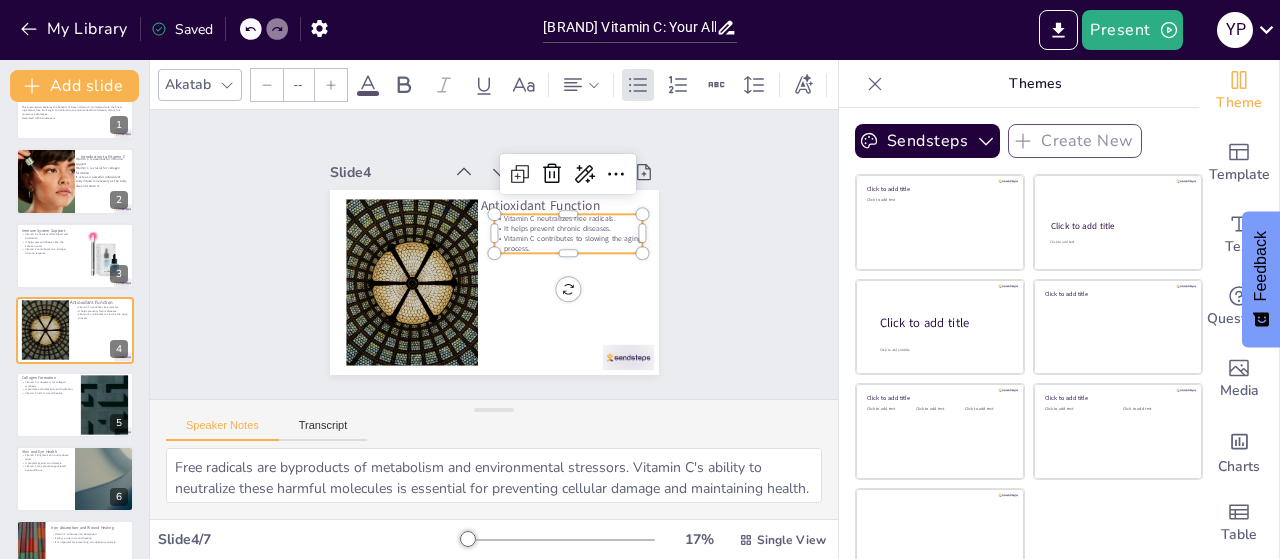 type on "32" 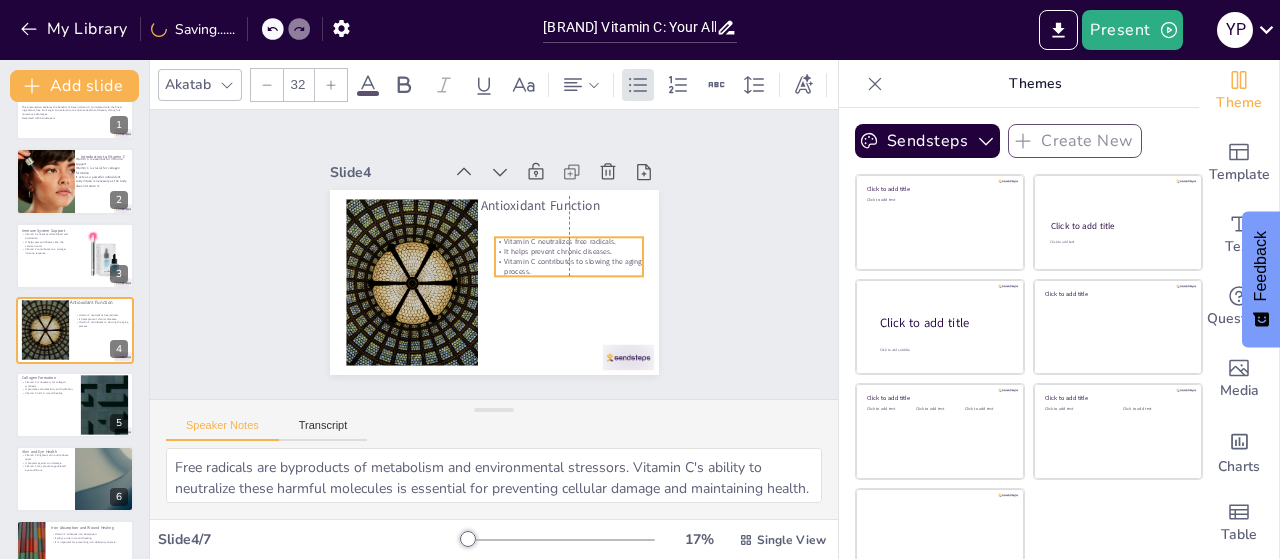 drag, startPoint x: 512, startPoint y: 241, endPoint x: 514, endPoint y: 264, distance: 23.086792 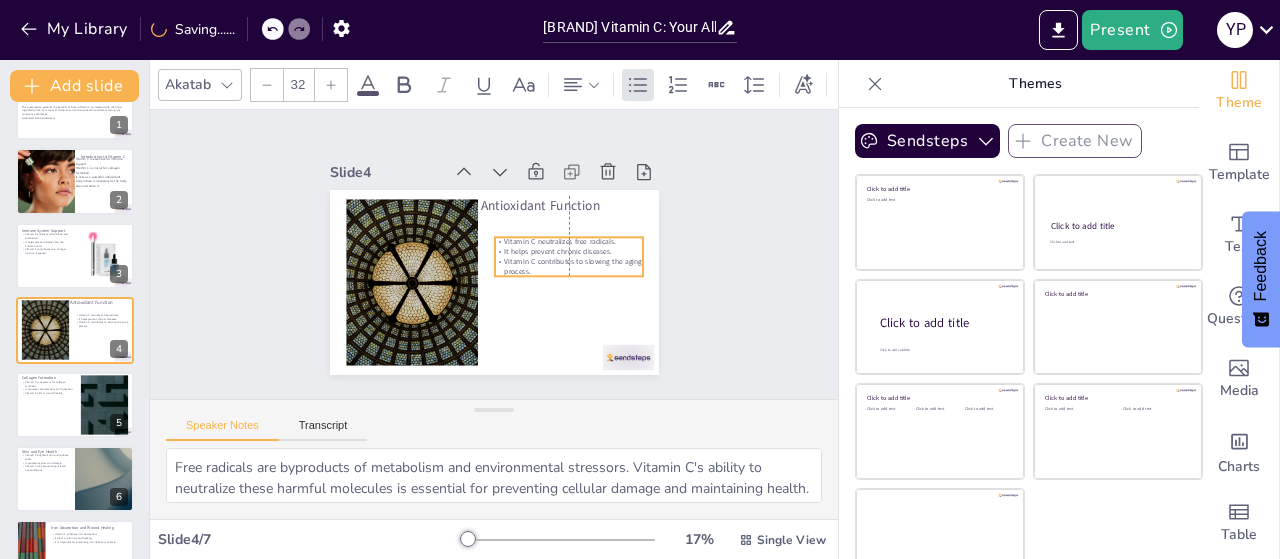 click on "Vitamin C contributes to slowing the aging process." at bounding box center [474, 327] 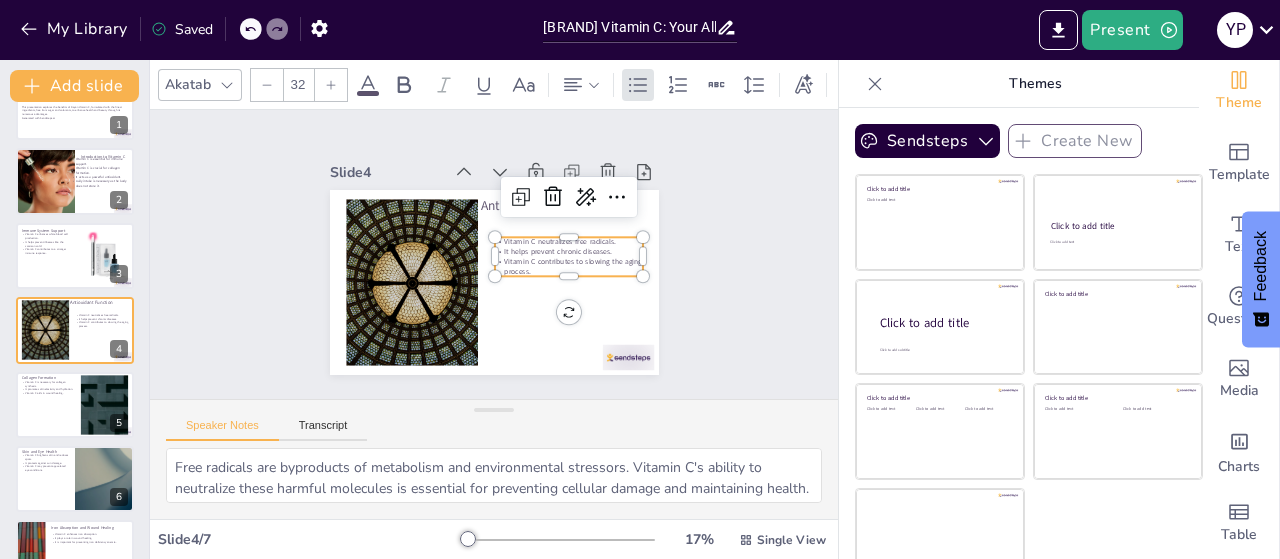 click on "Vitamin C neutralizes free radicals." at bounding box center (530, 321) 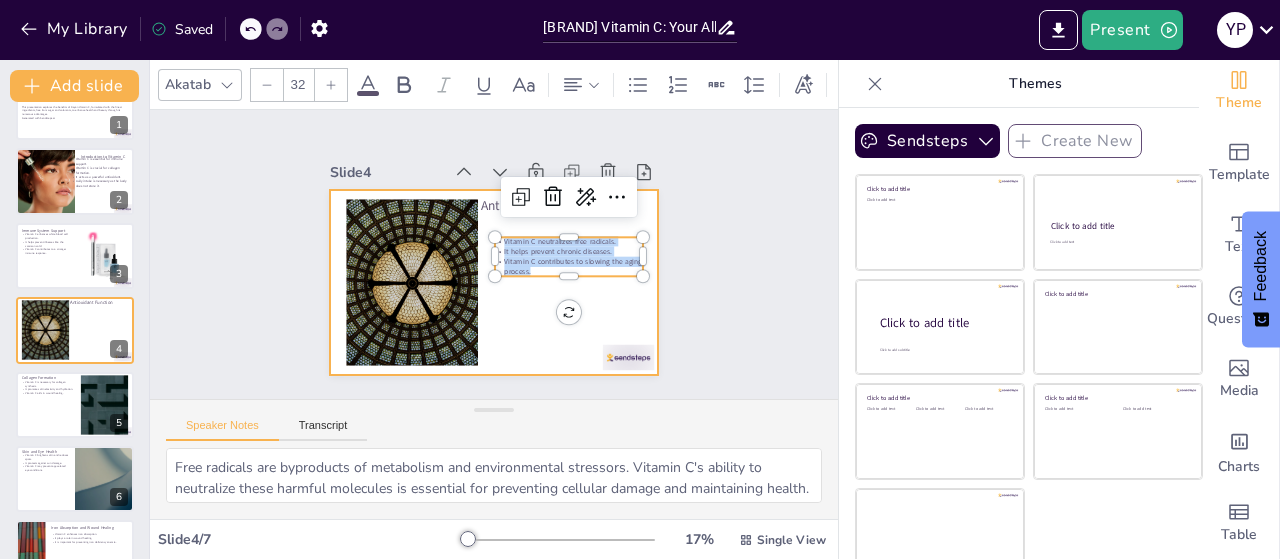 drag, startPoint x: 480, startPoint y: 237, endPoint x: 504, endPoint y: 277, distance: 46.647614 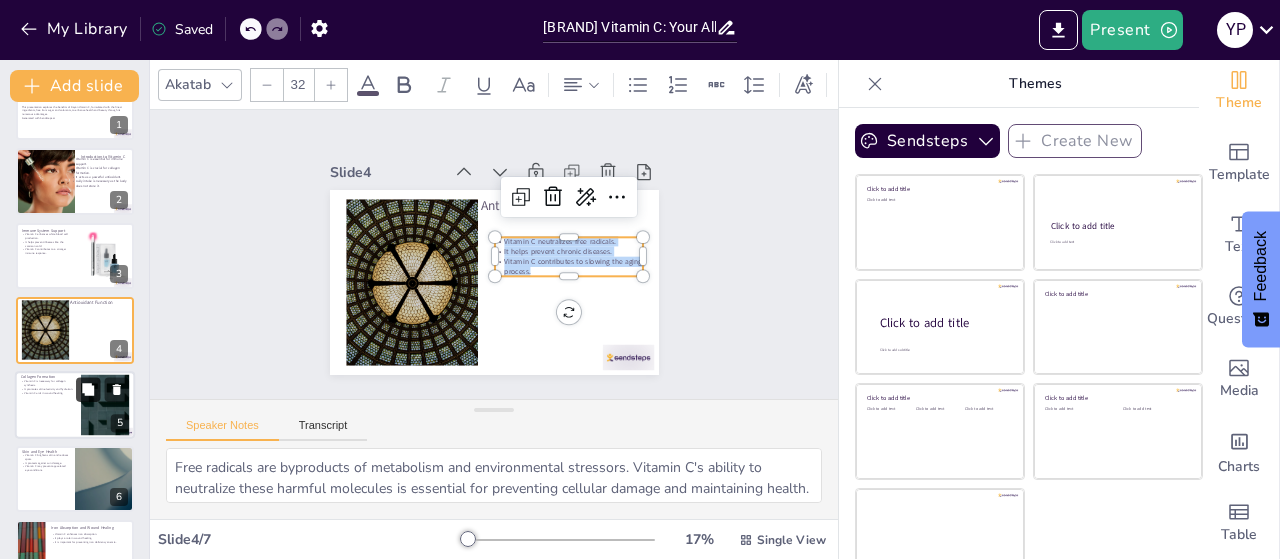 click 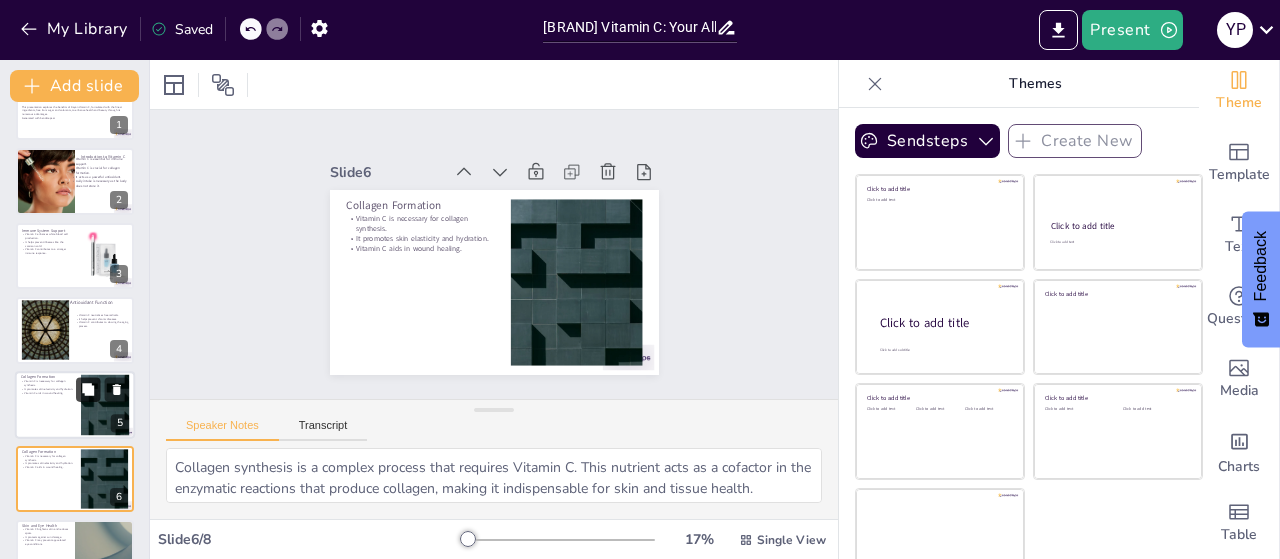 scroll, scrollTop: 162, scrollLeft: 0, axis: vertical 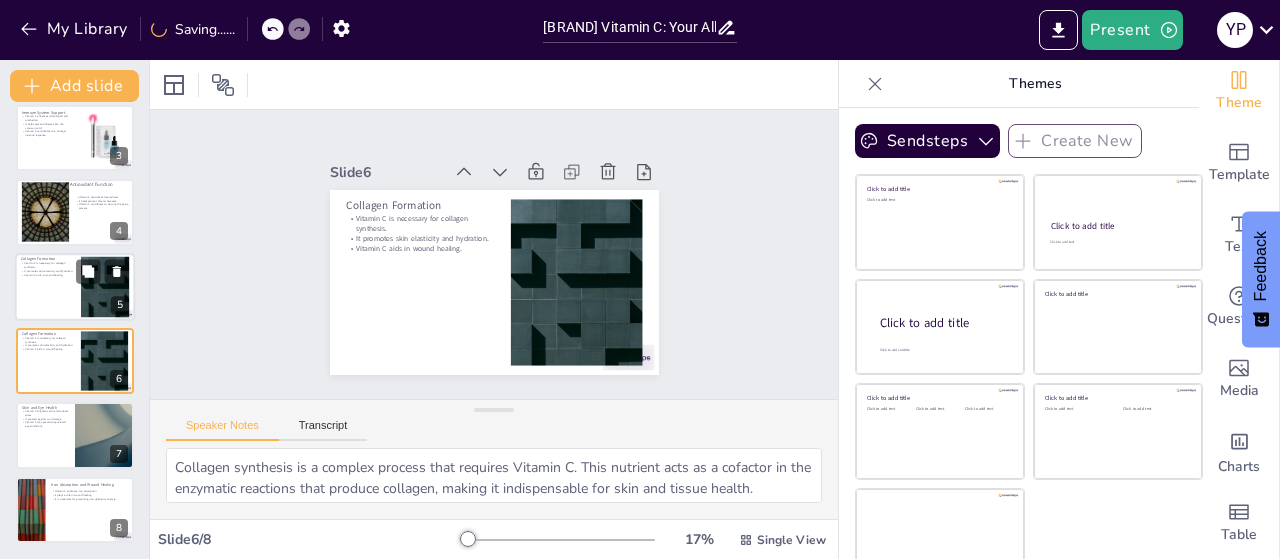 click at bounding box center (75, 287) 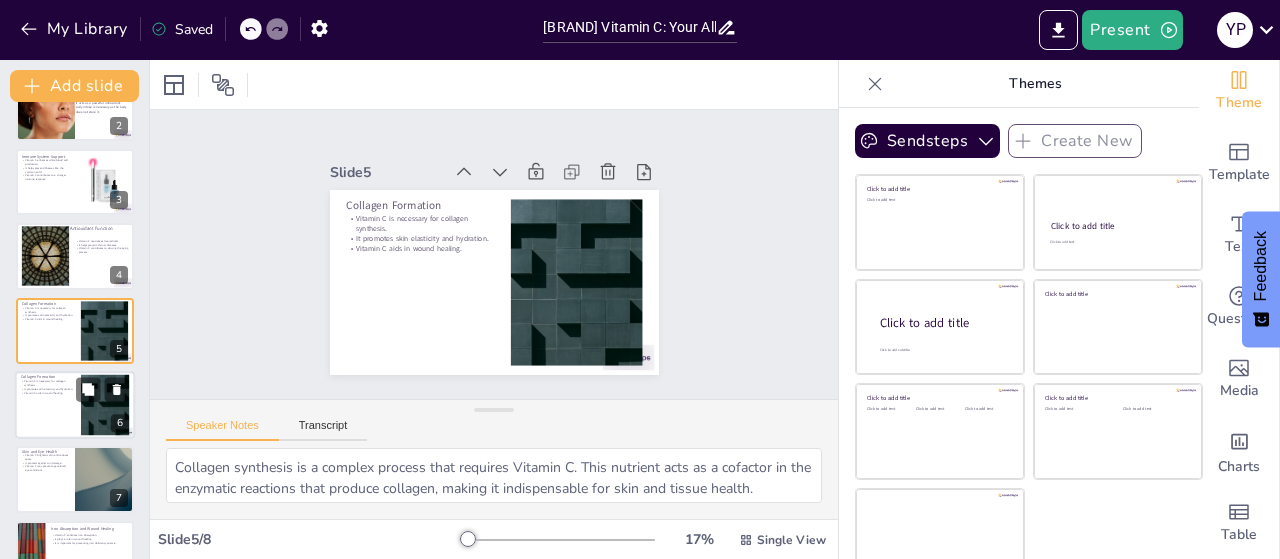 click at bounding box center [75, 405] 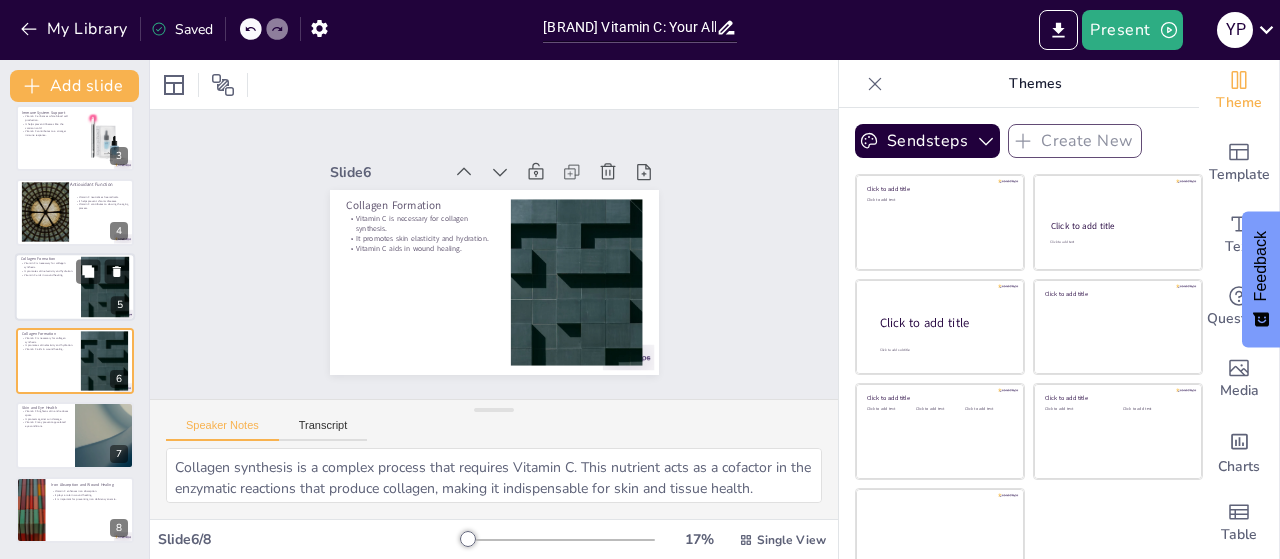 click at bounding box center (75, 287) 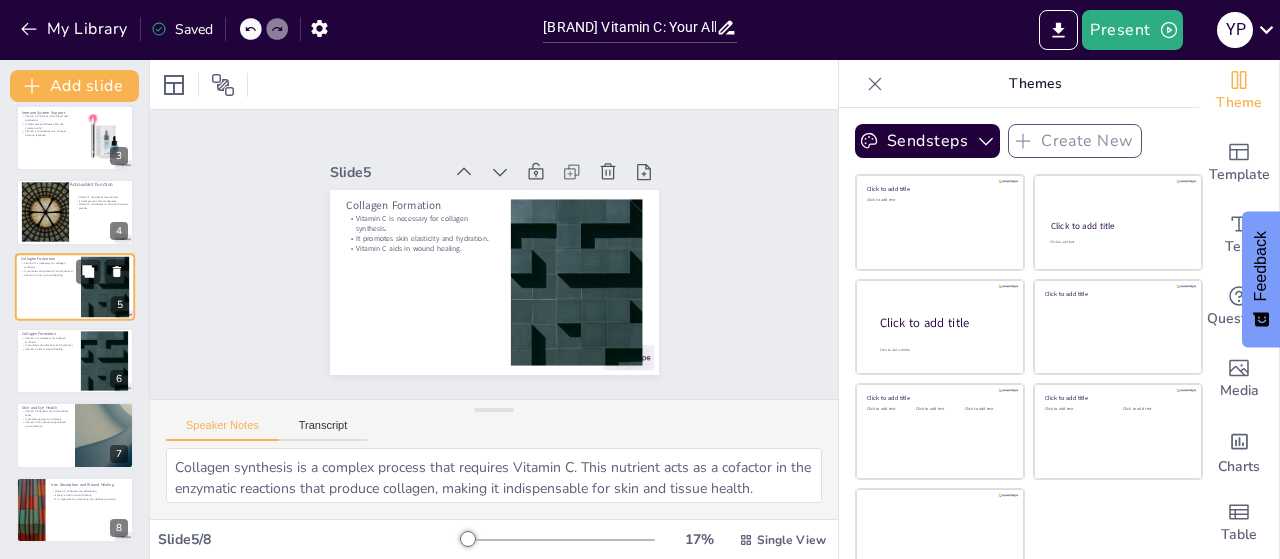 scroll, scrollTop: 118, scrollLeft: 0, axis: vertical 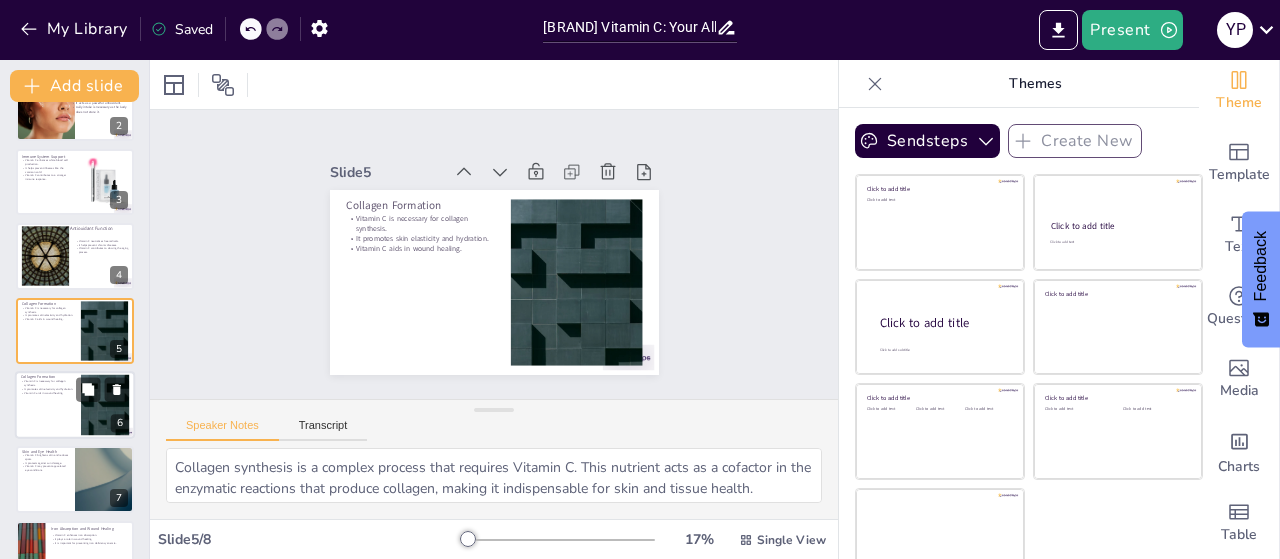 click at bounding box center (75, 405) 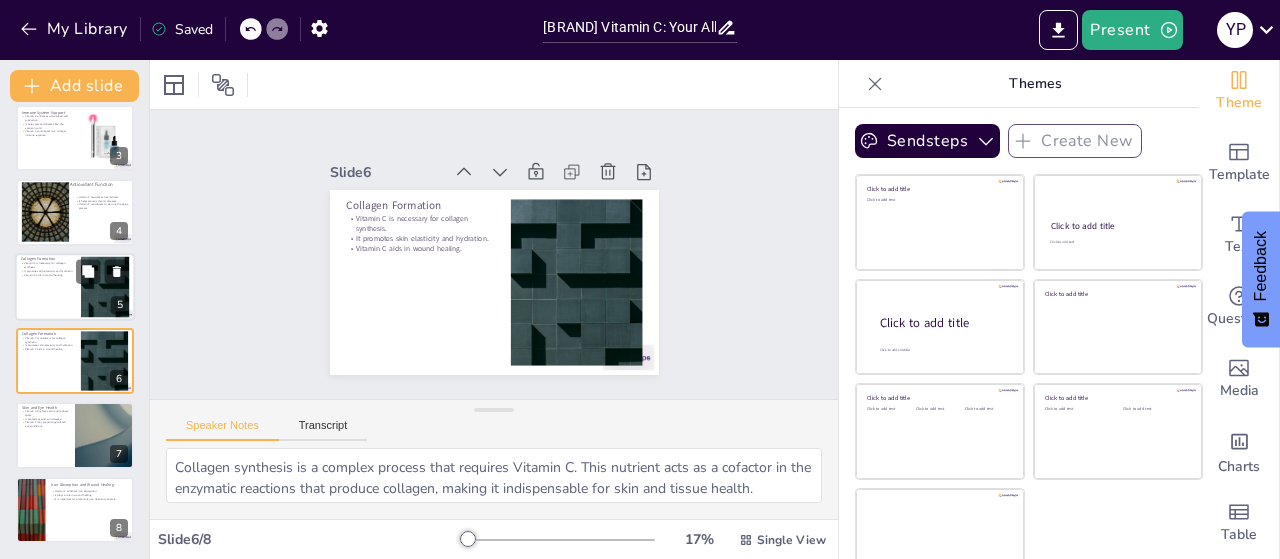 click at bounding box center (75, 287) 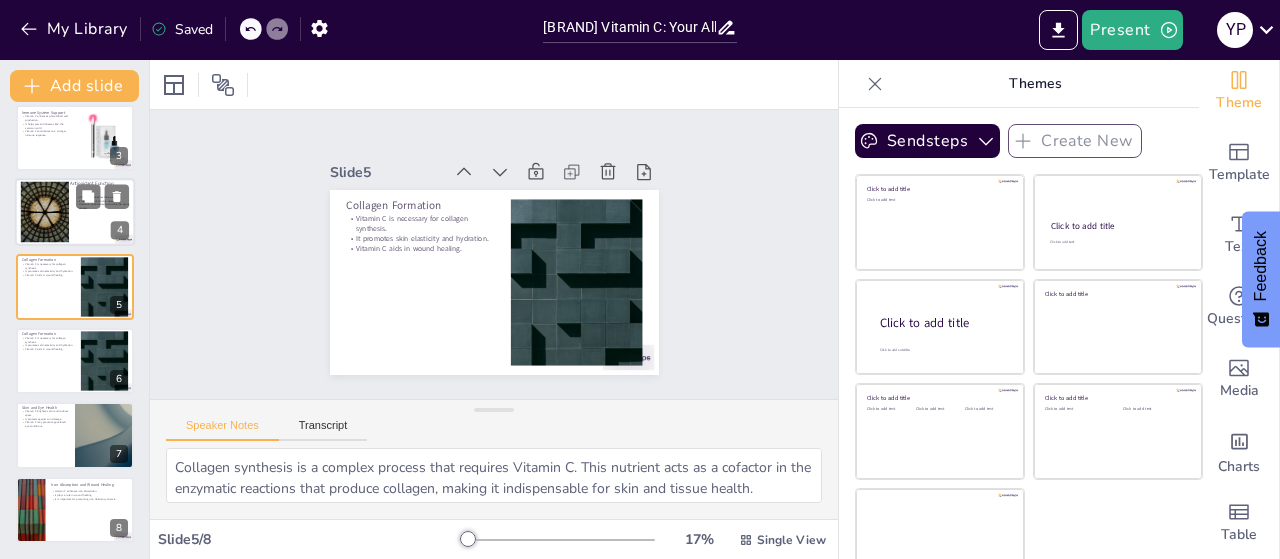 scroll, scrollTop: 118, scrollLeft: 0, axis: vertical 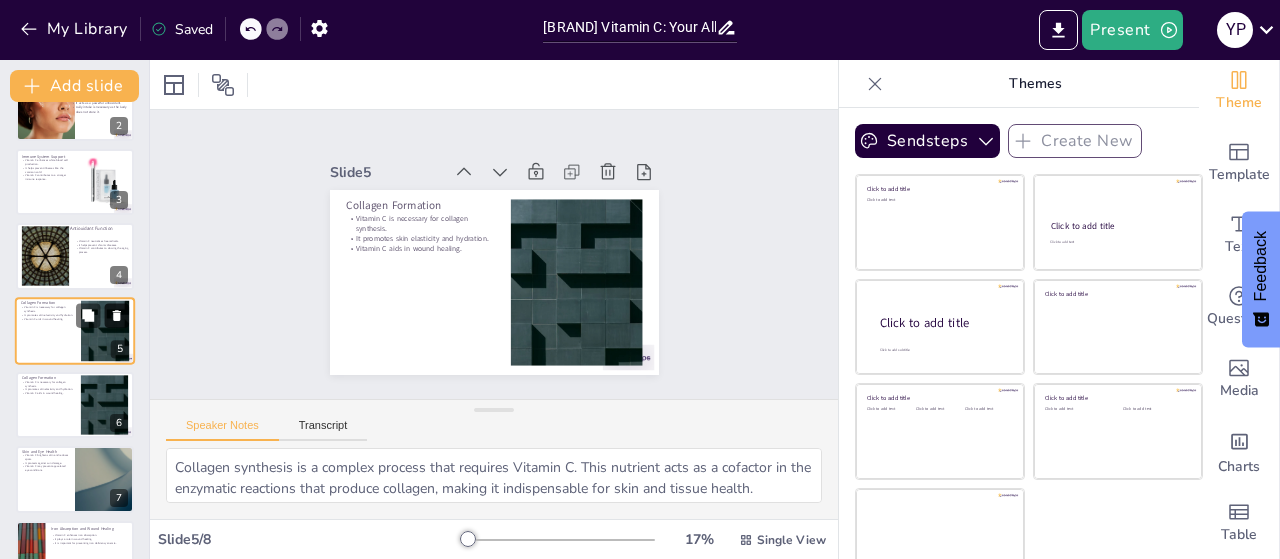 click 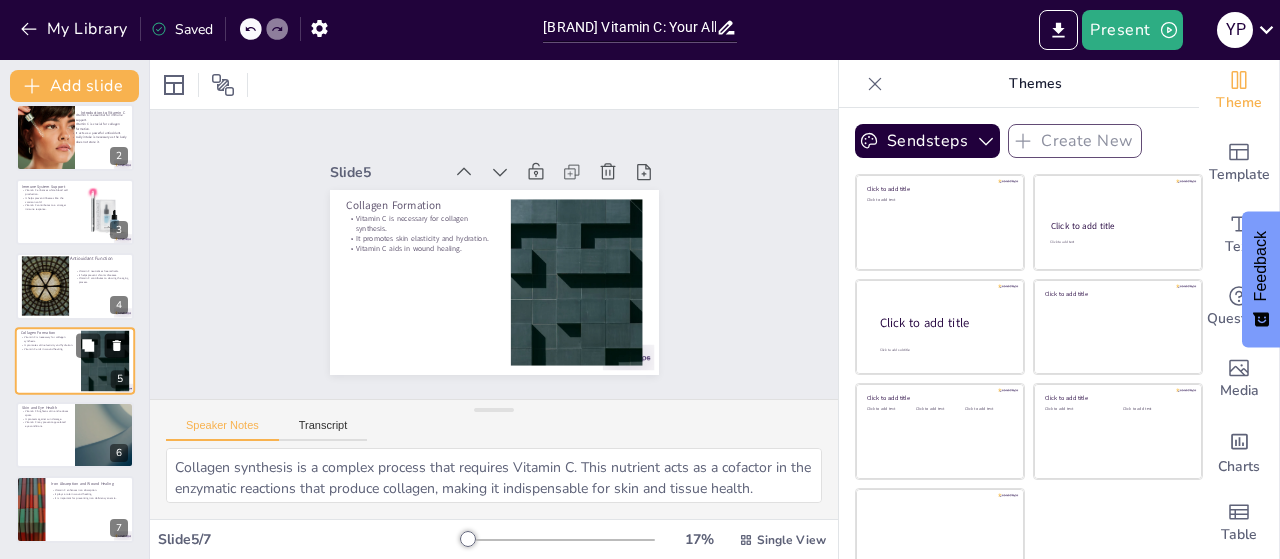 scroll, scrollTop: 87, scrollLeft: 0, axis: vertical 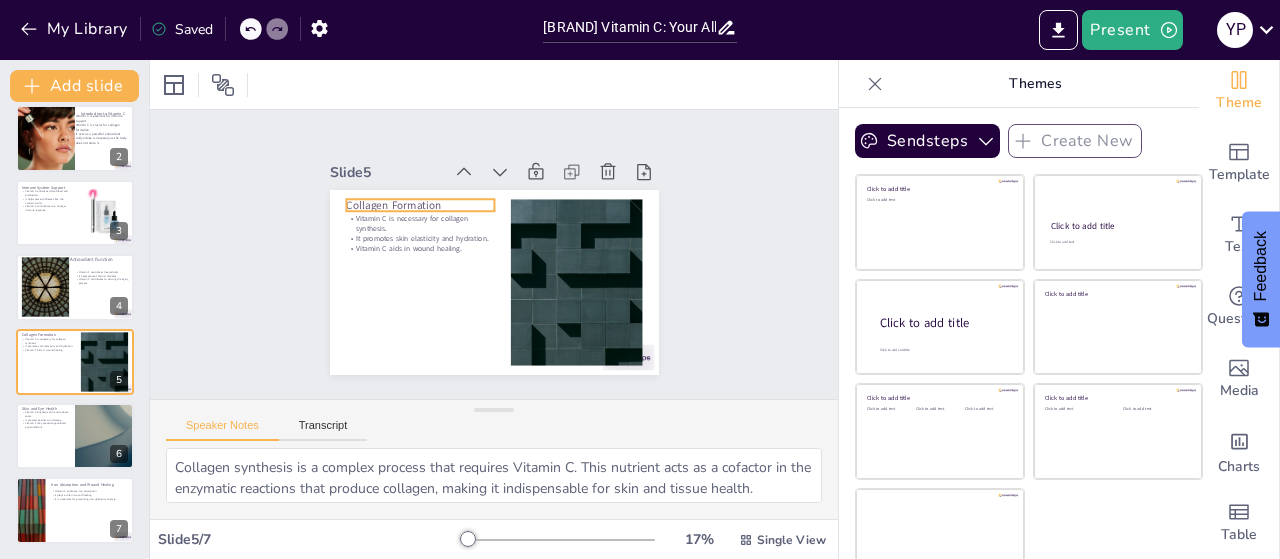 click on "Collagen Formation" at bounding box center [490, 165] 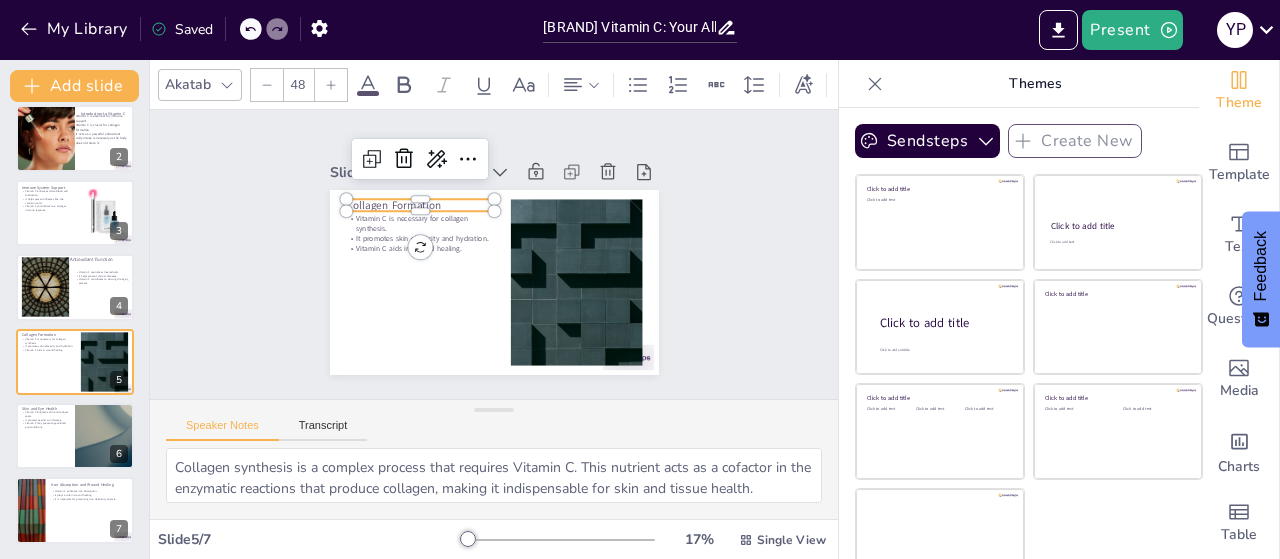 click at bounding box center [370, 156] 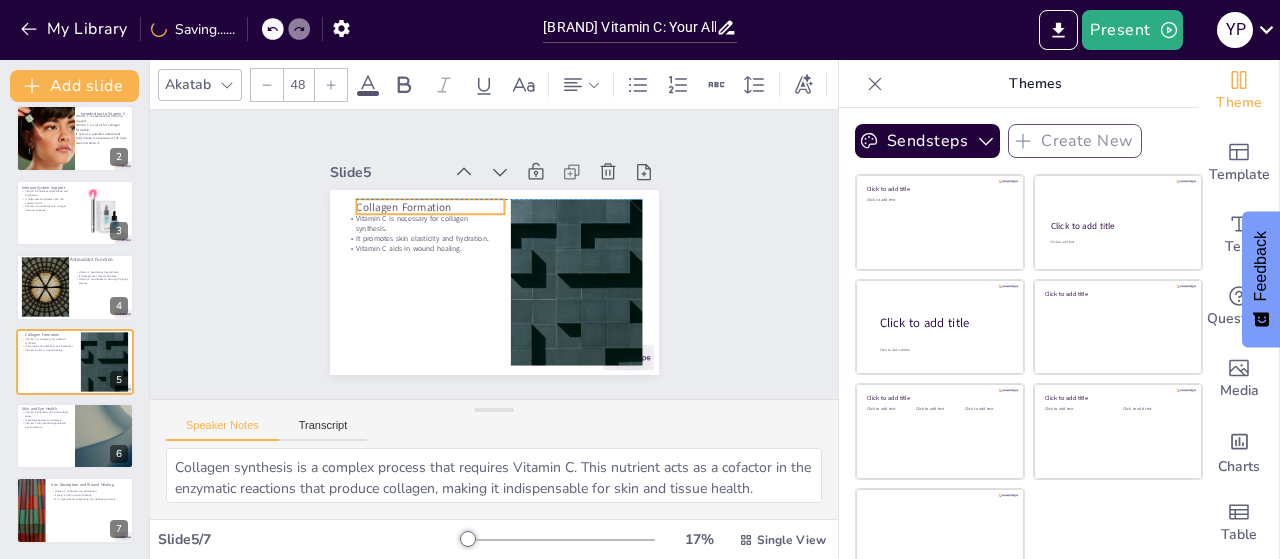 drag, startPoint x: 427, startPoint y: 198, endPoint x: 437, endPoint y: 199, distance: 10.049875 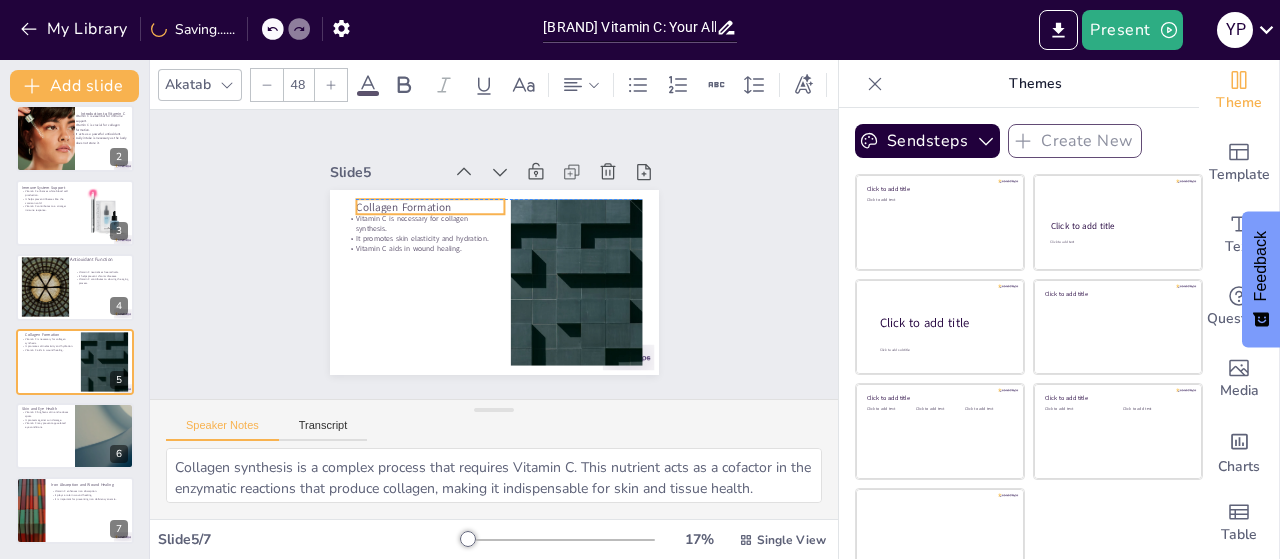 click on "Collagen Formation" at bounding box center (503, 175) 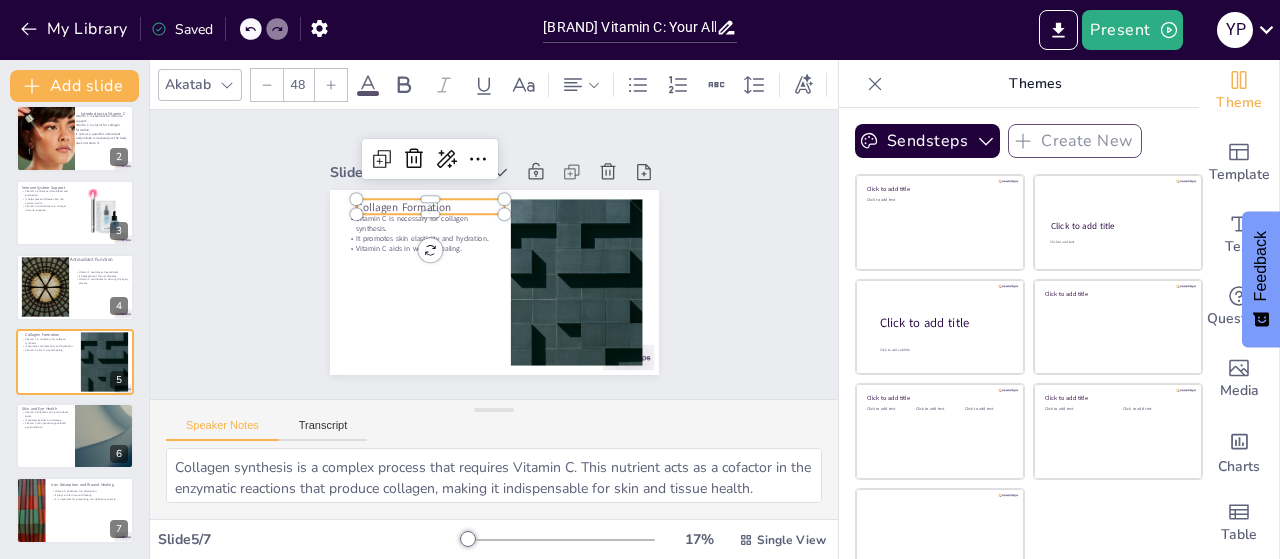 click on "Collagen Formation" at bounding box center [470, 178] 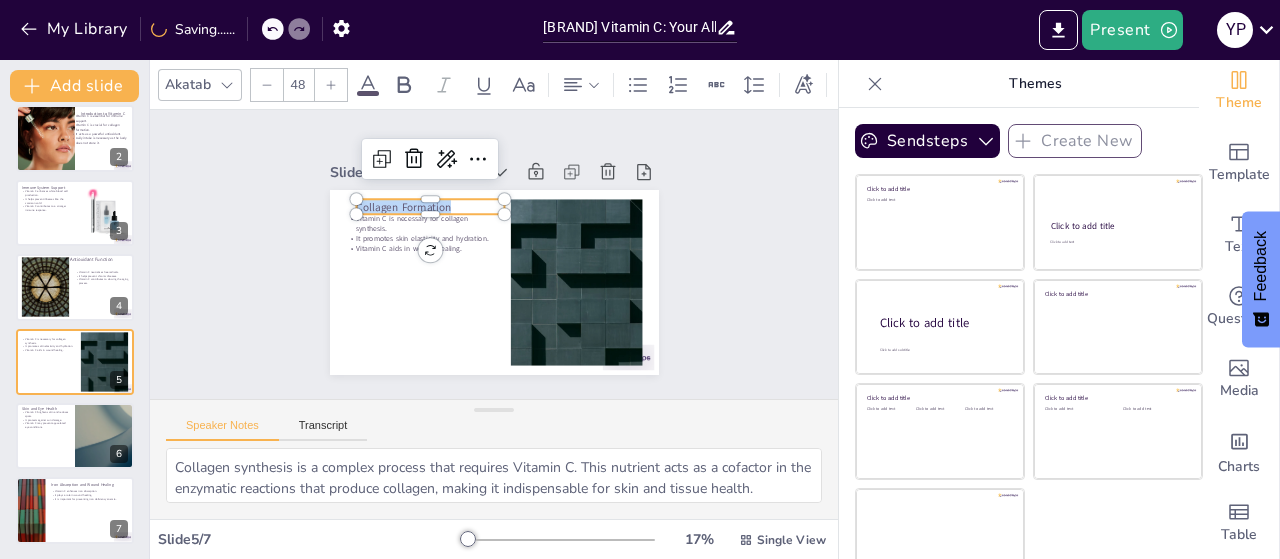 drag, startPoint x: 425, startPoint y: 202, endPoint x: 328, endPoint y: 206, distance: 97.082436 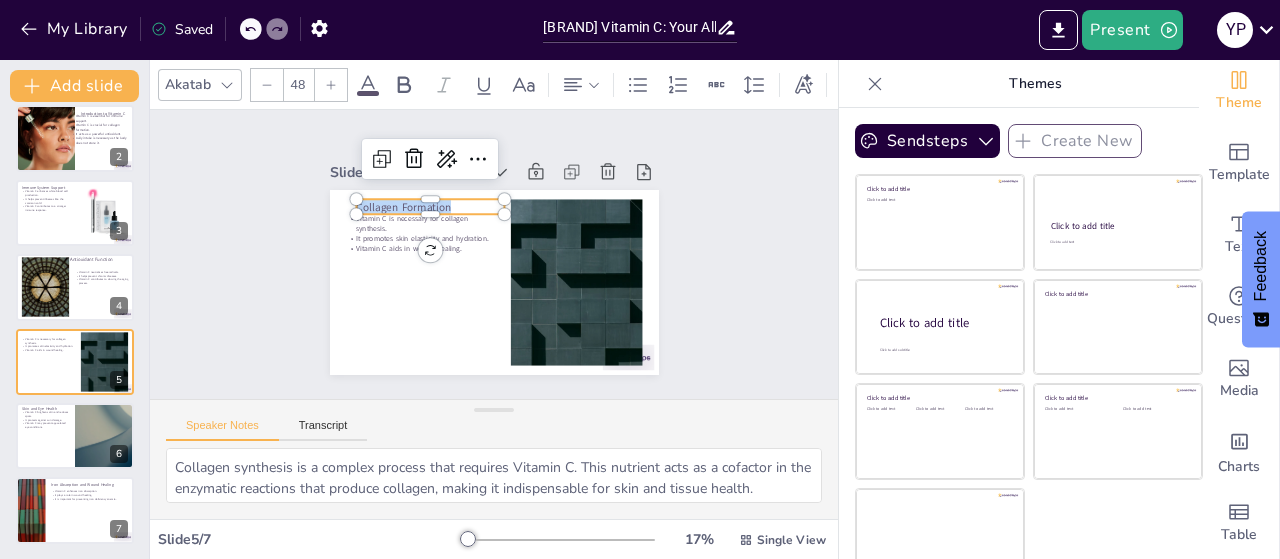 copy on "Collagen Formation" 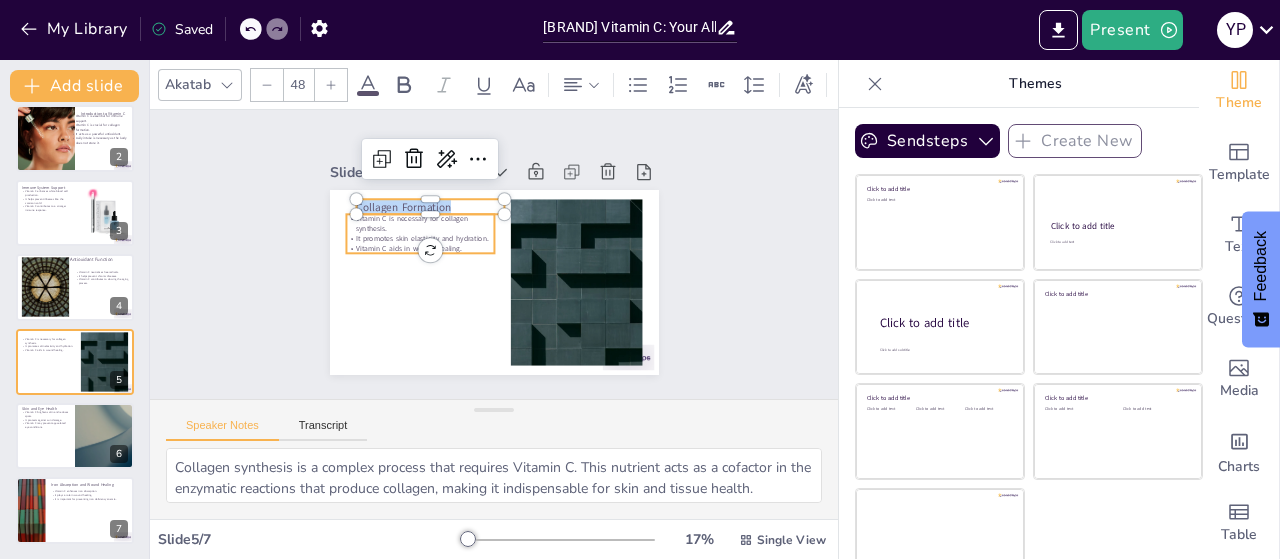 click on "It promotes skin elasticity and hydration." at bounding box center [485, 179] 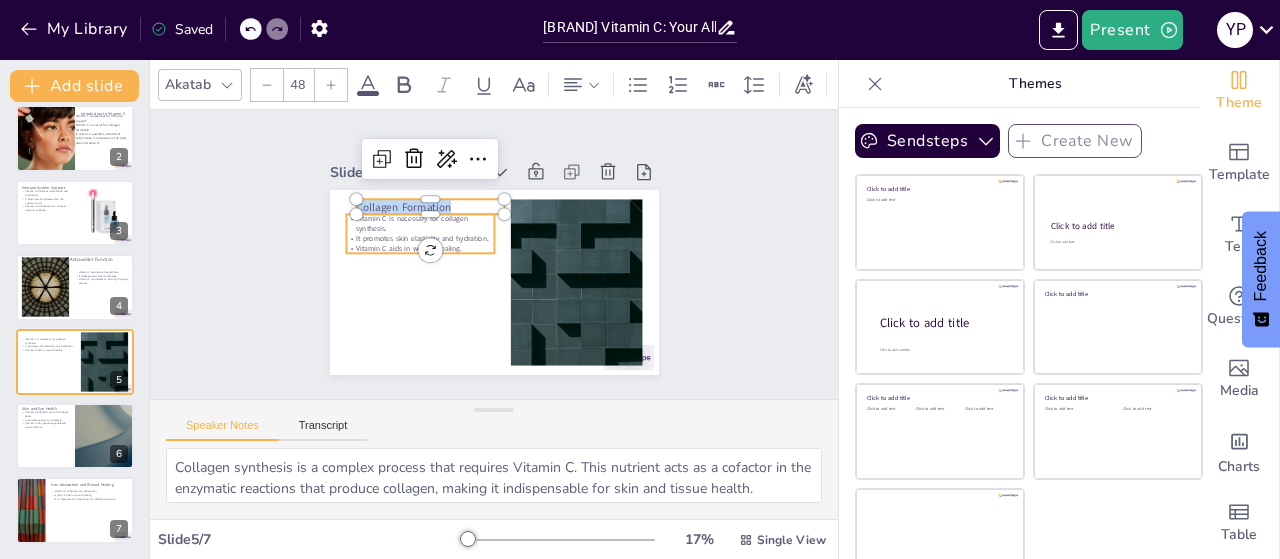 type on "32" 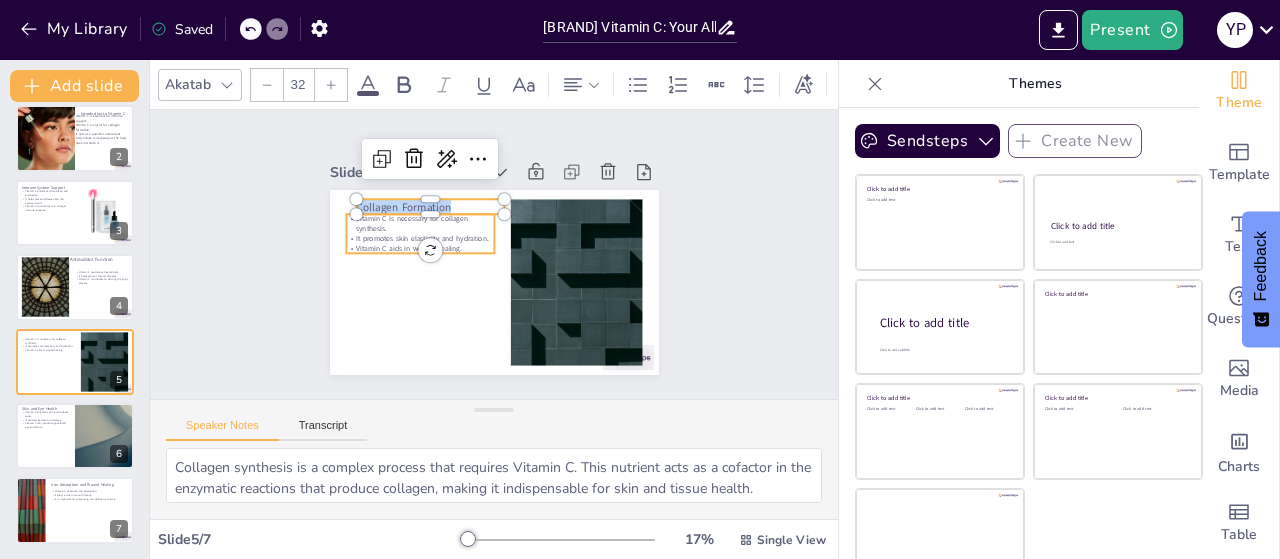click on "Vitamin C is necessary for collagen synthesis." at bounding box center (546, 193) 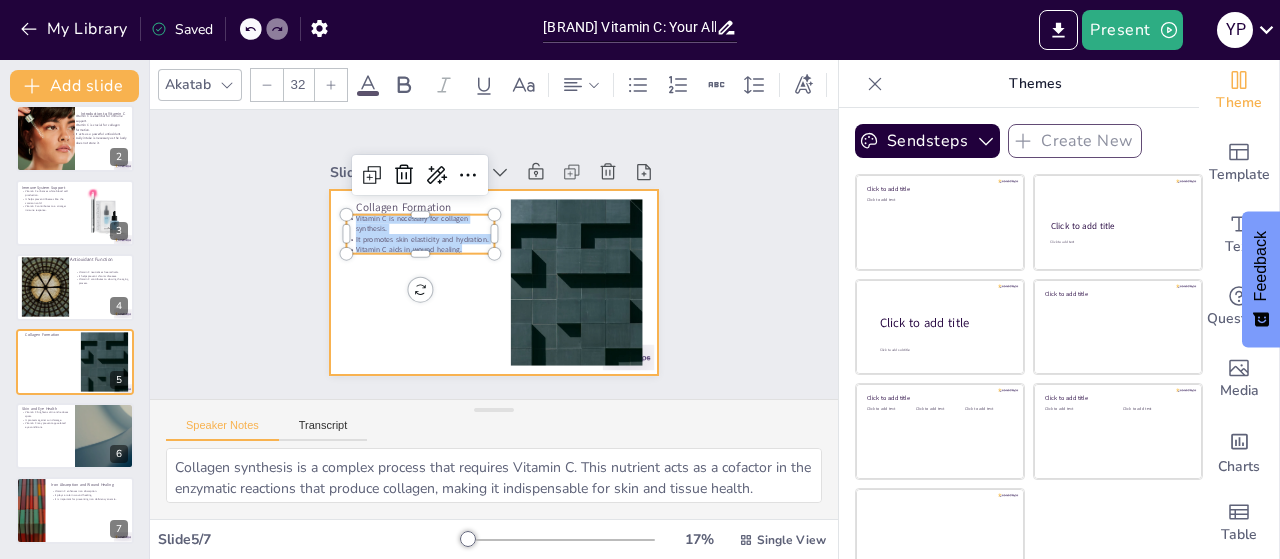 drag, startPoint x: 331, startPoint y: 212, endPoint x: 440, endPoint y: 256, distance: 117.54574 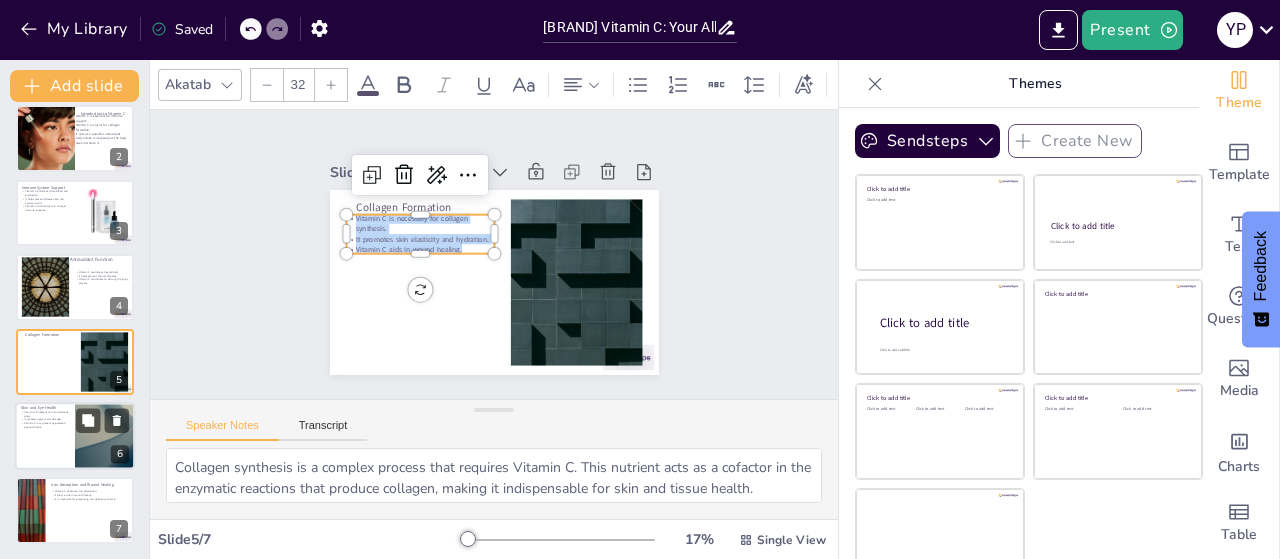 click at bounding box center (75, 436) 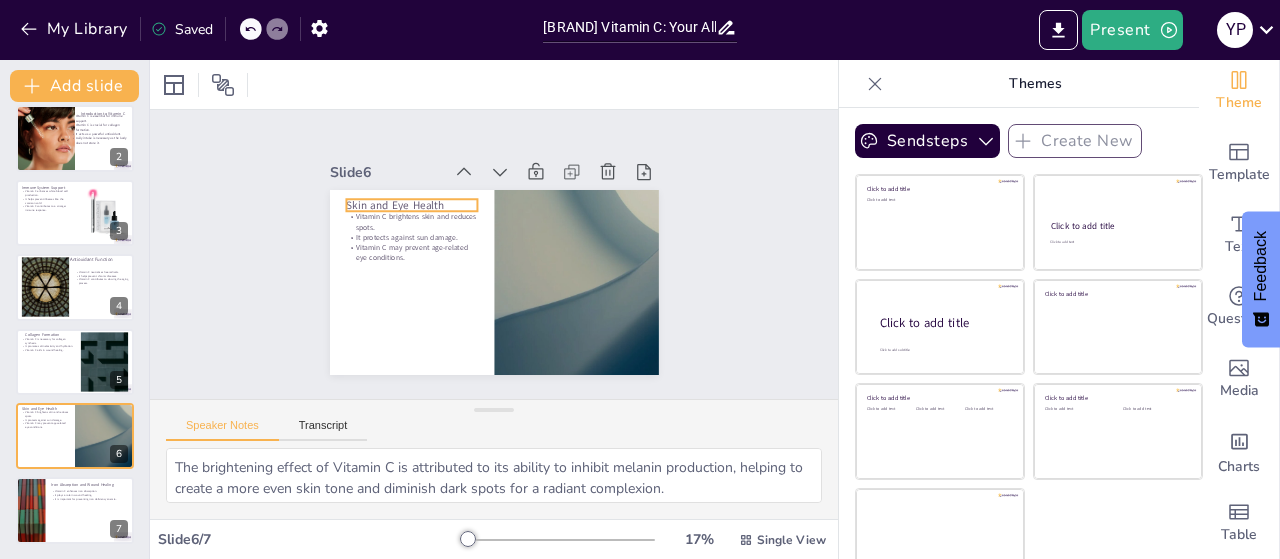 click on "Skin and Eye Health" at bounding box center [412, 205] 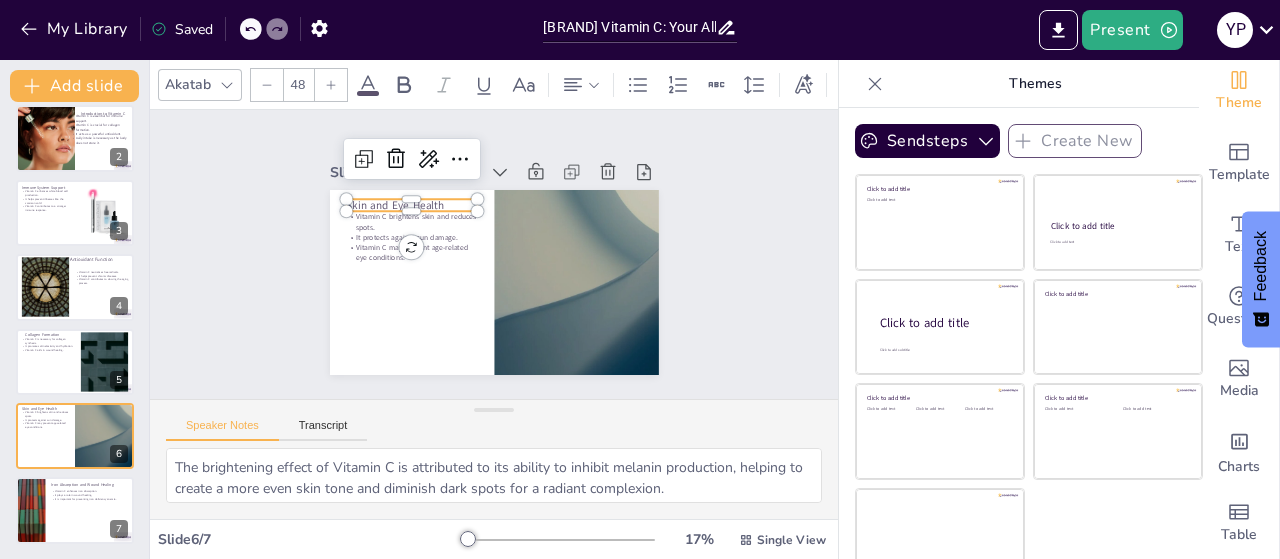 click on "Skin and Eye Health" at bounding box center [551, 178] 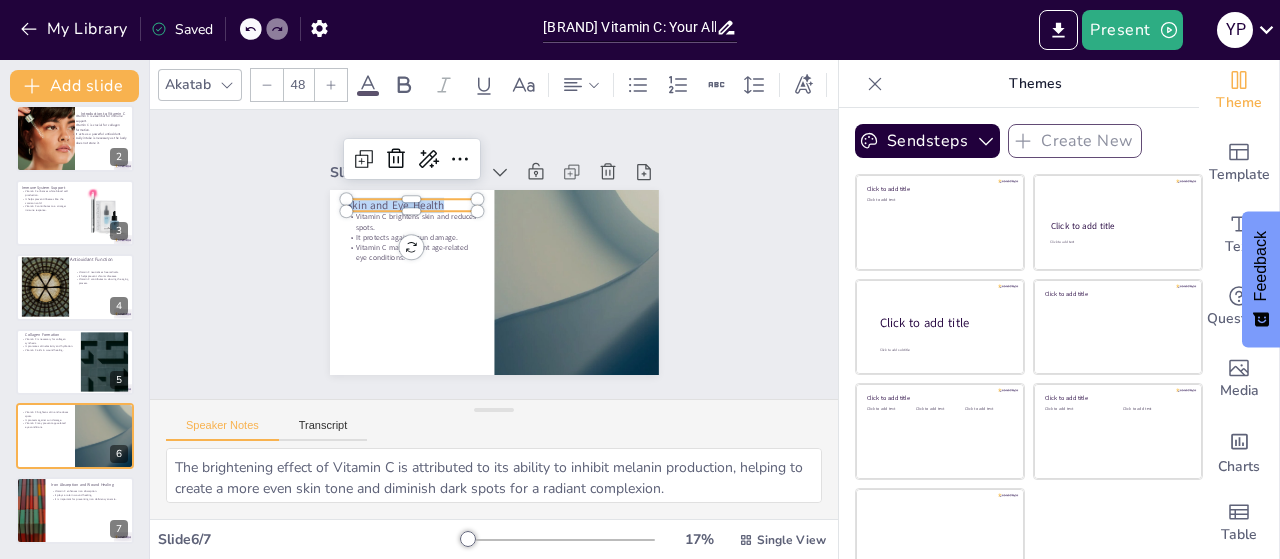 drag, startPoint x: 427, startPoint y: 199, endPoint x: 305, endPoint y: 204, distance: 122.10242 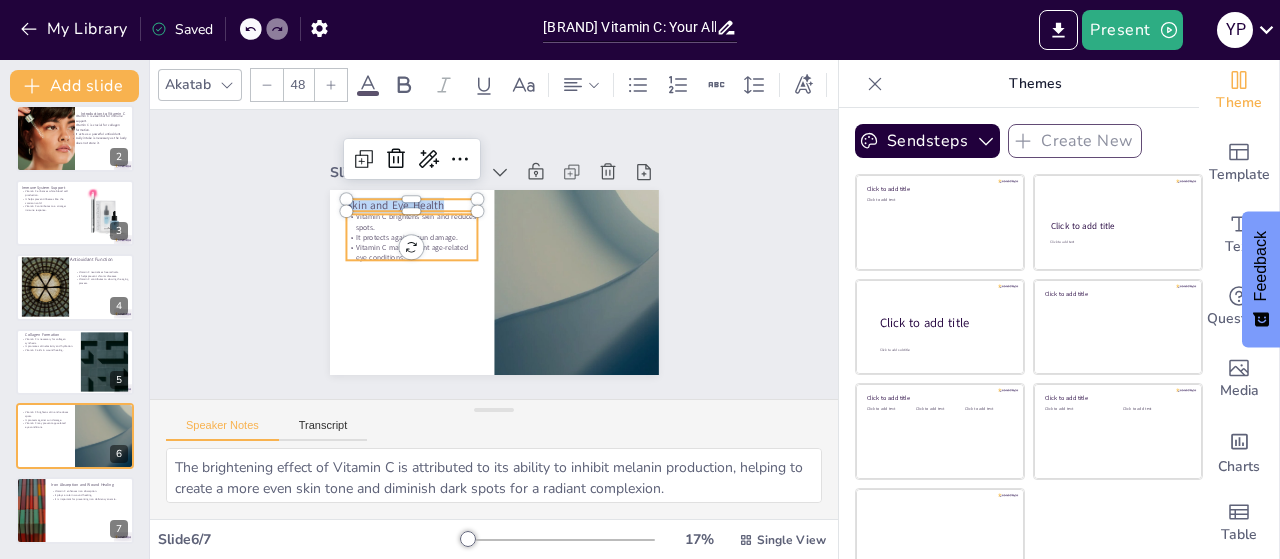click on "It protects against sun damage." at bounding box center [437, 193] 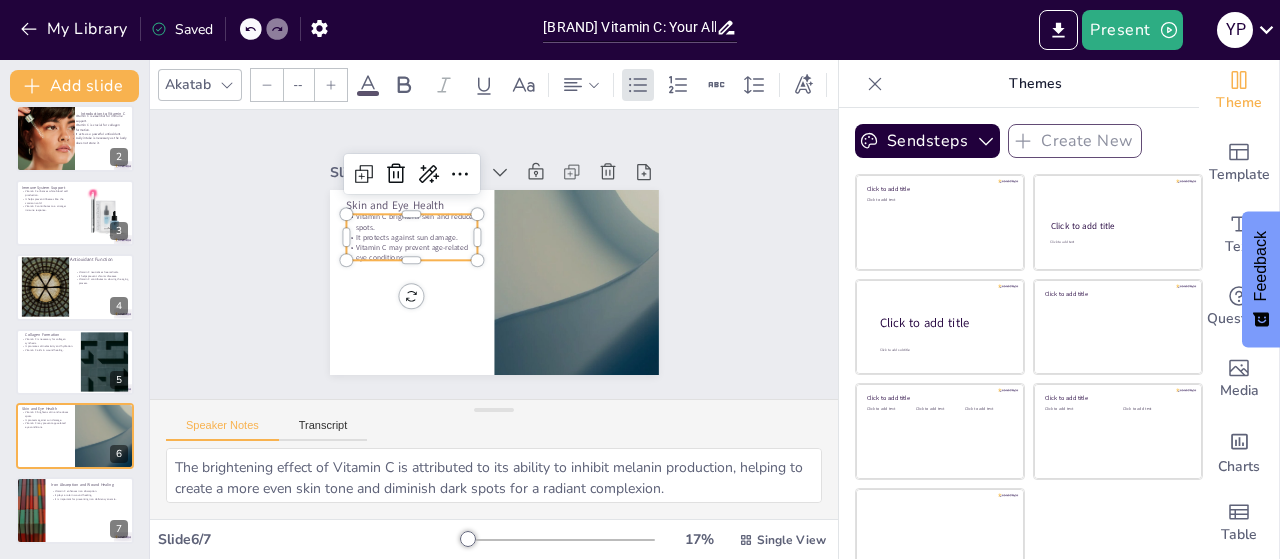 type on "32" 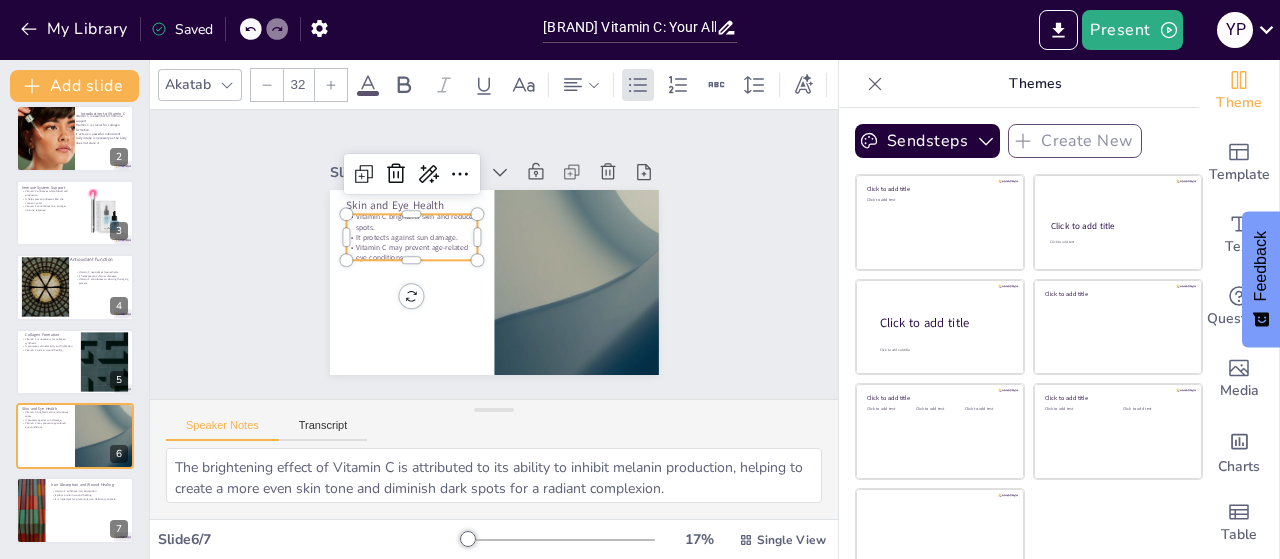 click on "Vitamin C may prevent age-related eye conditions." at bounding box center [478, 173] 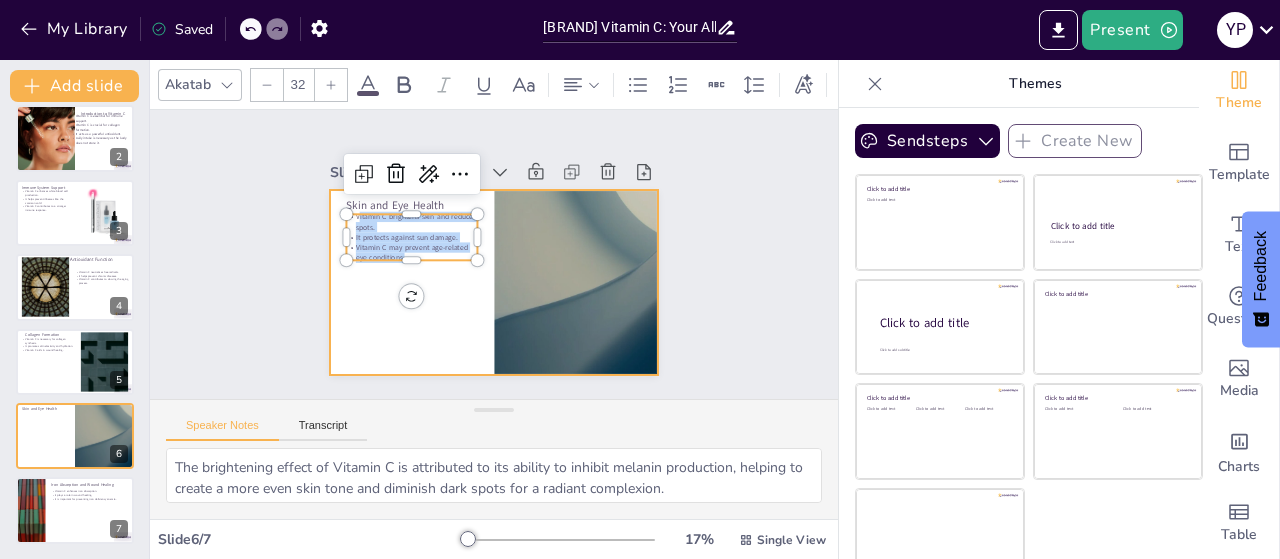 drag, startPoint x: 334, startPoint y: 213, endPoint x: 402, endPoint y: 262, distance: 83.81527 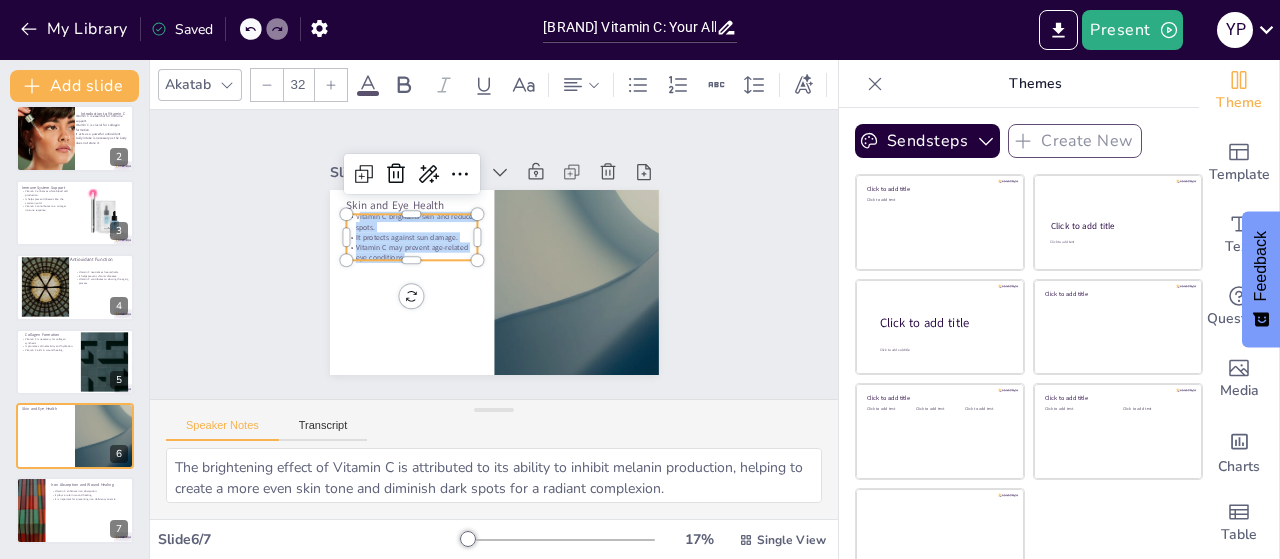click on "Vitamin C brightens skin and reduces spots." at bounding box center (535, 176) 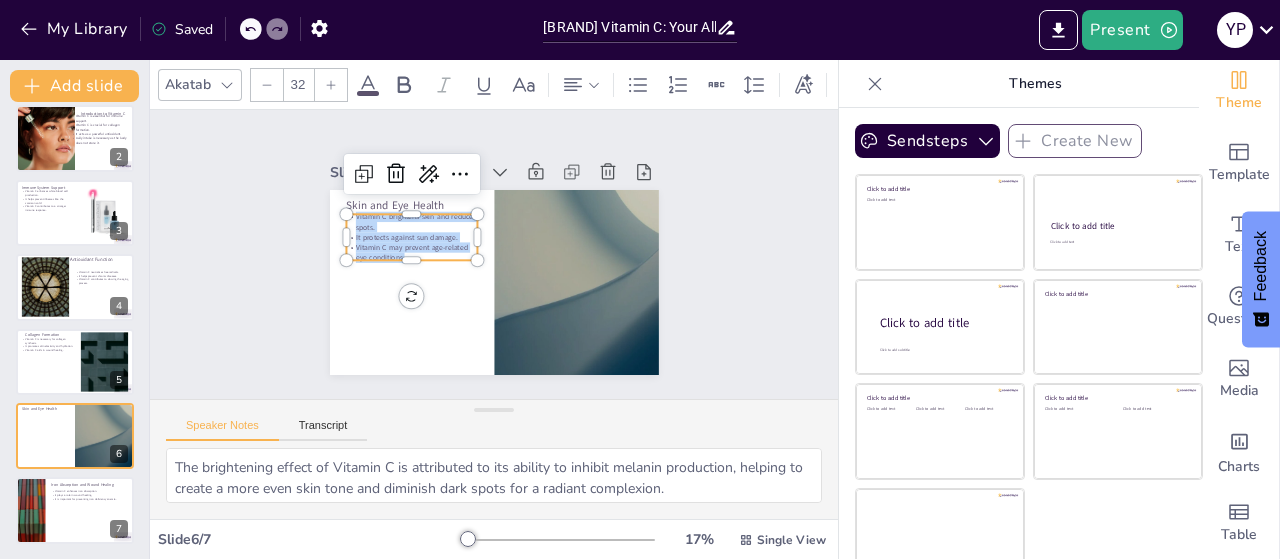drag, startPoint x: 332, startPoint y: 211, endPoint x: 384, endPoint y: 246, distance: 62.681736 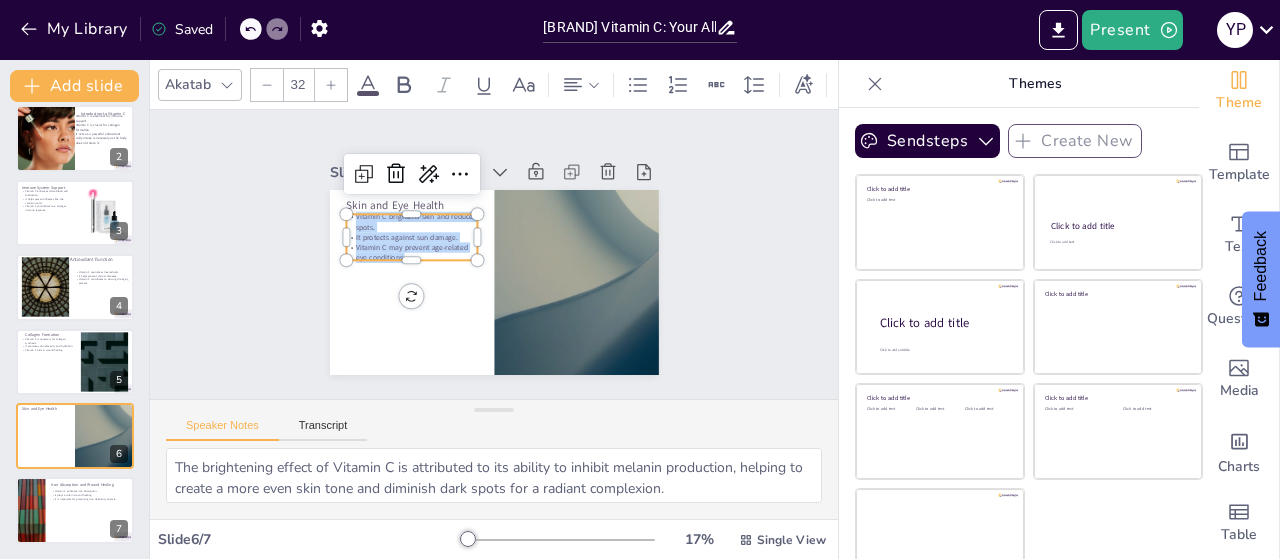 drag, startPoint x: 711, startPoint y: 542, endPoint x: 667, endPoint y: 582, distance: 59.464275 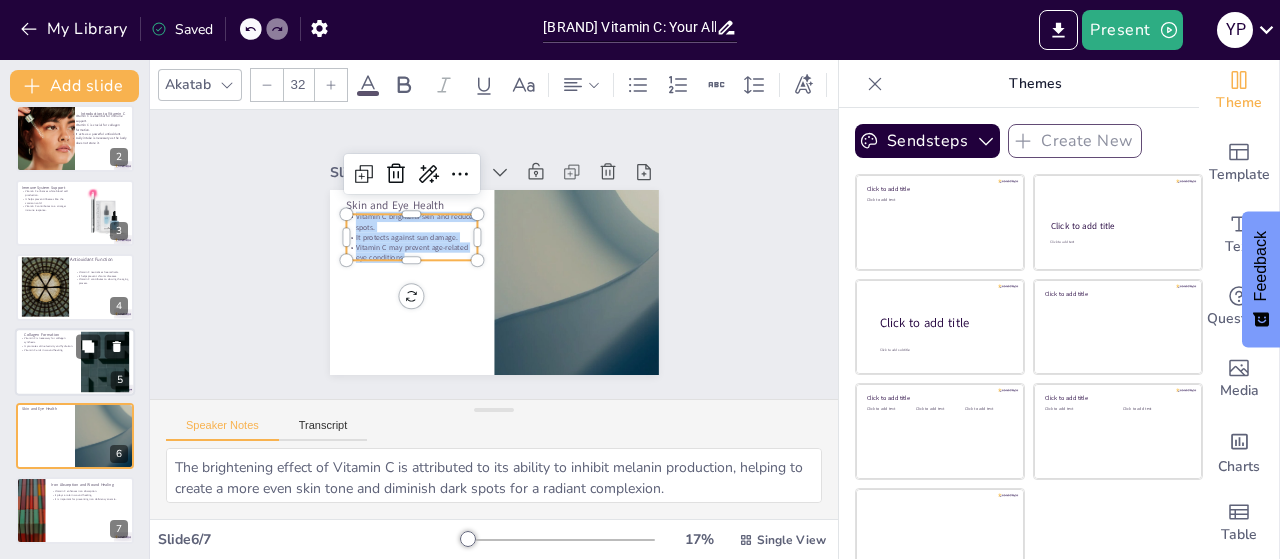 click at bounding box center [75, 362] 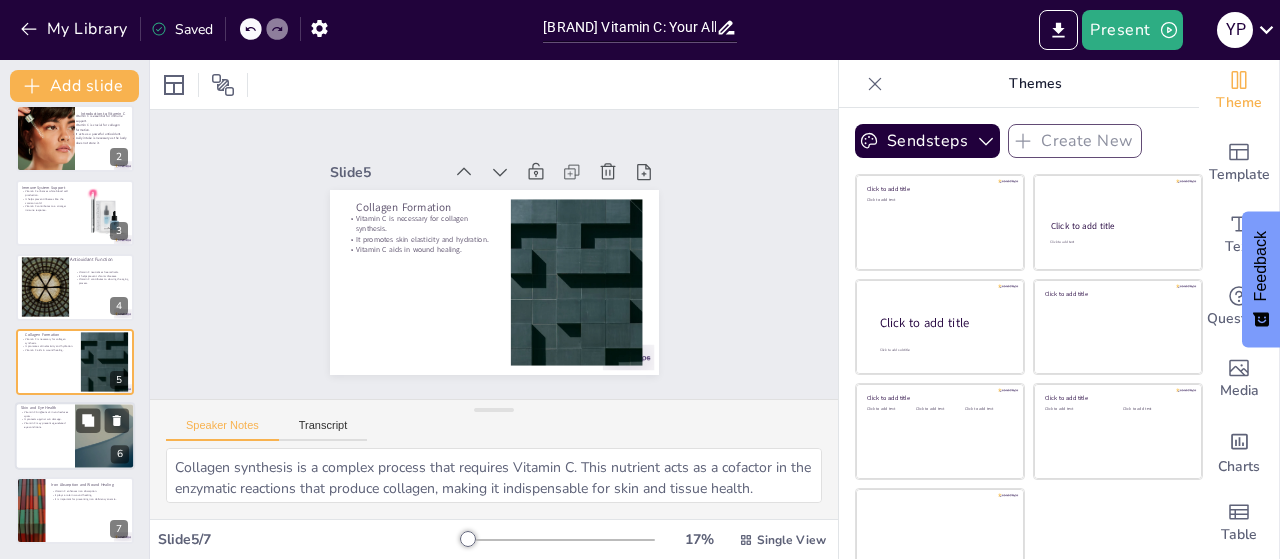 click at bounding box center [75, 436] 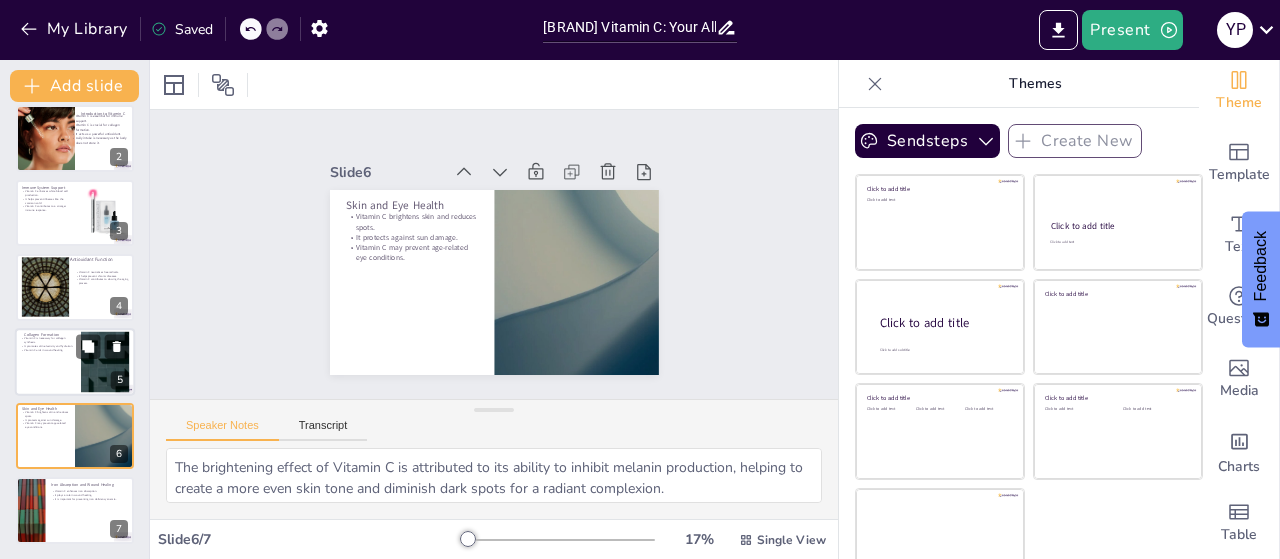 click on "Vitamin C aids in wound healing." at bounding box center [48, 350] 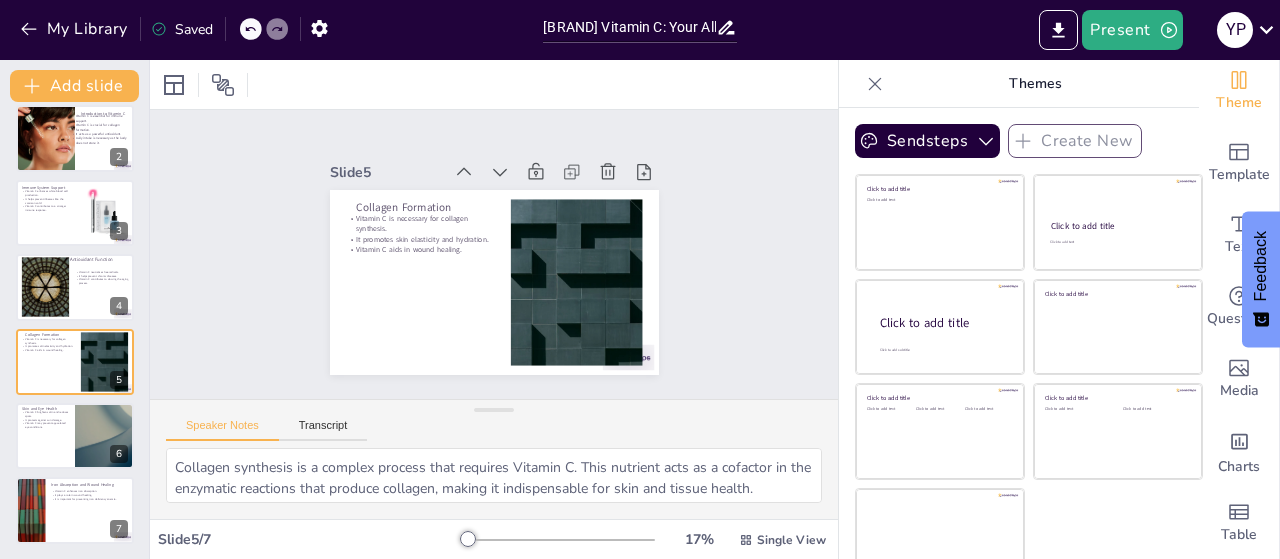 click on "Dayan Vitamin C: Your Ally in Health and Beauty This presentation explores the benefits of Dayan Vitamin C, formulated with the finest ingredients, free from sugar and colorants, to enhance health and beauty through its numerous advantages. Generated with Sendsteps.ai 1 Introduction to Vitamin C Vitamin C is essential for immune support. Vitamin C is crucial for collagen formation. It acts as a powerful antioxidant. Daily intake is necessary as the body does not store it. 2 Immune System Support Vitamin C enhances white blood cell production. It helps prevent illnesses like the common cold. Vitamin C contributes to a stronger immune response. 3 Antioxidant Function Vitamin C neutralizes free radicals. It helps prevent chronic diseases. Vitamin C contributes to slowing the aging process. 4 Collagen Formation Vitamin C is necessary for collagen synthesis. It promotes skin elasticity and hydration. Vitamin C aids in wound healing. 5 Skin and Eye Health Vitamin C brightens skin and reduces spots. 6 7" at bounding box center [74, 287] 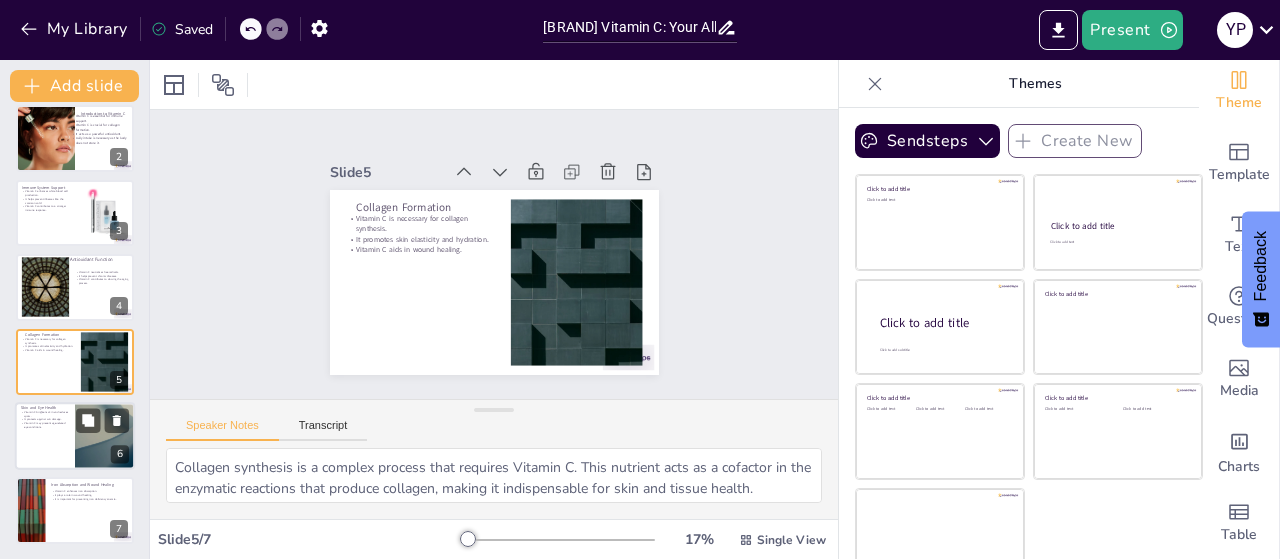 click at bounding box center (75, 436) 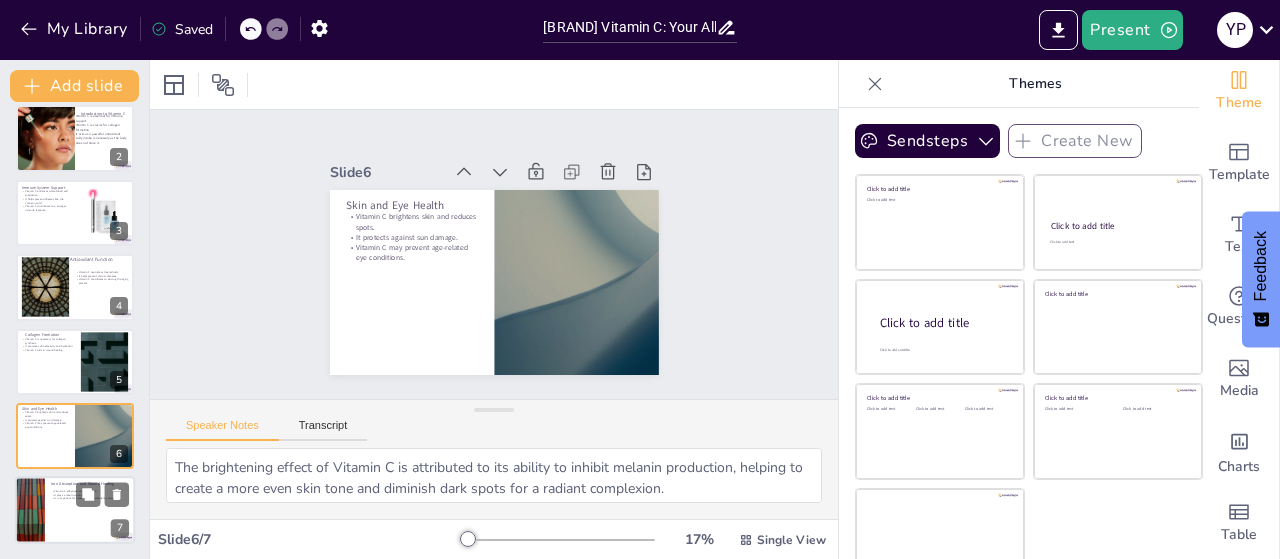 click at bounding box center [75, 511] 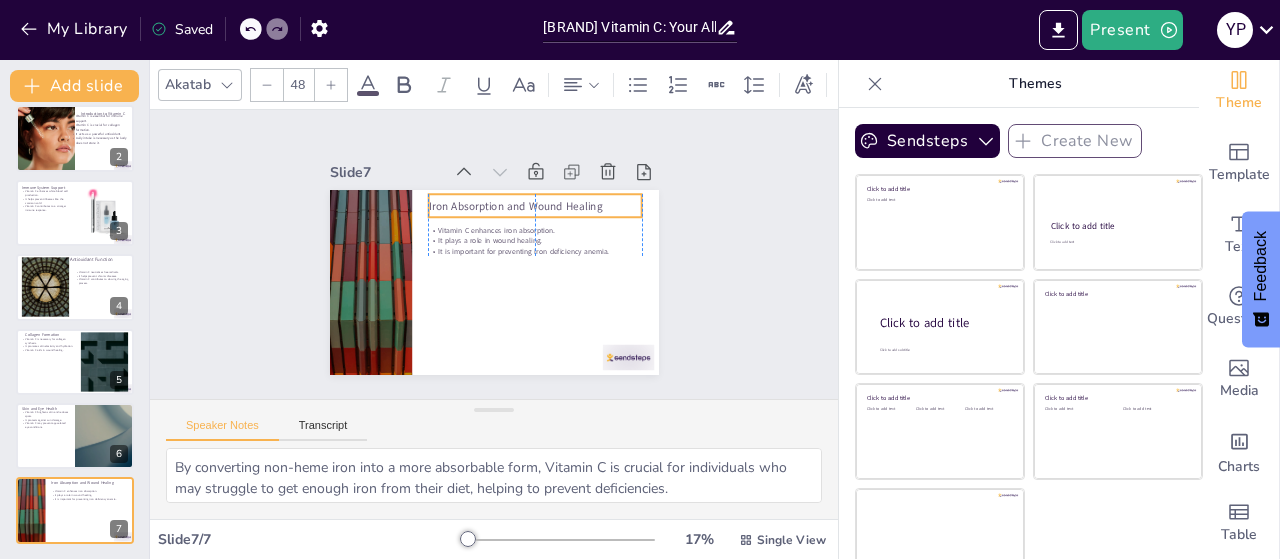 click on "Iron Absorption and Wound Healing" at bounding box center (476, 315) 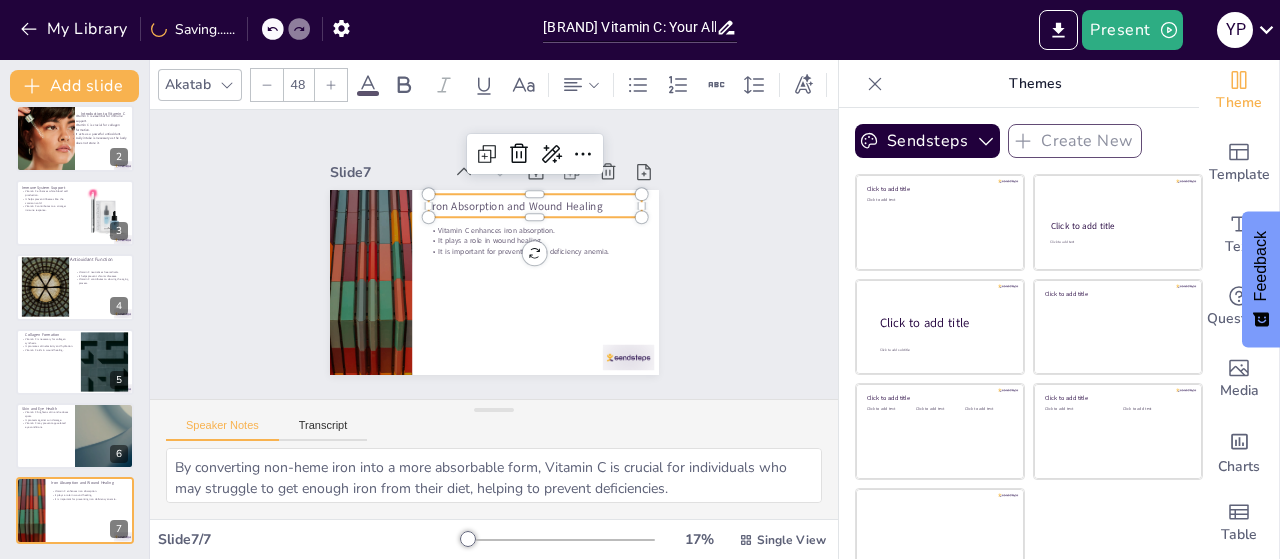 click on "Iron Absorption and Wound Healing" at bounding box center [472, 194] 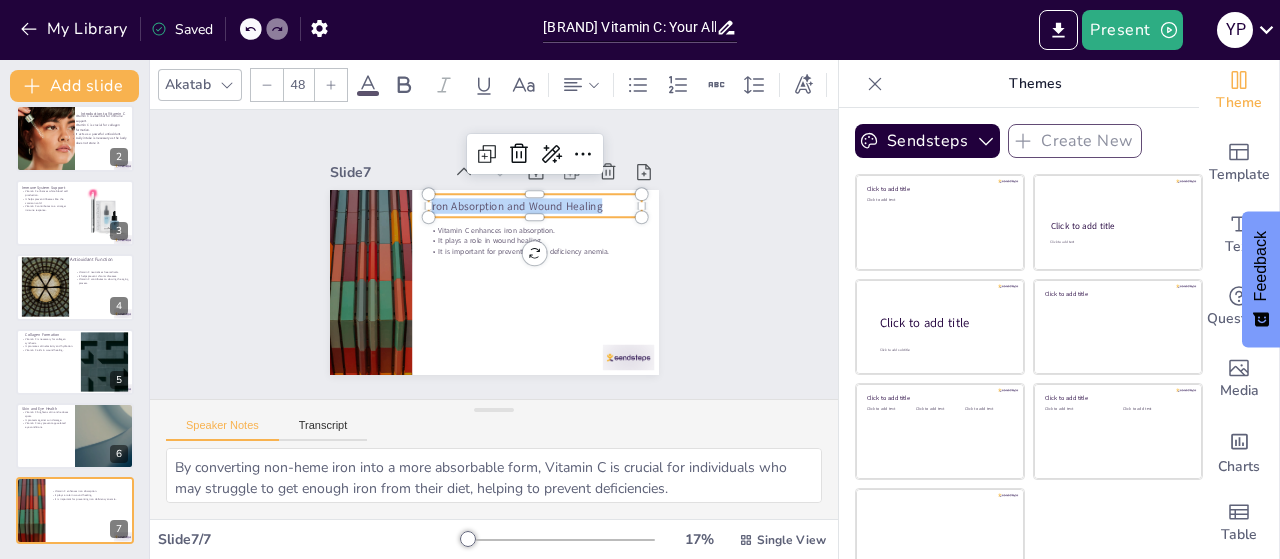 drag, startPoint x: 407, startPoint y: 198, endPoint x: 594, endPoint y: 205, distance: 187.13097 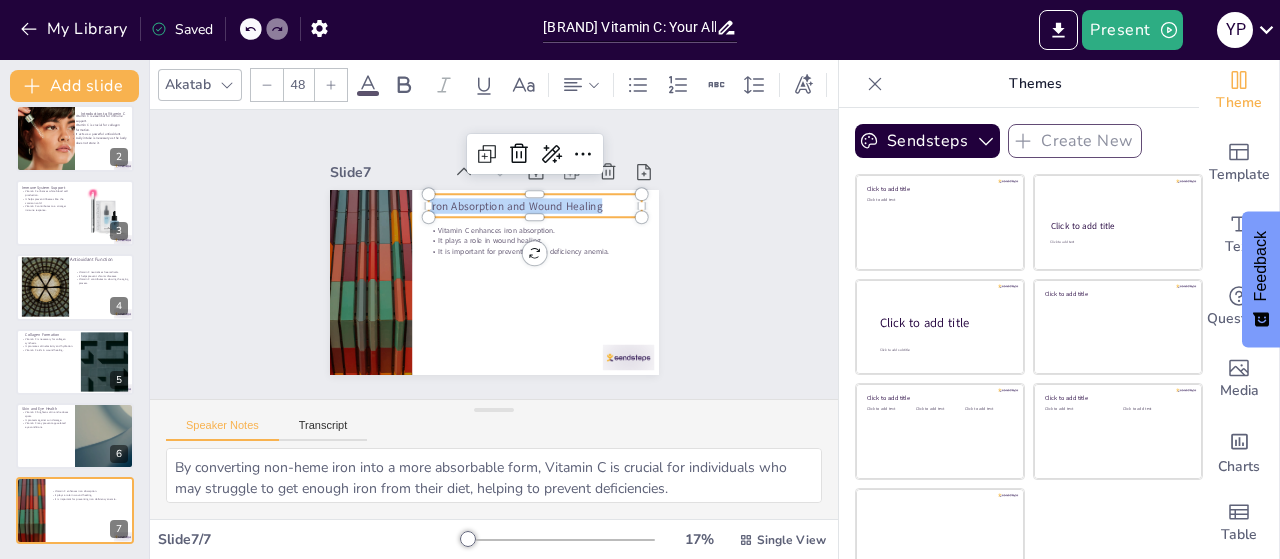 drag, startPoint x: 588, startPoint y: 198, endPoint x: 413, endPoint y: 193, distance: 175.07141 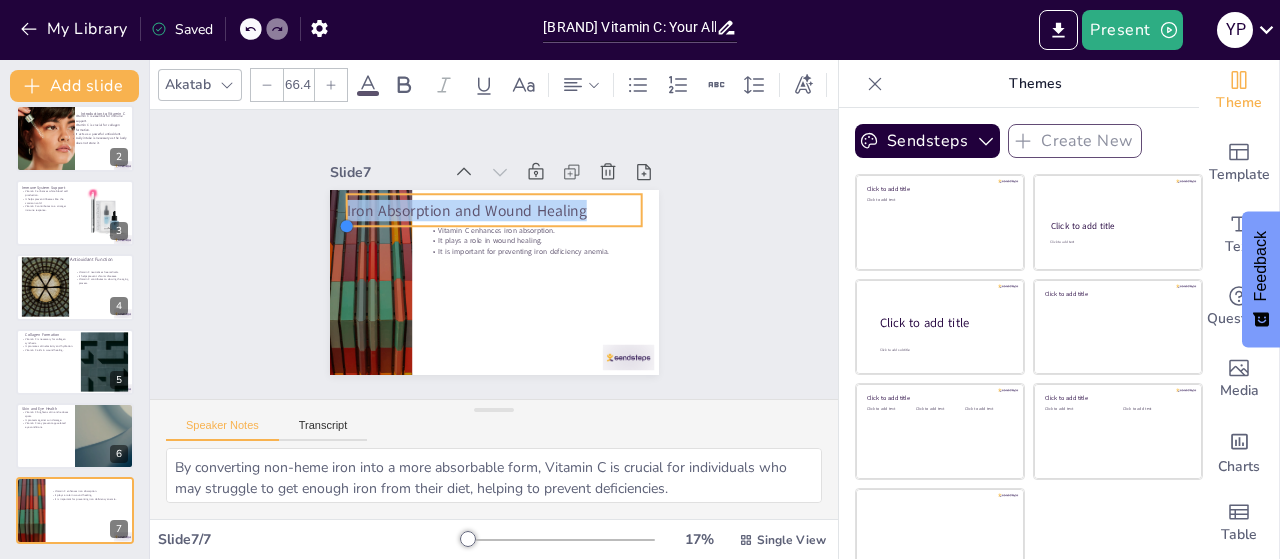 drag, startPoint x: 401, startPoint y: 207, endPoint x: 384, endPoint y: 216, distance: 19.235384 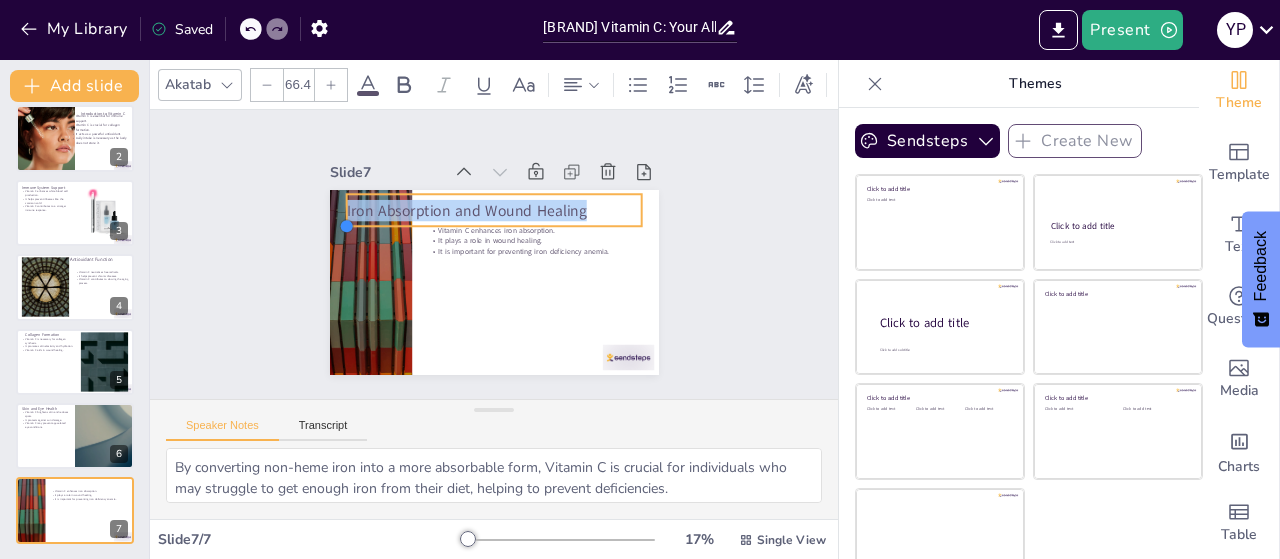click on "Vitamin C enhances iron absorption. It plays a role in wound healing. It is important for preventing iron deficiency anemia. Iron Absorption and Wound Healing" at bounding box center [497, 227] 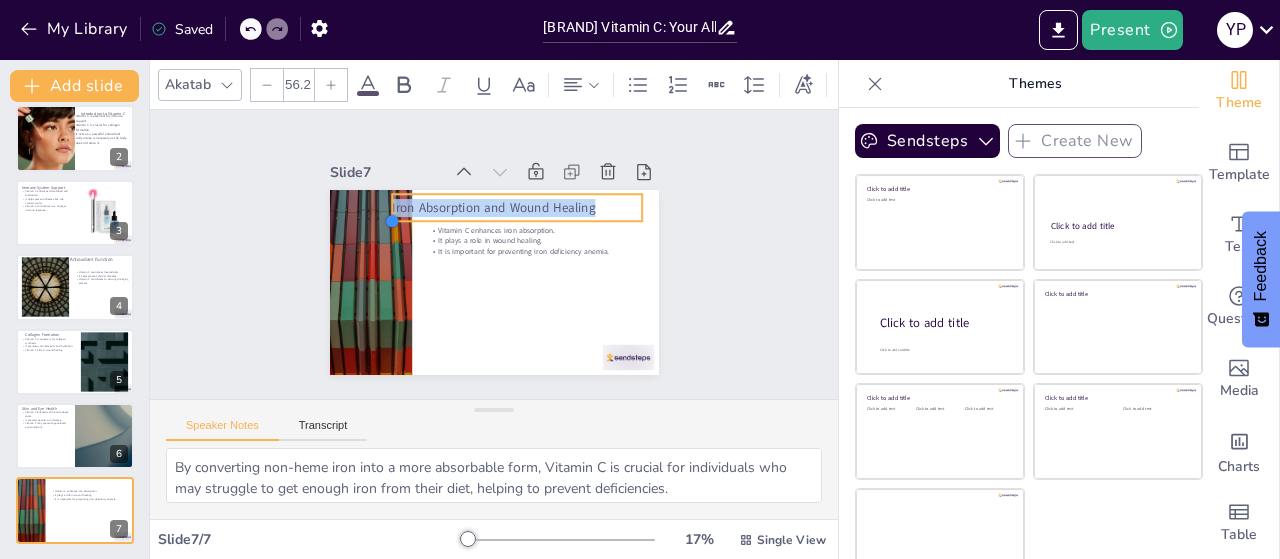 drag, startPoint x: 322, startPoint y: 220, endPoint x: 498, endPoint y: 216, distance: 176.04546 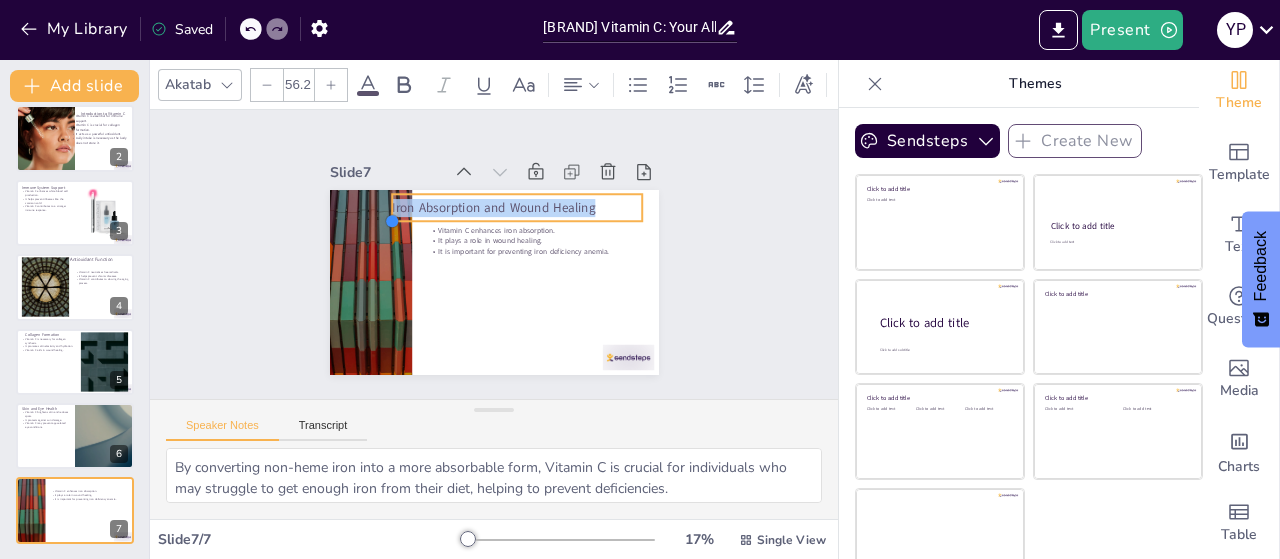 click on "Vitamin C enhances iron absorption. It plays a role in wound healing. It is important for preventing iron deficiency anemia. Iron Absorption and Wound Healing" at bounding box center [468, 246] 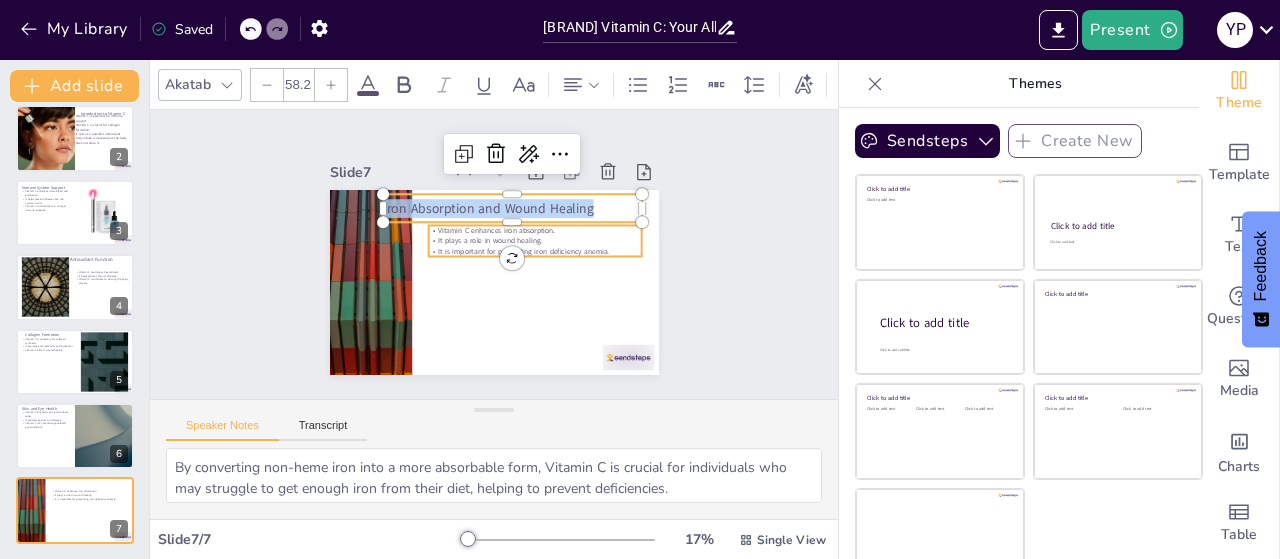 click on "It plays a role in wound healing." at bounding box center (503, 212) 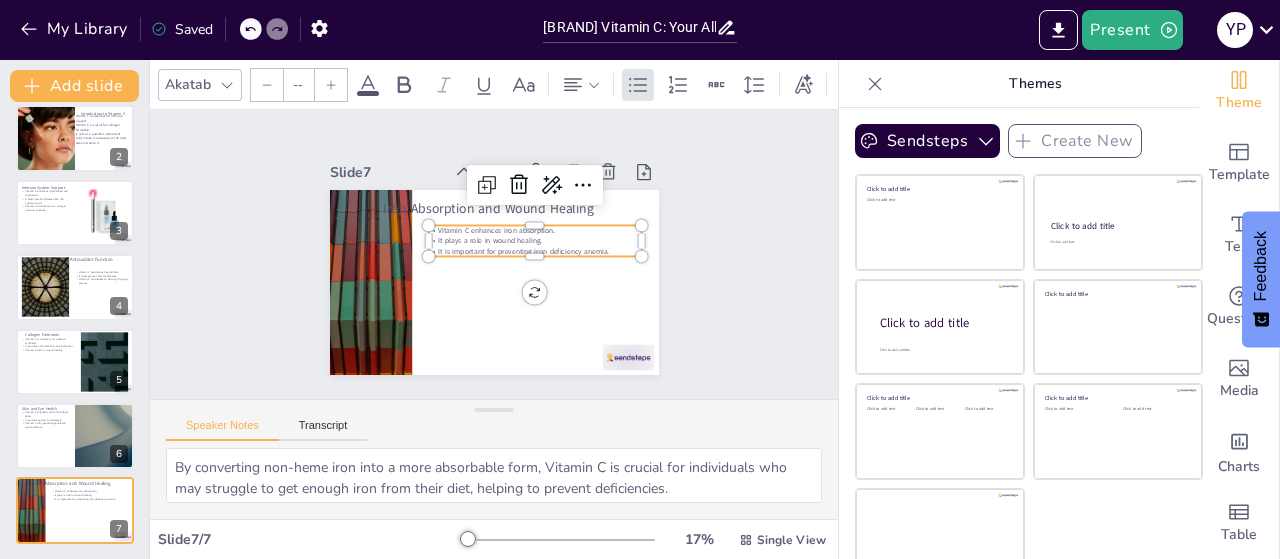 type on "32" 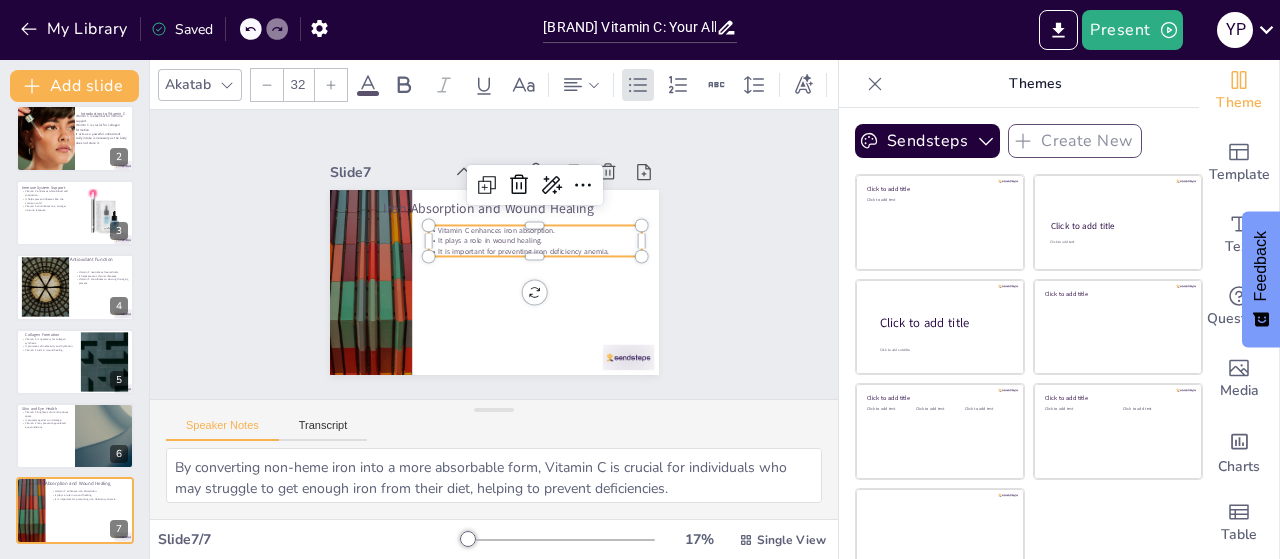 click on "It plays a role in wound healing." at bounding box center [535, 268] 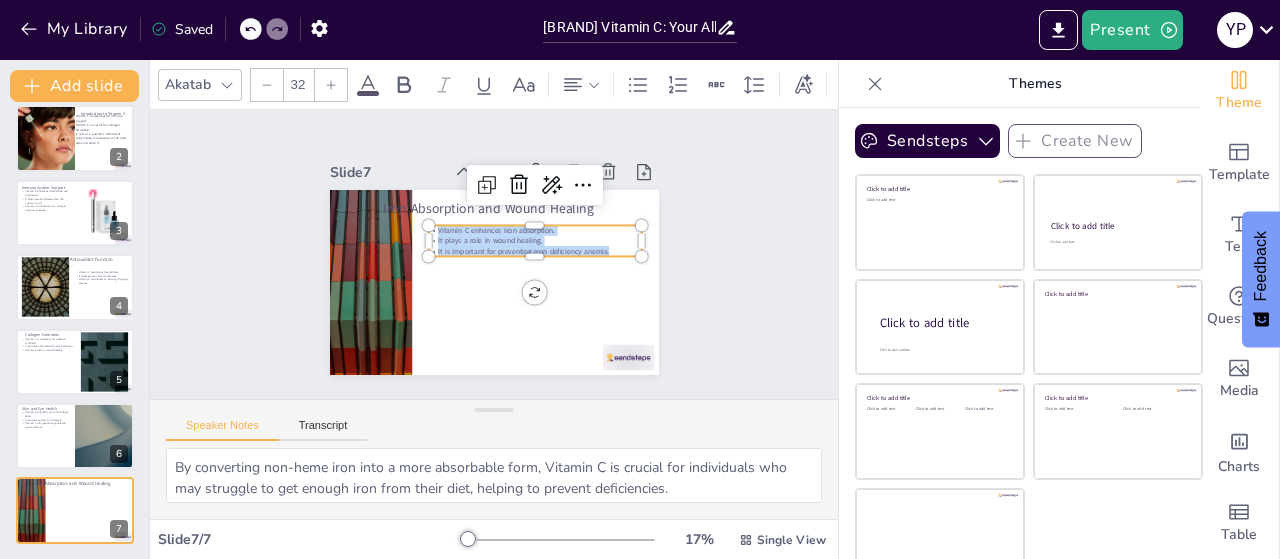 drag, startPoint x: 598, startPoint y: 247, endPoint x: 423, endPoint y: 217, distance: 177.55281 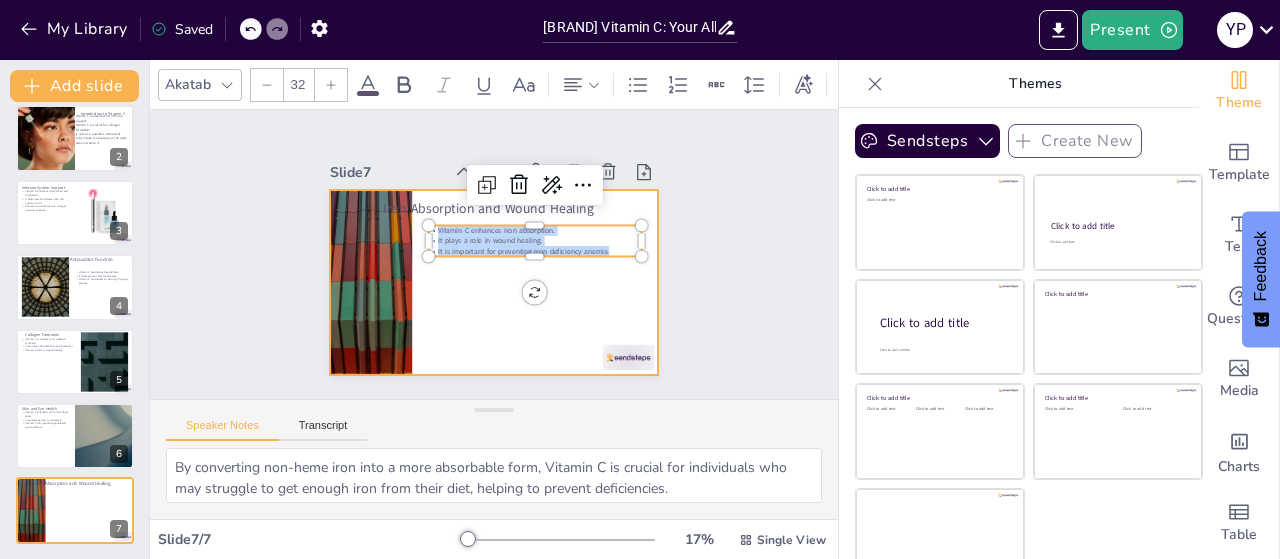 click at bounding box center [468, 266] 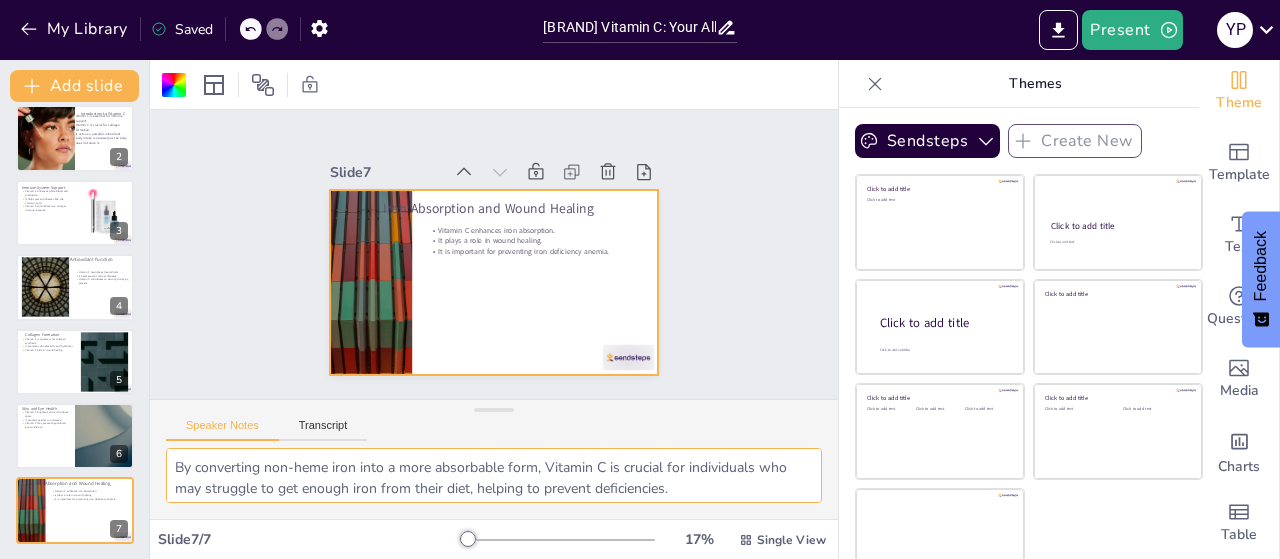drag, startPoint x: 1258, startPoint y: 170, endPoint x: 576, endPoint y: 457, distance: 739.9277 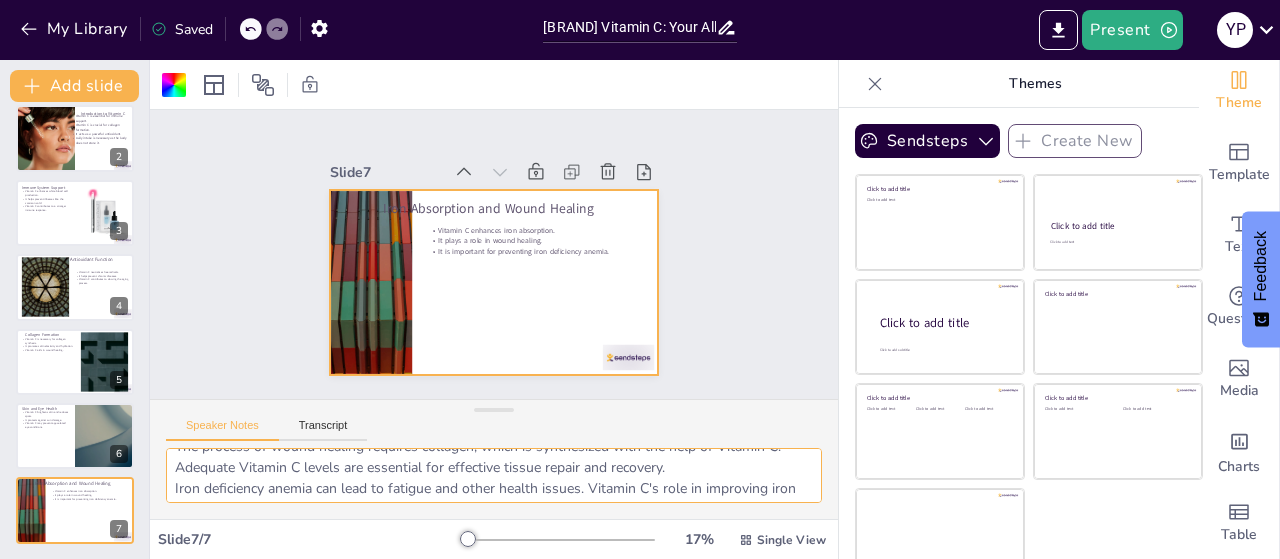 scroll, scrollTop: 88, scrollLeft: 0, axis: vertical 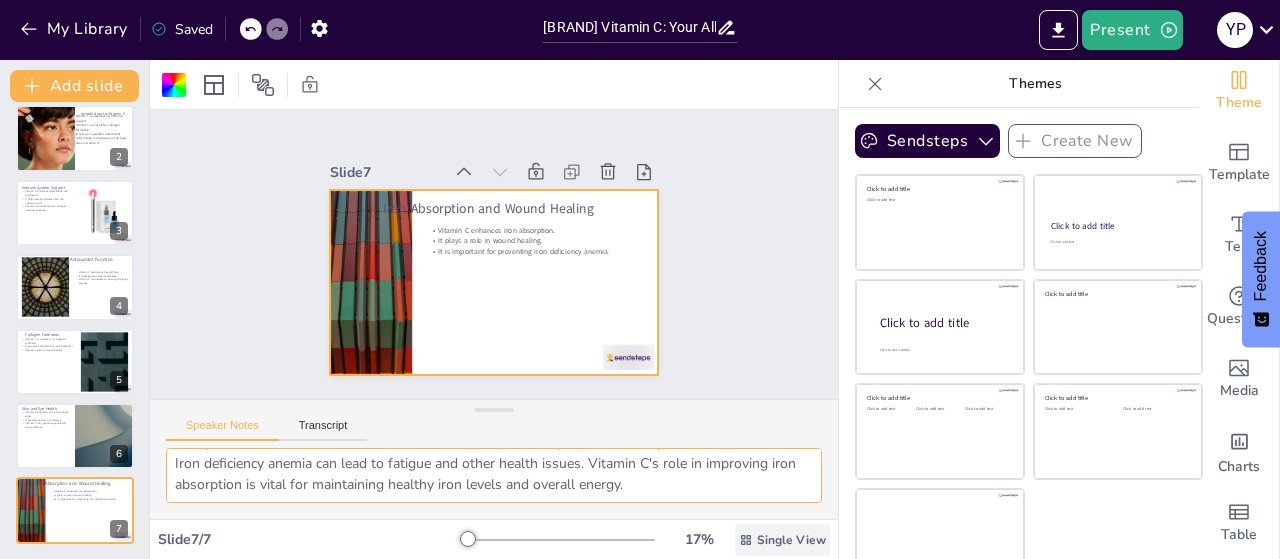 drag, startPoint x: 172, startPoint y: 469, endPoint x: 784, endPoint y: 545, distance: 616.7009 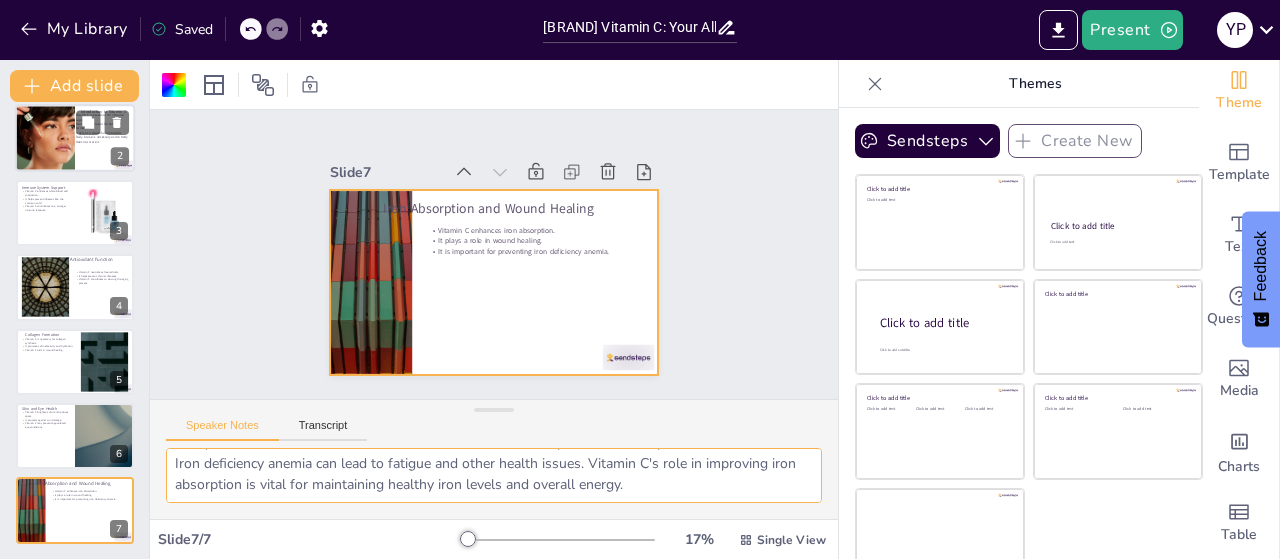 click at bounding box center (45, 139) 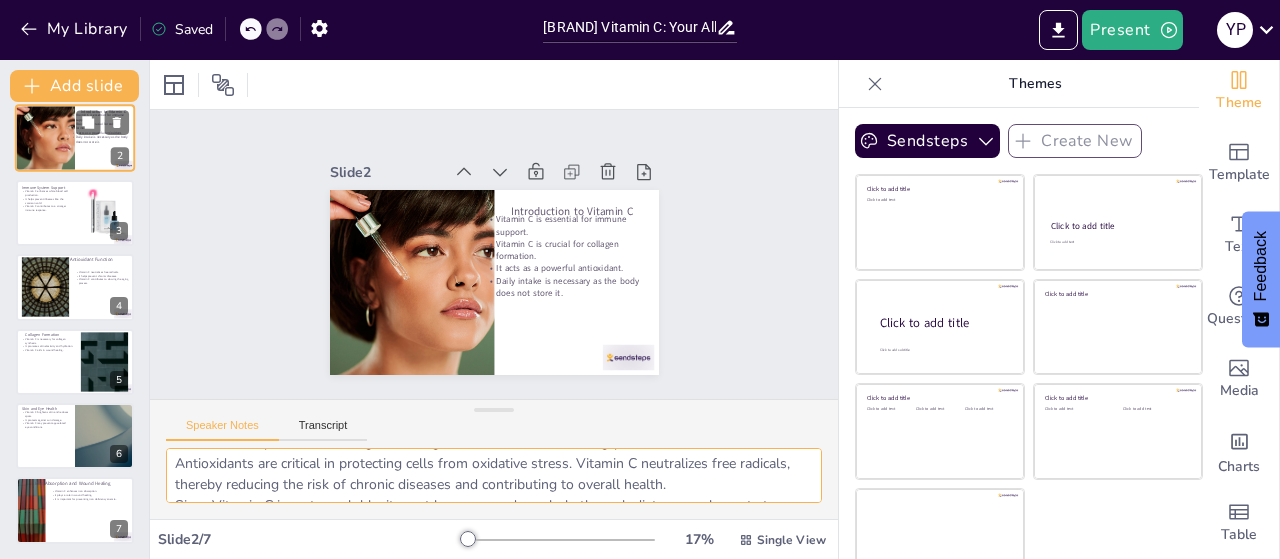 scroll, scrollTop: 0, scrollLeft: 0, axis: both 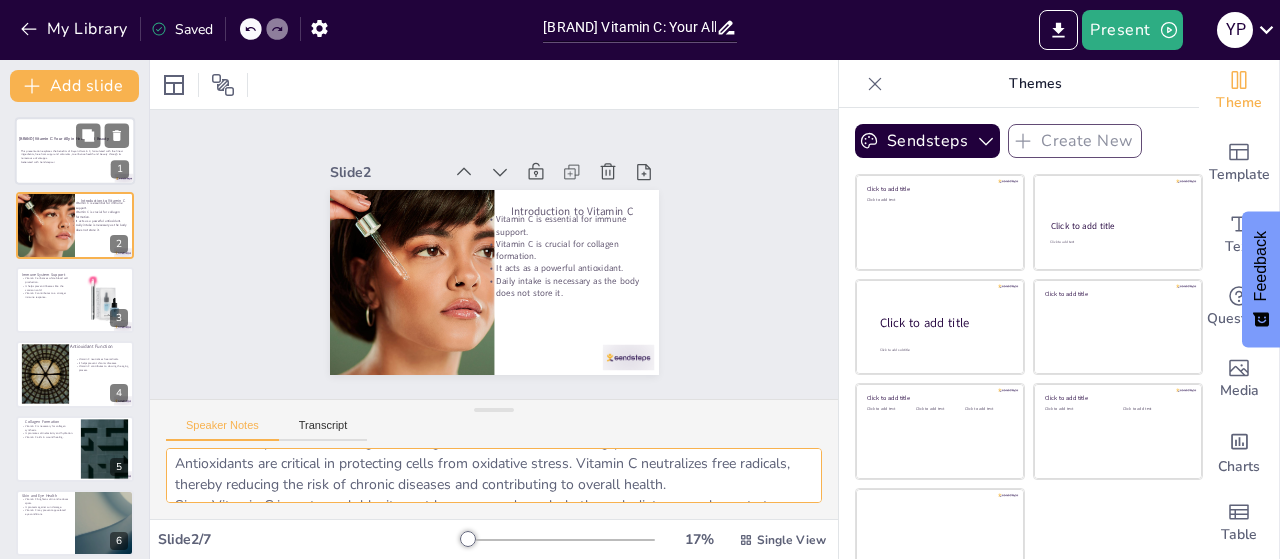 click on "This presentation explores the benefits of Dayan Vitamin C, formulated with the finest ingredients, free from sugar and colorants, to enhance health and beauty through its numerous advantages." at bounding box center (75, 154) 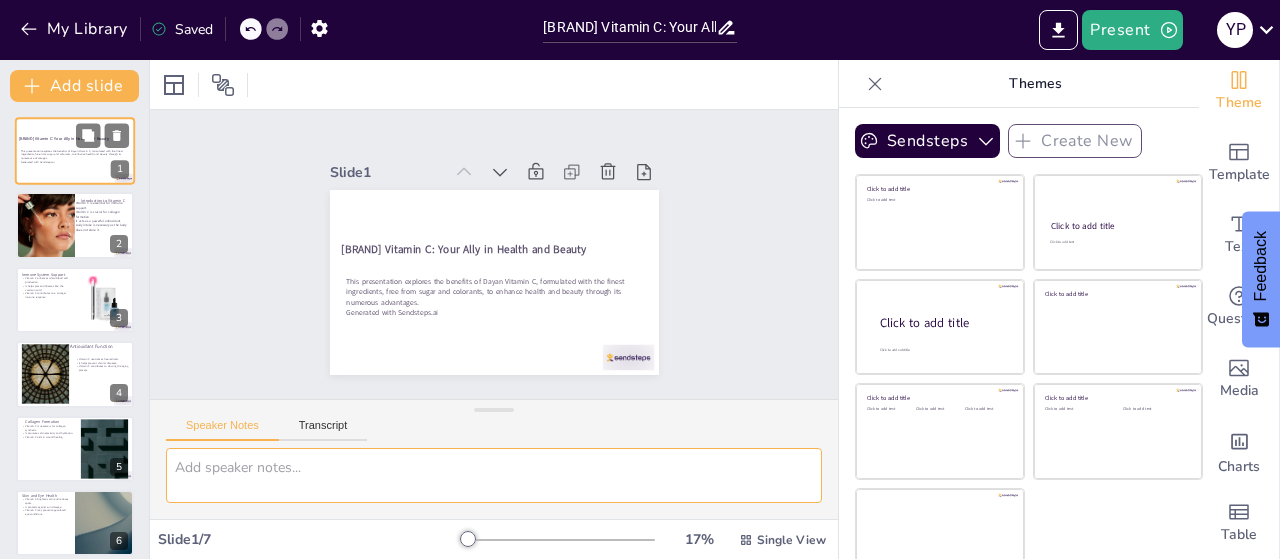 scroll, scrollTop: 0, scrollLeft: 0, axis: both 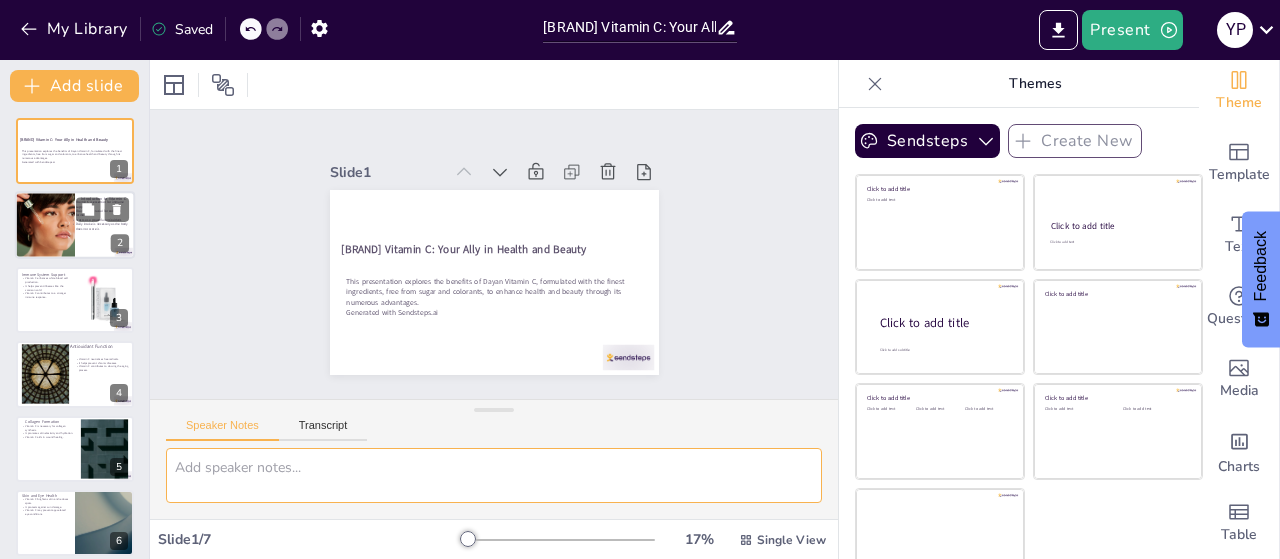 click at bounding box center (75, 226) 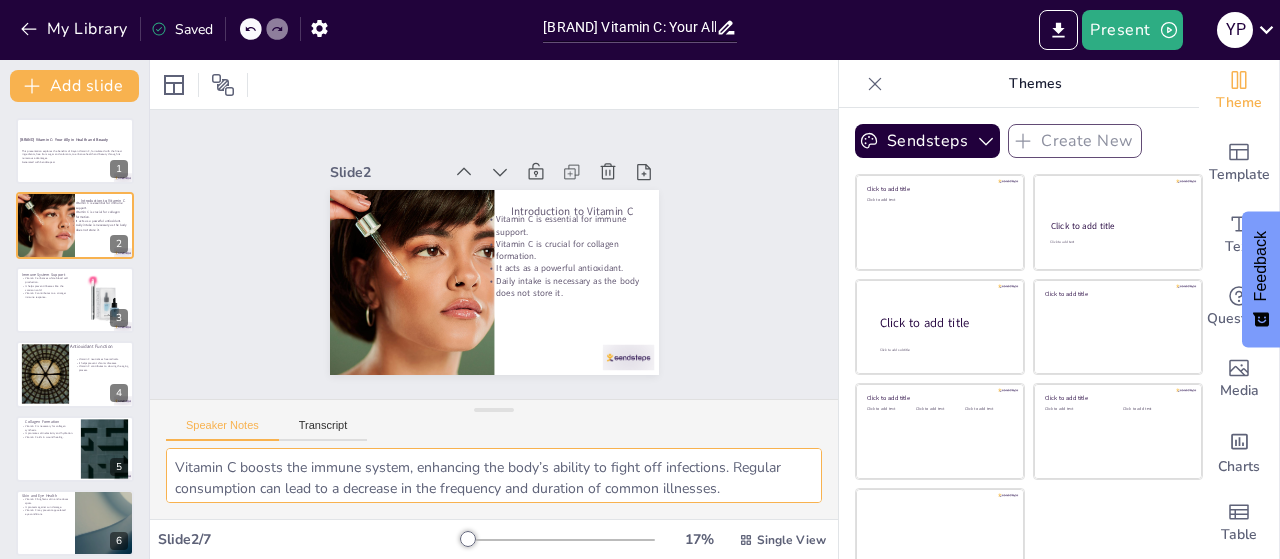 drag, startPoint x: 784, startPoint y: 494, endPoint x: 177, endPoint y: 464, distance: 607.7409 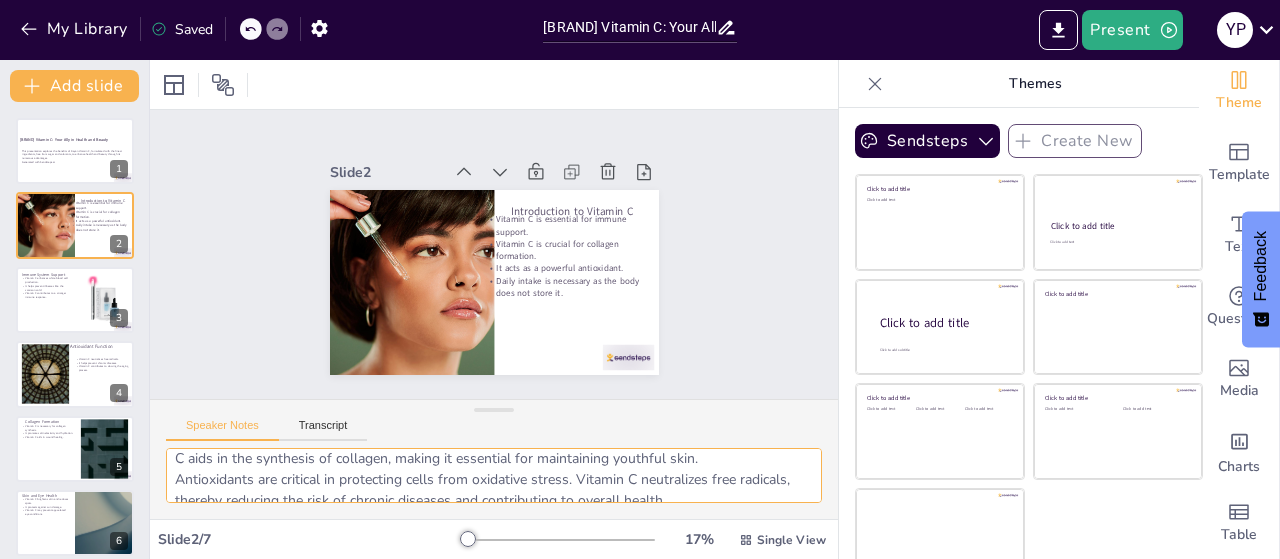 scroll, scrollTop: 151, scrollLeft: 0, axis: vertical 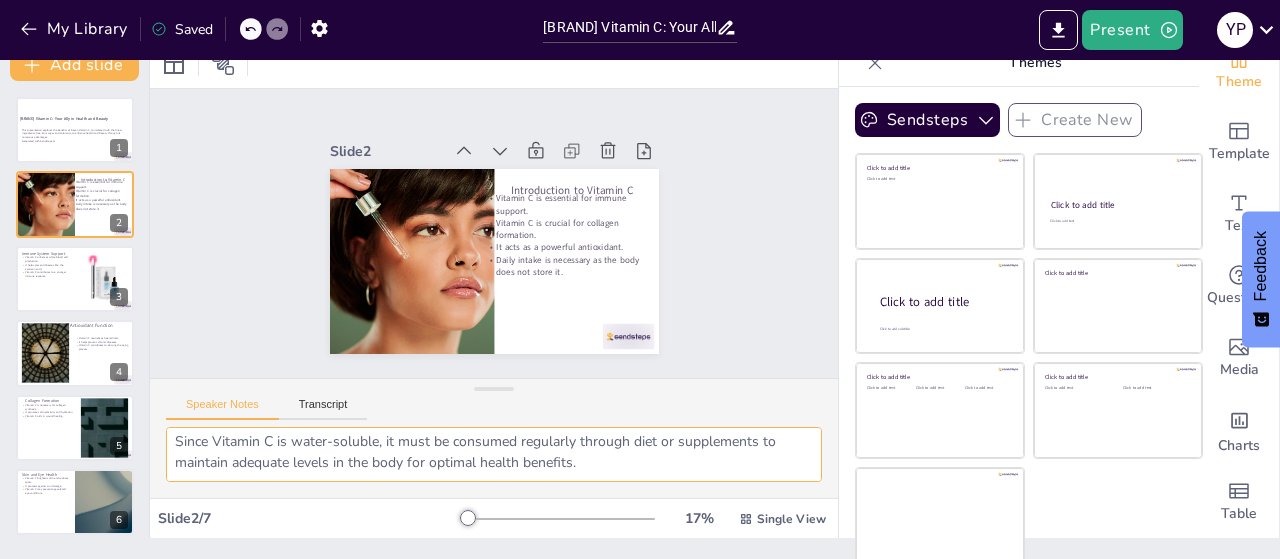 drag, startPoint x: 177, startPoint y: 464, endPoint x: 800, endPoint y: 596, distance: 636.83044 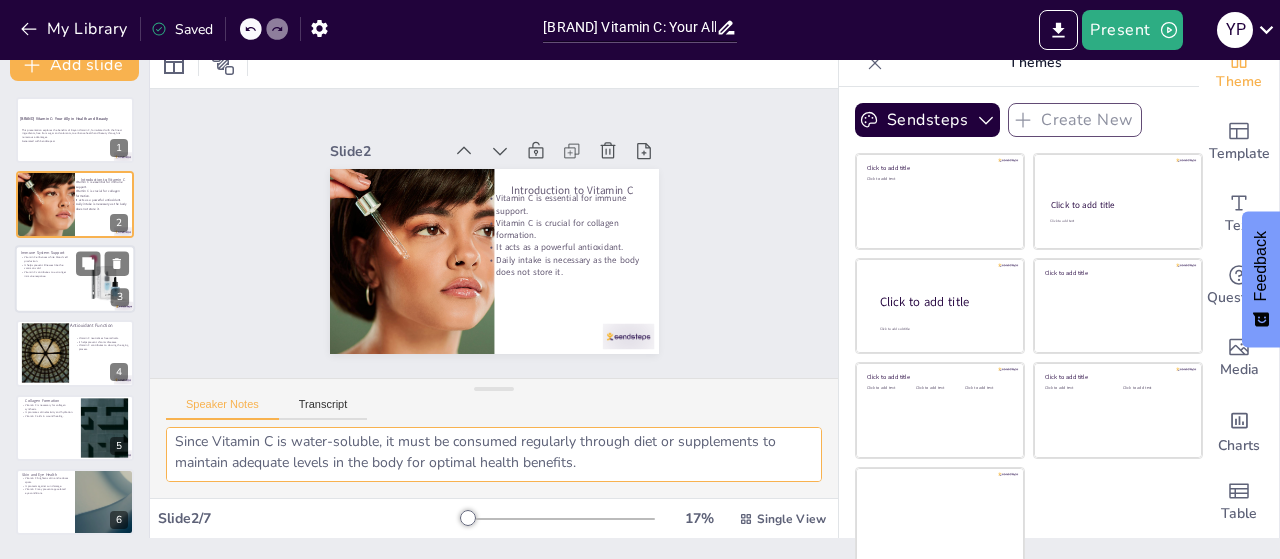 click on "Vitamin C contributes to a stronger immune response." at bounding box center [45, 273] 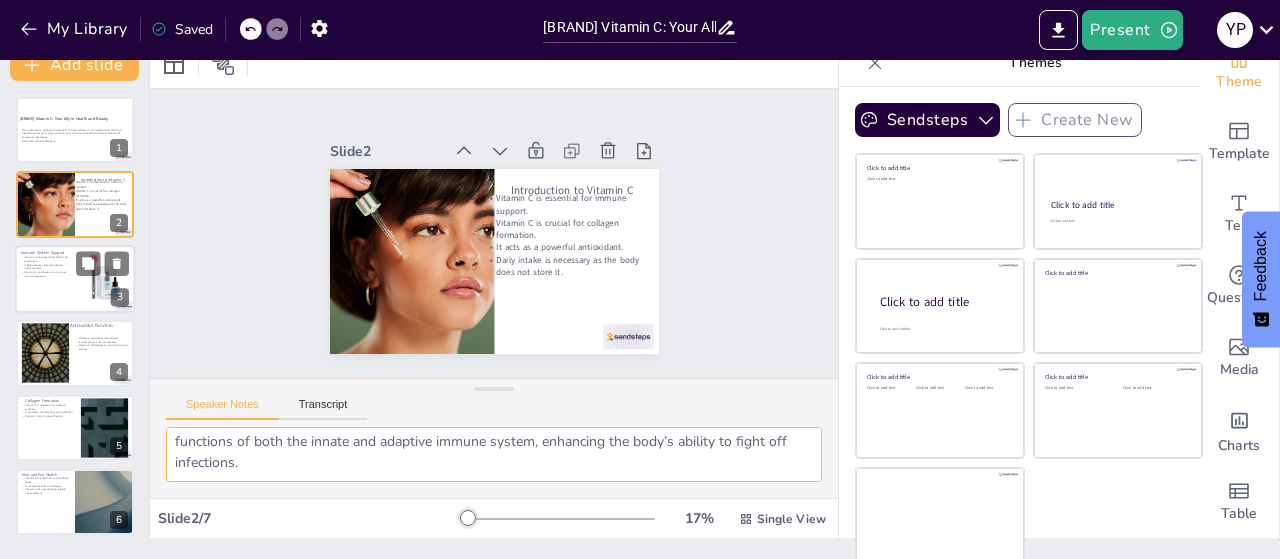 scroll, scrollTop: 109, scrollLeft: 0, axis: vertical 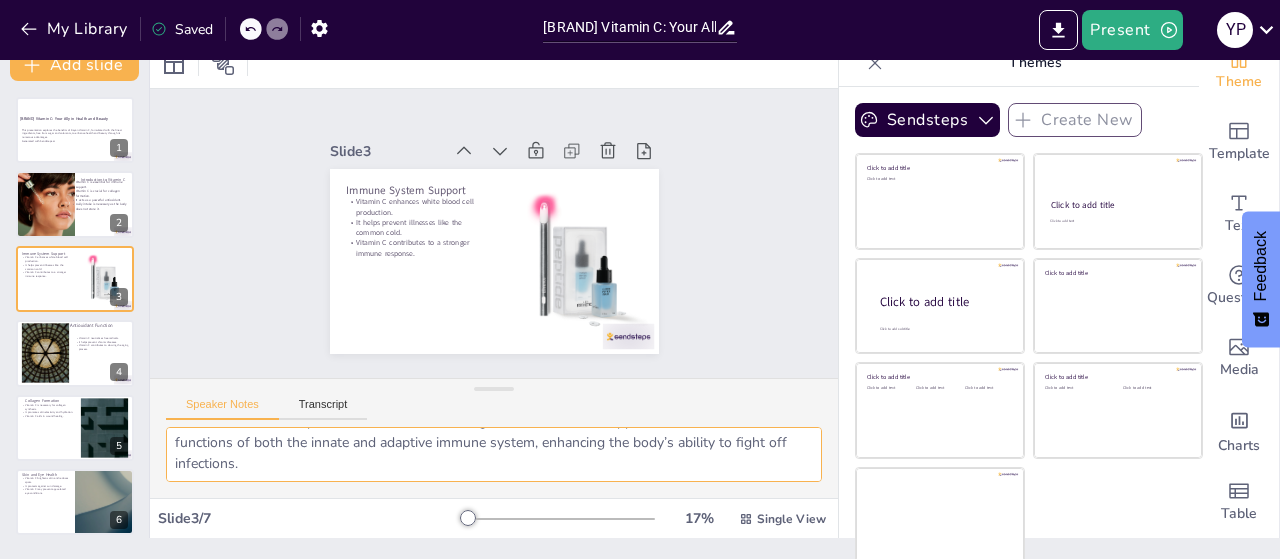 drag, startPoint x: 173, startPoint y: 444, endPoint x: 454, endPoint y: 477, distance: 282.9311 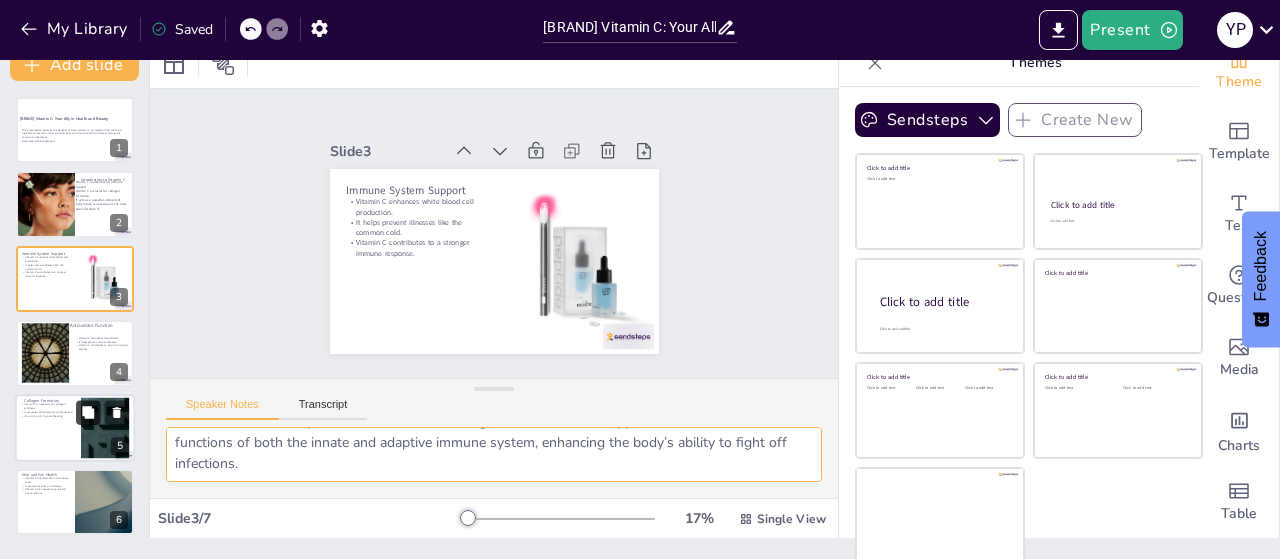 click at bounding box center (75, 353) 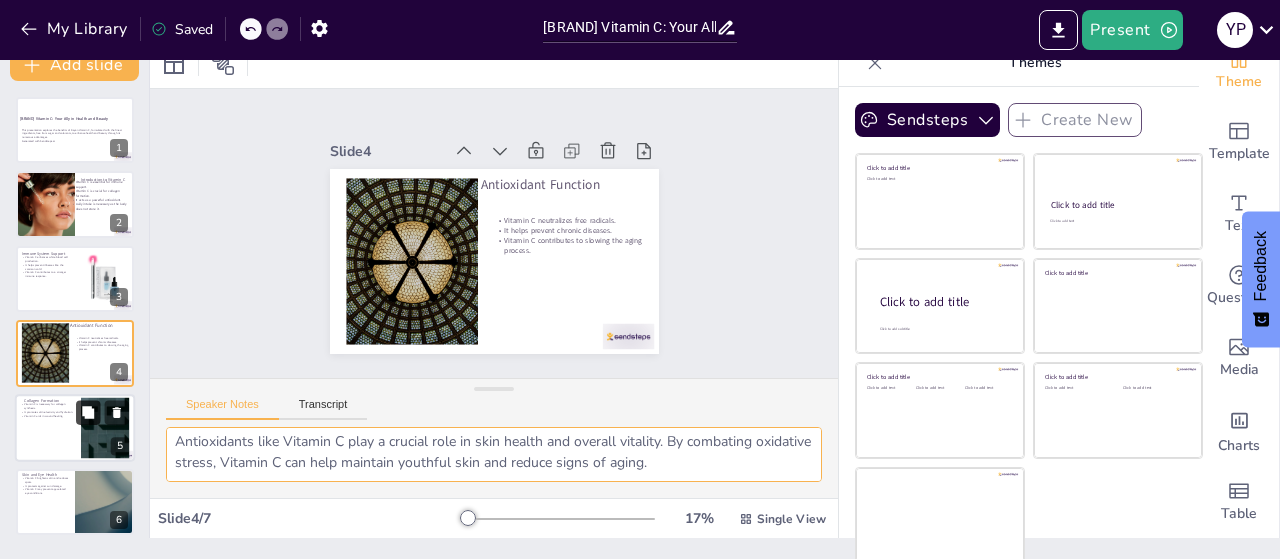 scroll, scrollTop: 44, scrollLeft: 0, axis: vertical 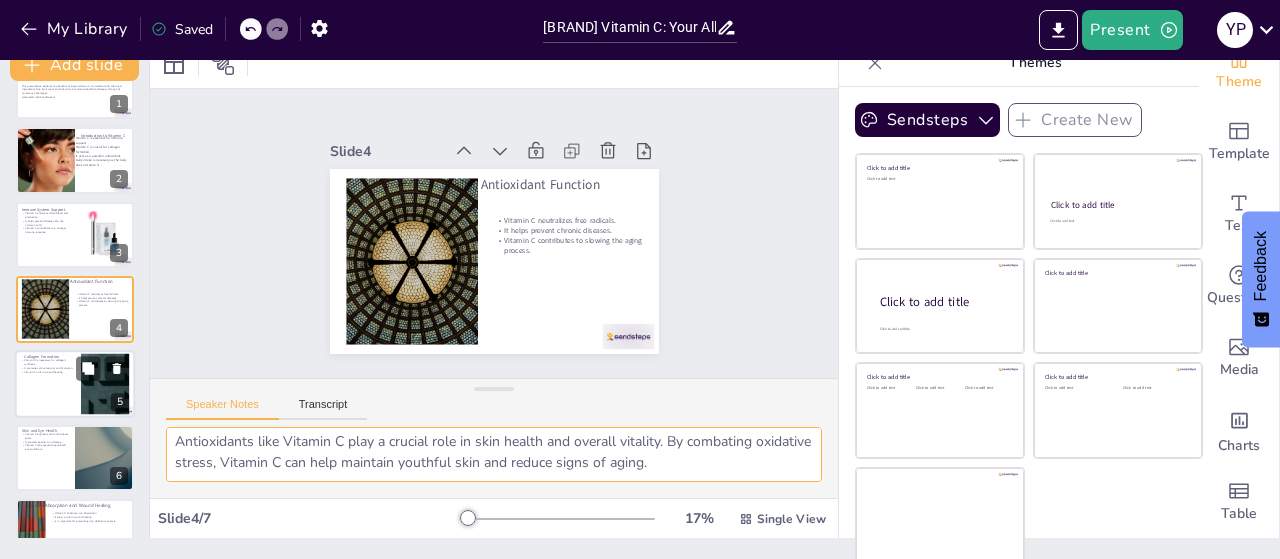 click at bounding box center (75, 384) 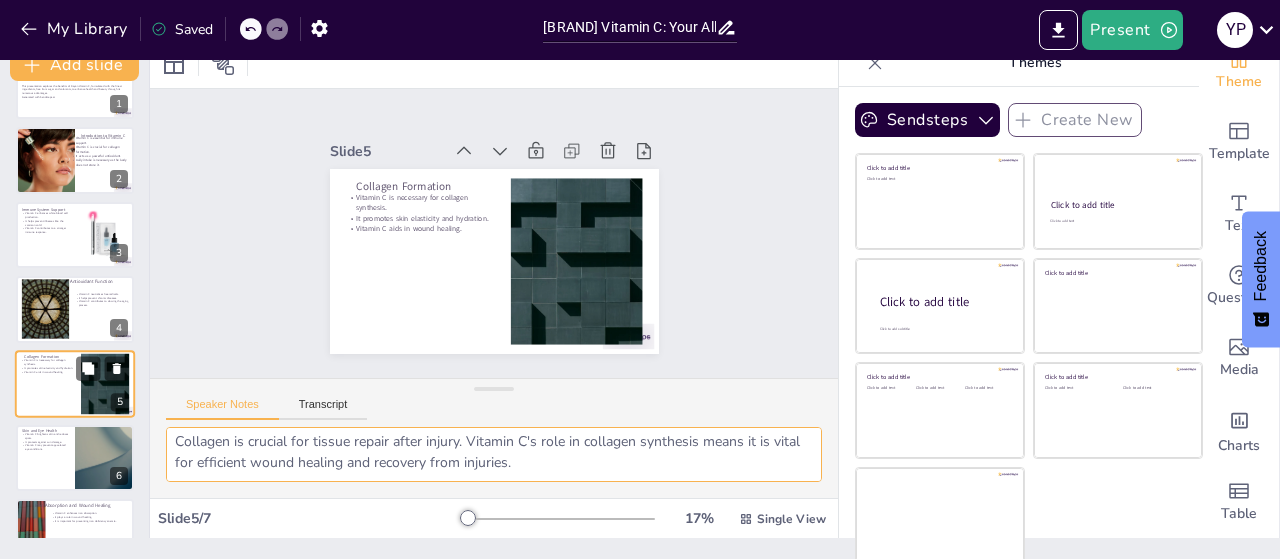 scroll, scrollTop: 87, scrollLeft: 0, axis: vertical 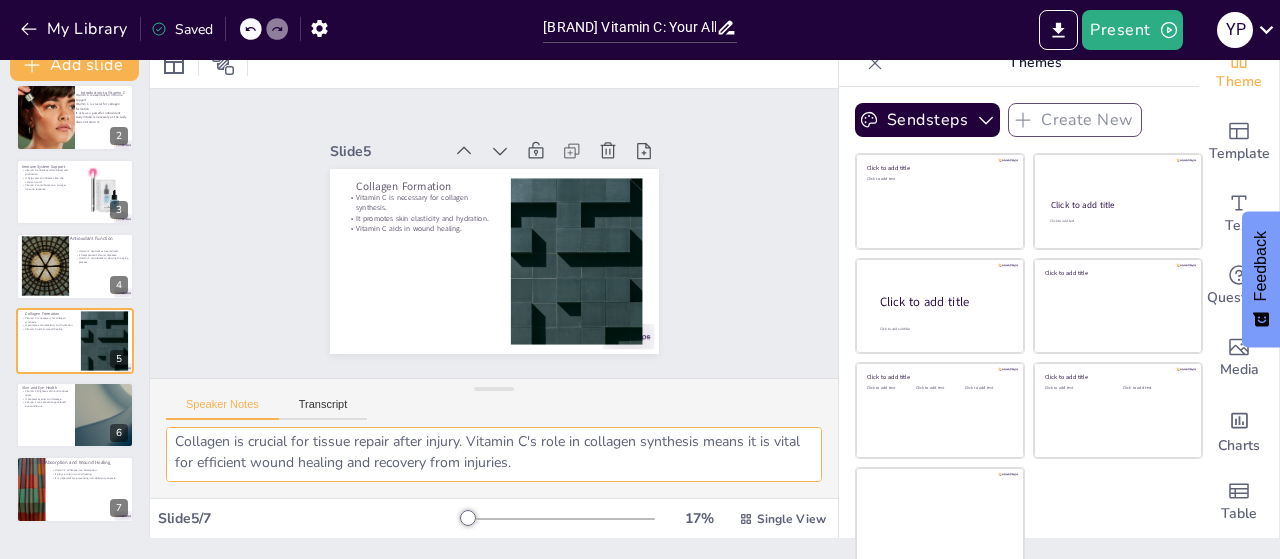 drag, startPoint x: 171, startPoint y: 443, endPoint x: 716, endPoint y: 591, distance: 564.738 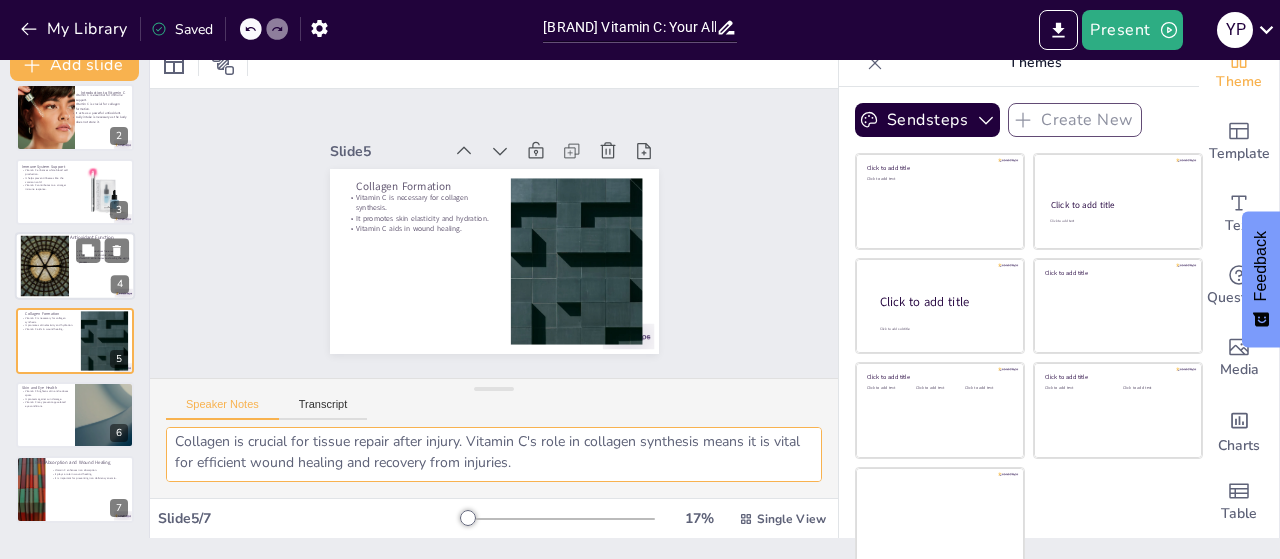 click at bounding box center (75, 266) 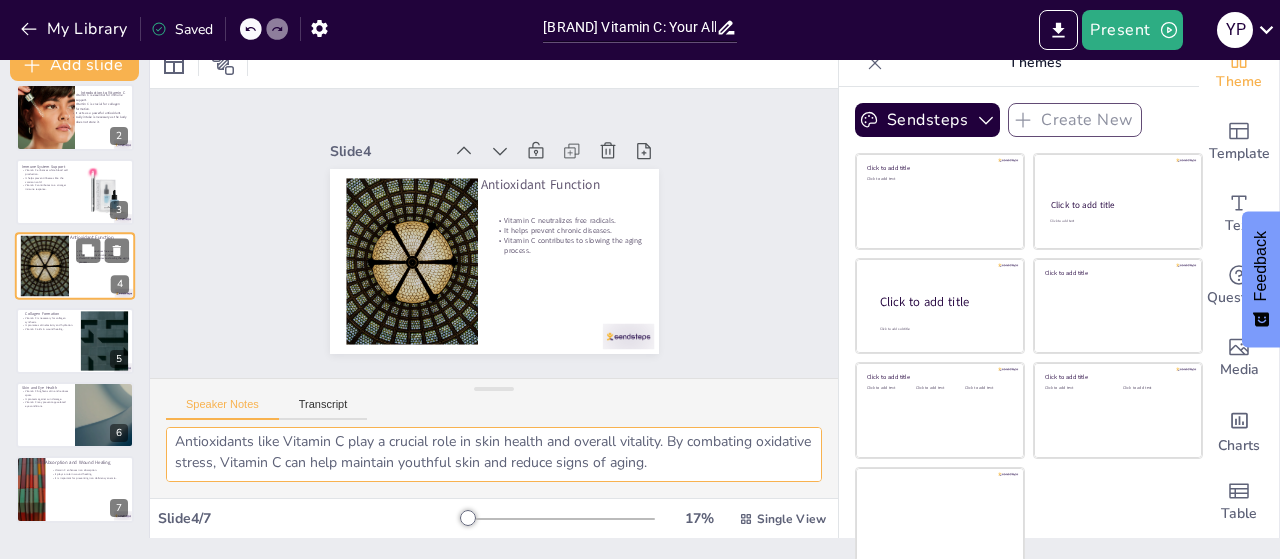 scroll, scrollTop: 44, scrollLeft: 0, axis: vertical 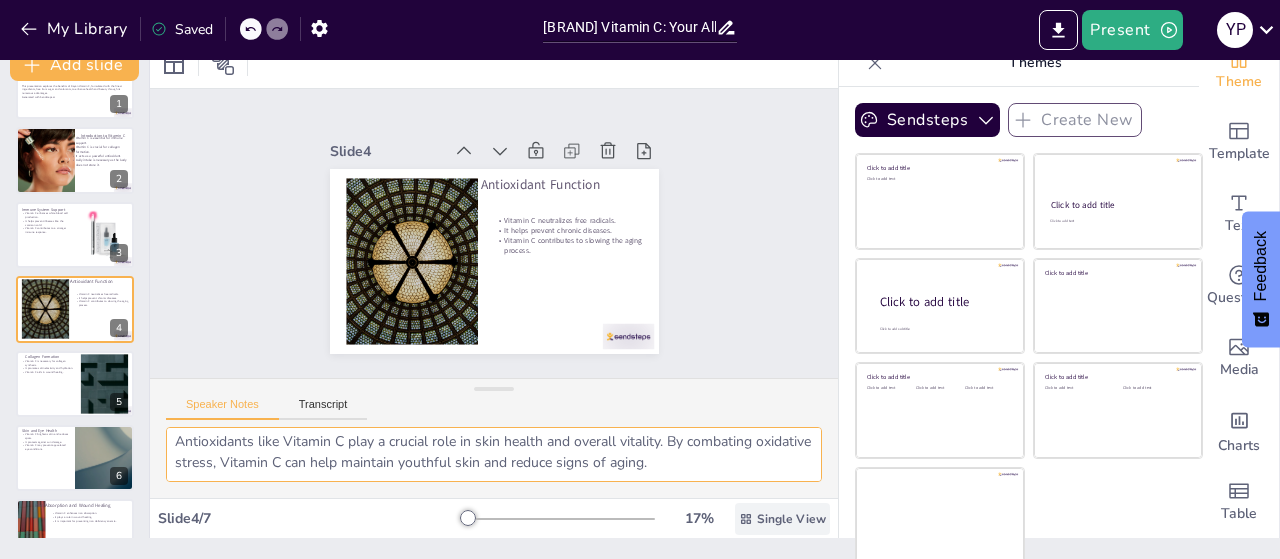 drag, startPoint x: 174, startPoint y: 441, endPoint x: 794, endPoint y: 511, distance: 623.9391 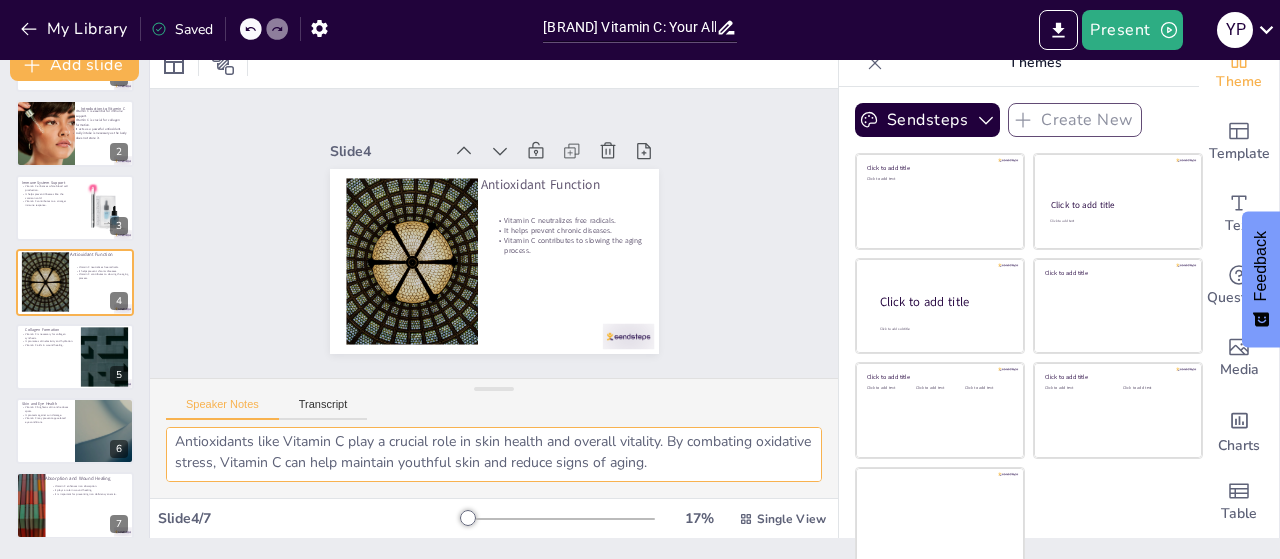 scroll, scrollTop: 87, scrollLeft: 0, axis: vertical 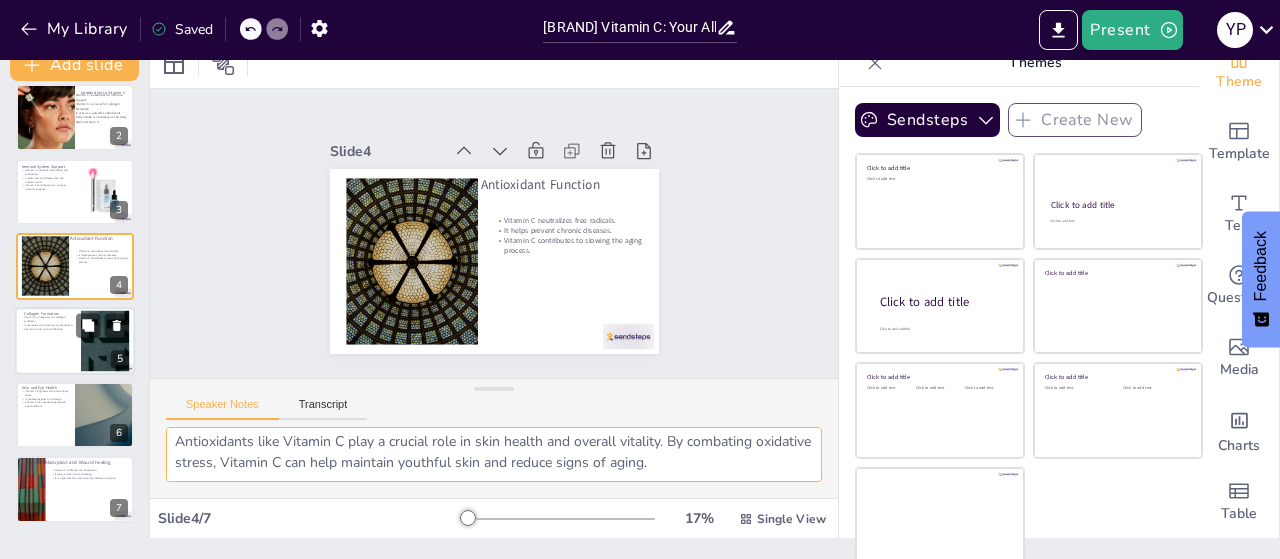 click on "Vitamin C is necessary for collagen synthesis." at bounding box center [48, 318] 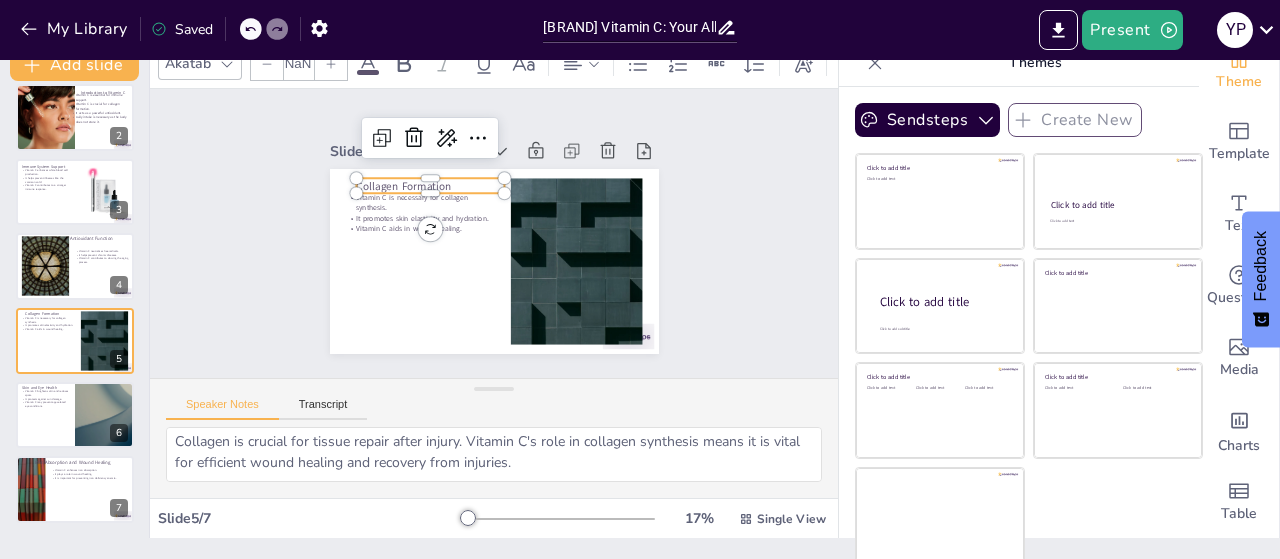 type on "48" 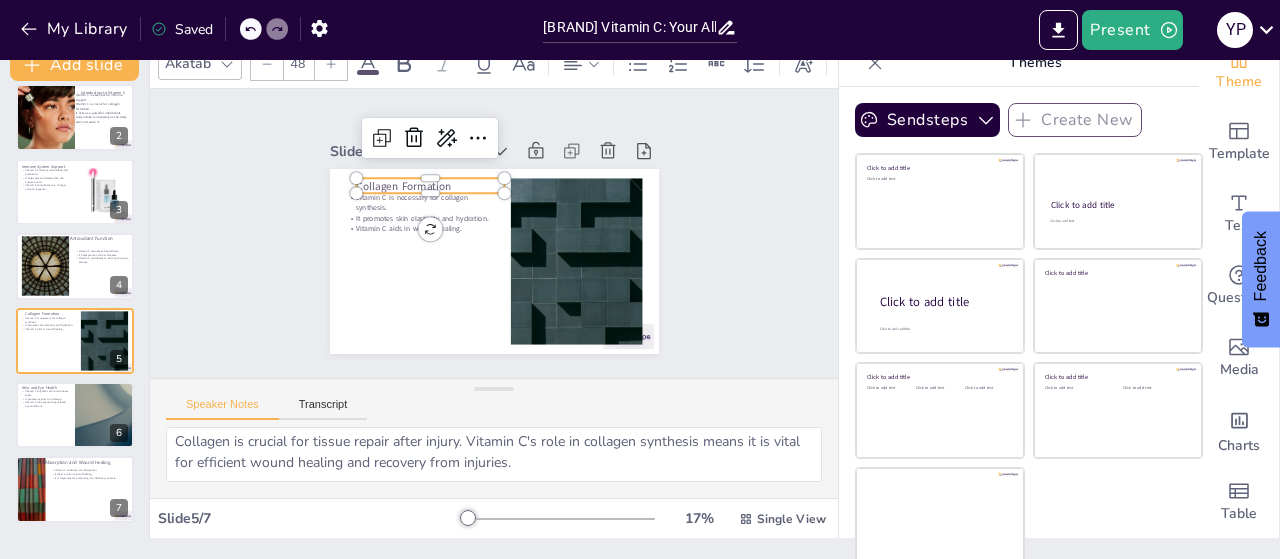 click on "Collagen Formation" at bounding box center [569, 209] 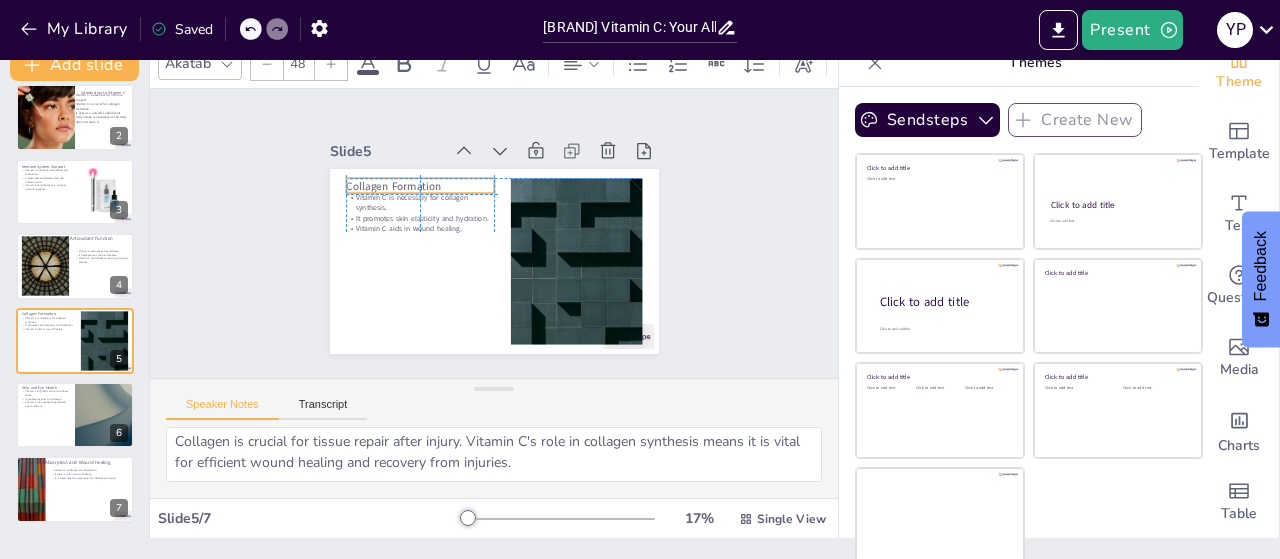 click on "Collagen Formation" at bounding box center (420, 185) 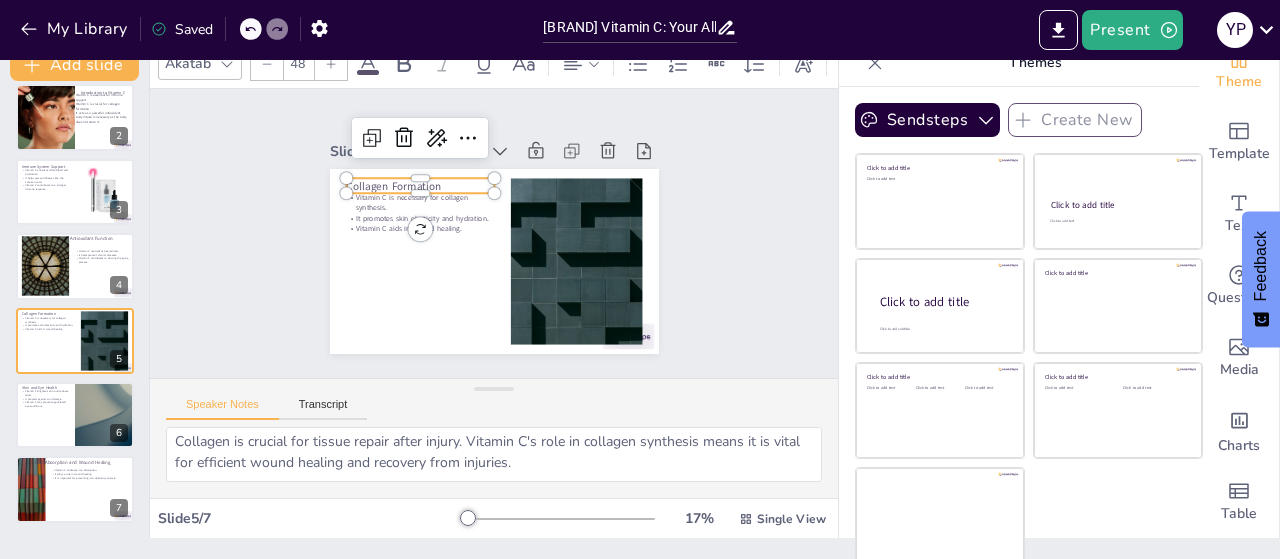 click on "Collagen Formation" at bounding box center (541, 160) 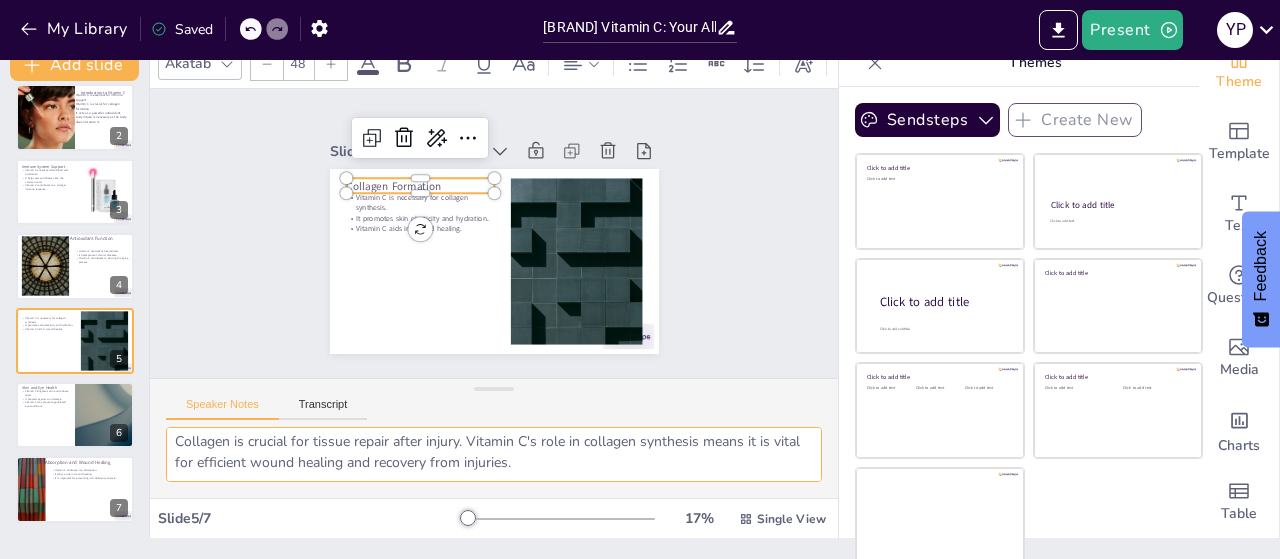 scroll, scrollTop: 0, scrollLeft: 0, axis: both 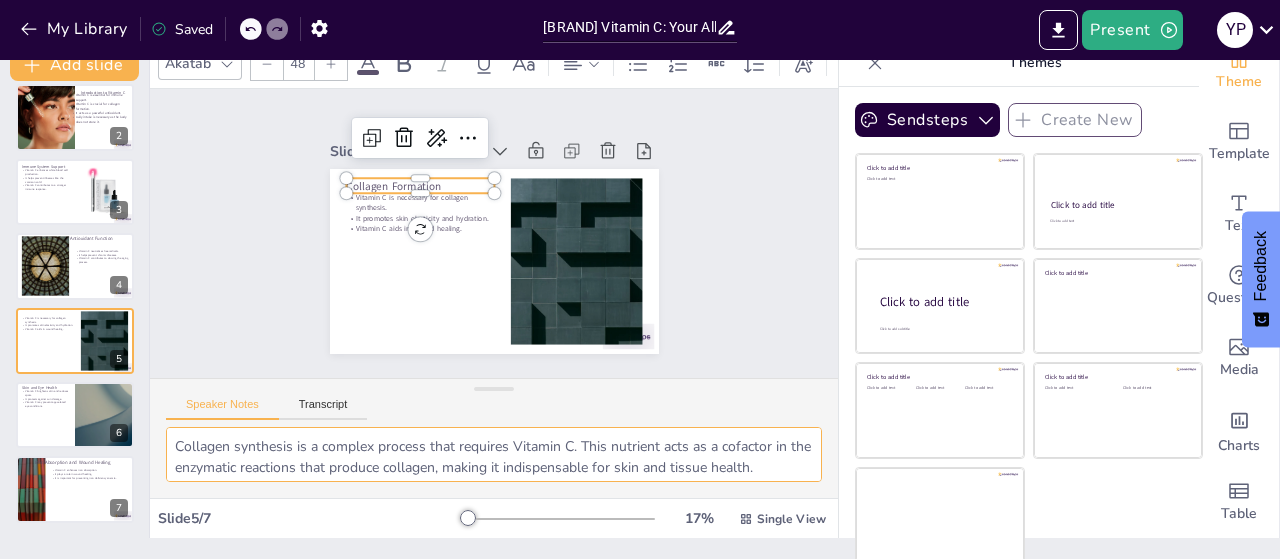 drag, startPoint x: 564, startPoint y: 465, endPoint x: 157, endPoint y: 388, distance: 414.21976 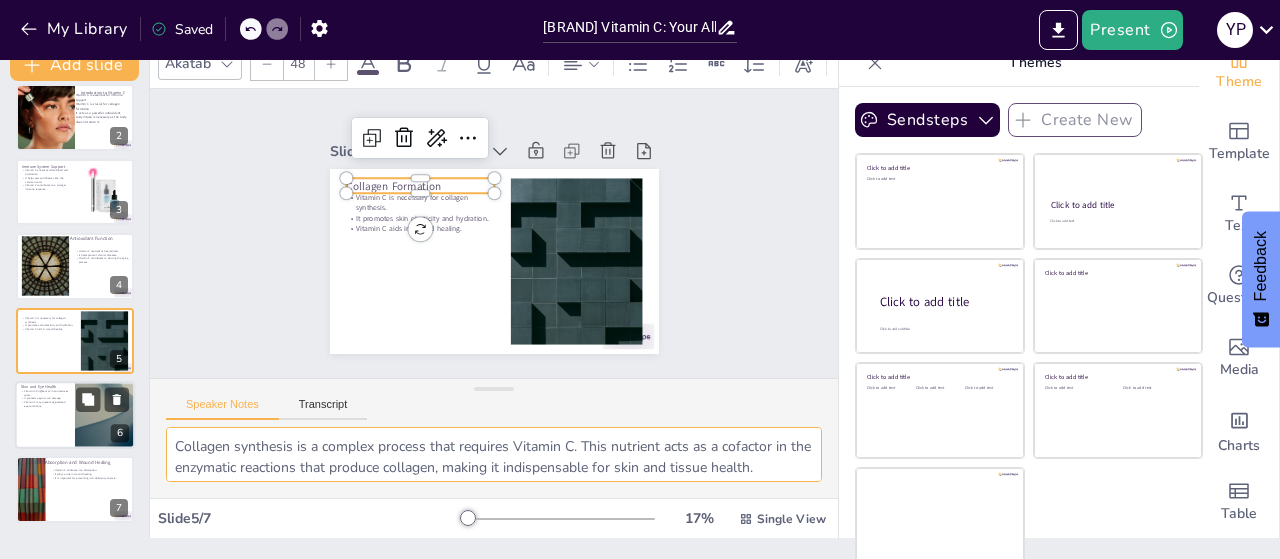 click at bounding box center [75, 415] 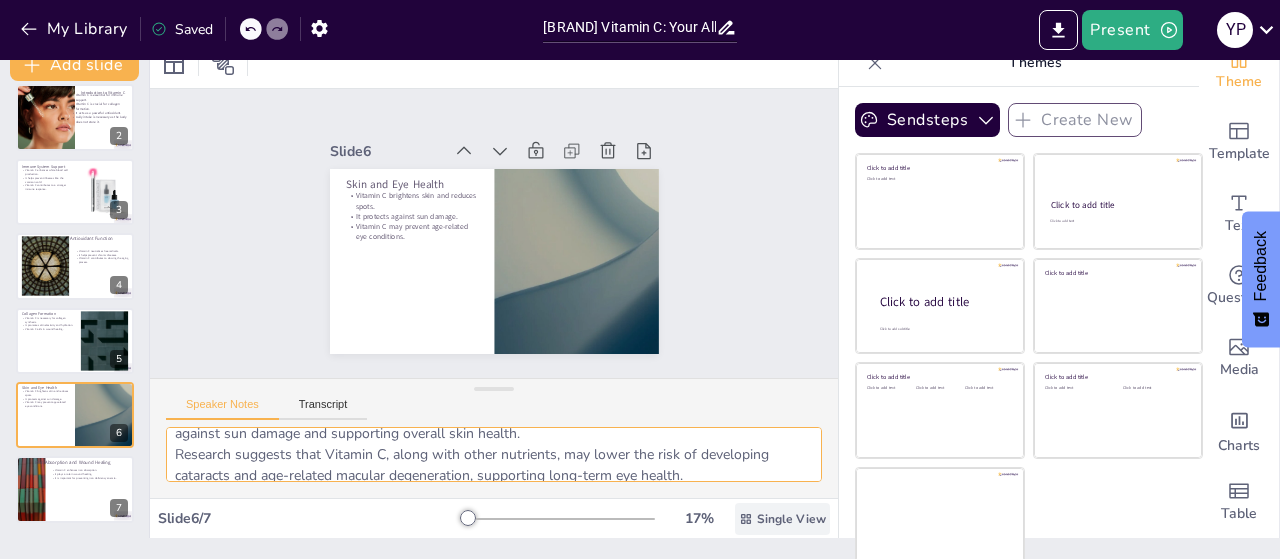 scroll, scrollTop: 88, scrollLeft: 0, axis: vertical 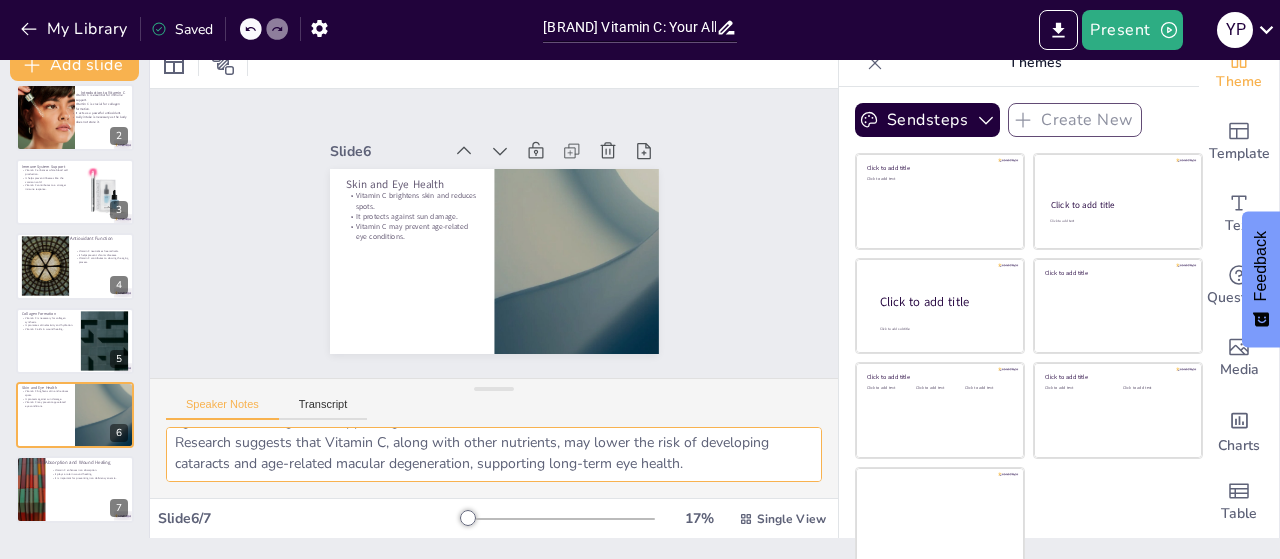 drag, startPoint x: 171, startPoint y: 445, endPoint x: 770, endPoint y: 535, distance: 605.7235 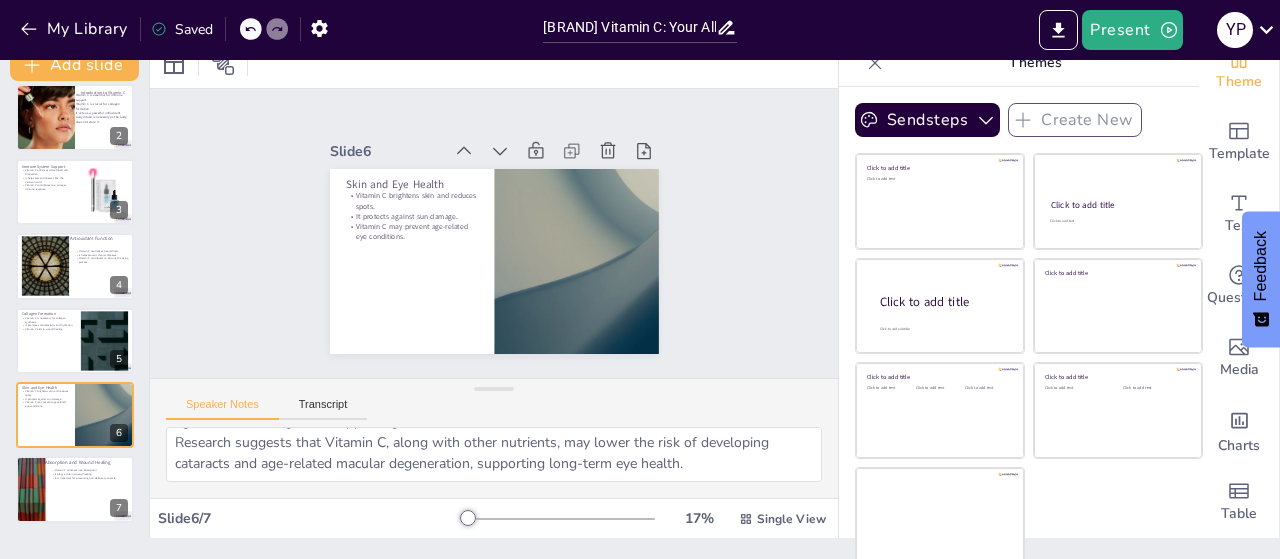 click on "Slide  1 Dayan Vitamin C: Your Ally in Health and Beauty This presentation explores the benefits of Dayan Vitamin C, formulated with the finest ingredients, free from sugar and colorants, to enhance health and beauty through its numerous advantages. Generated with Sendsteps.ai Slide  2 Introduction to Vitamin C Vitamin C is essential for immune support. Vitamin C is crucial for collagen formation. It acts as a powerful antioxidant. Daily intake is necessary as the body does not store it. Slide  3 Immune System Support Vitamin C enhances white blood cell production. It helps prevent illnesses like the common cold. Vitamin C contributes to a stronger immune response. Slide  4 Antioxidant Function Vitamin C neutralizes free radicals. It helps prevent chronic diseases. Vitamin C contributes to slowing the aging process. Slide  5 Collagen Formation Vitamin C is necessary for collagen synthesis. It promotes skin elasticity and hydration. Vitamin C aids in wound healing. Slide  6 Skin and Eye Health Slide  7" at bounding box center (493, 233) 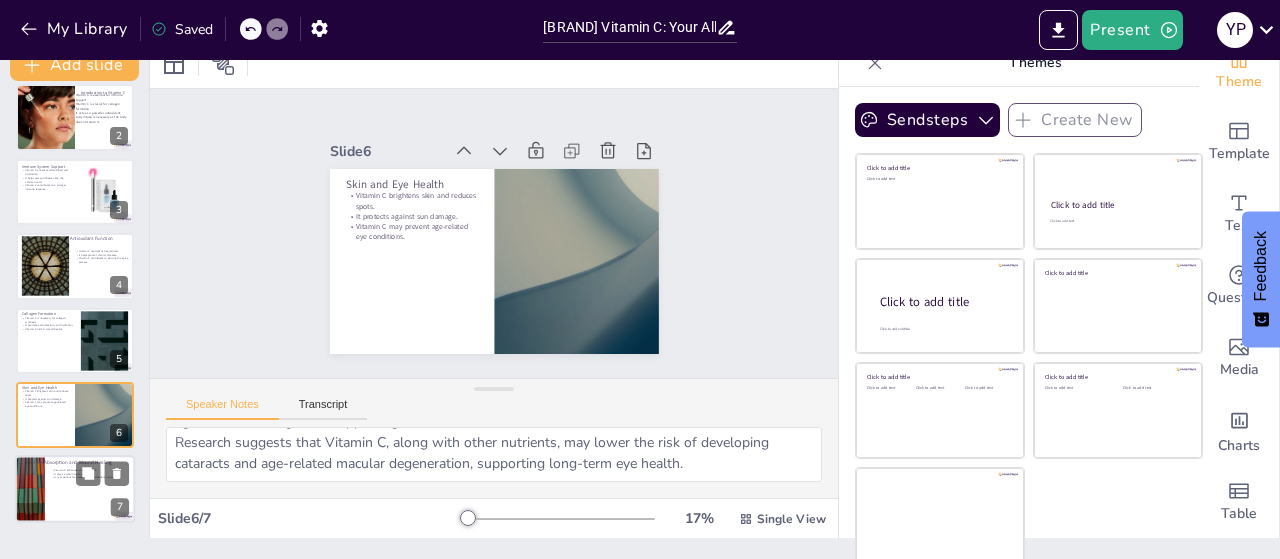 click on "Iron Absorption and Wound Healing" at bounding box center [81, 462] 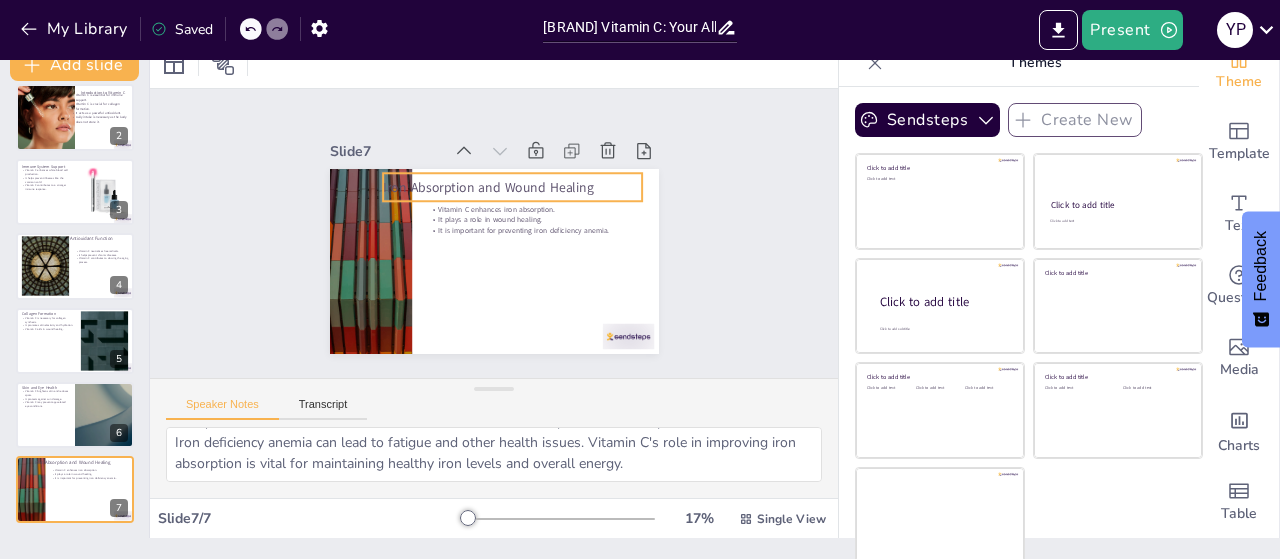 click on "Iron Absorption and Wound Healing" at bounding box center (543, 231) 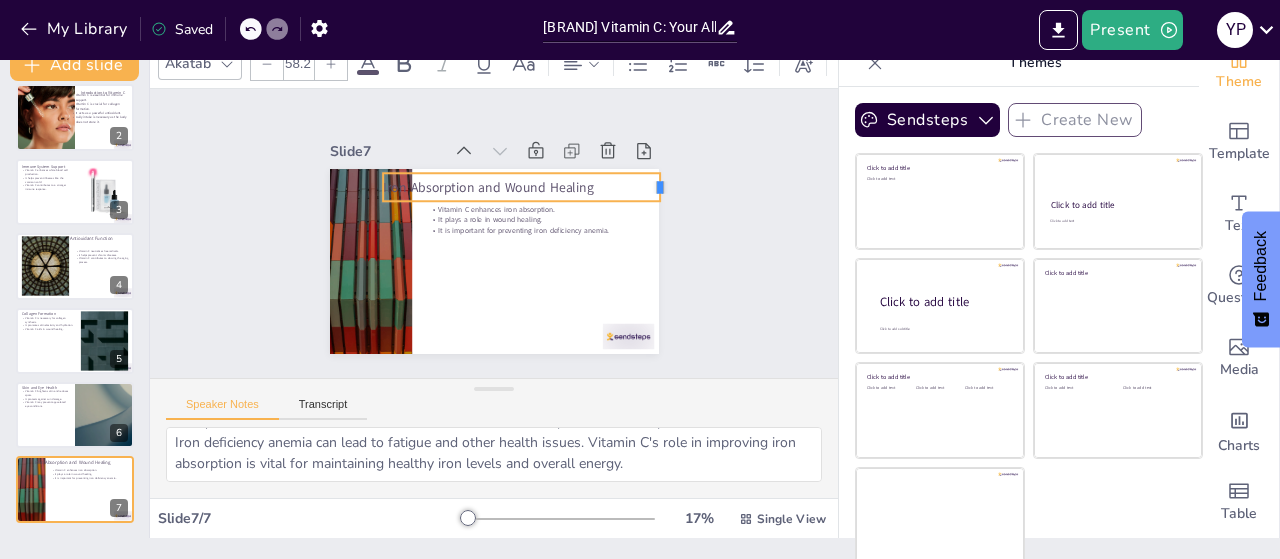drag, startPoint x: 623, startPoint y: 177, endPoint x: 641, endPoint y: 177, distance: 18 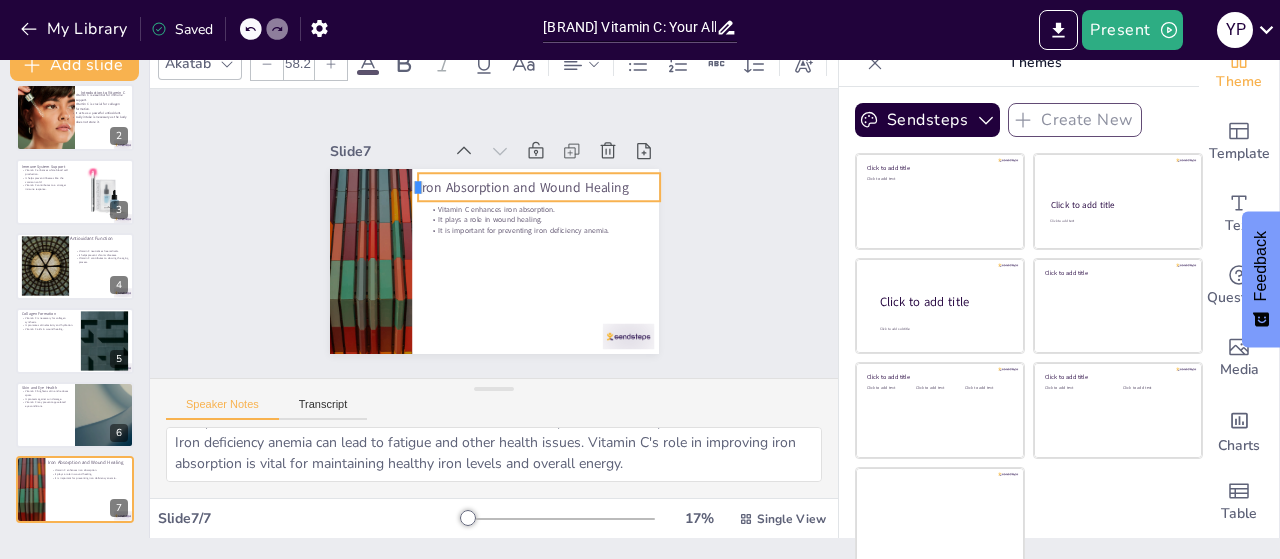 drag, startPoint x: 355, startPoint y: 177, endPoint x: 390, endPoint y: 177, distance: 35 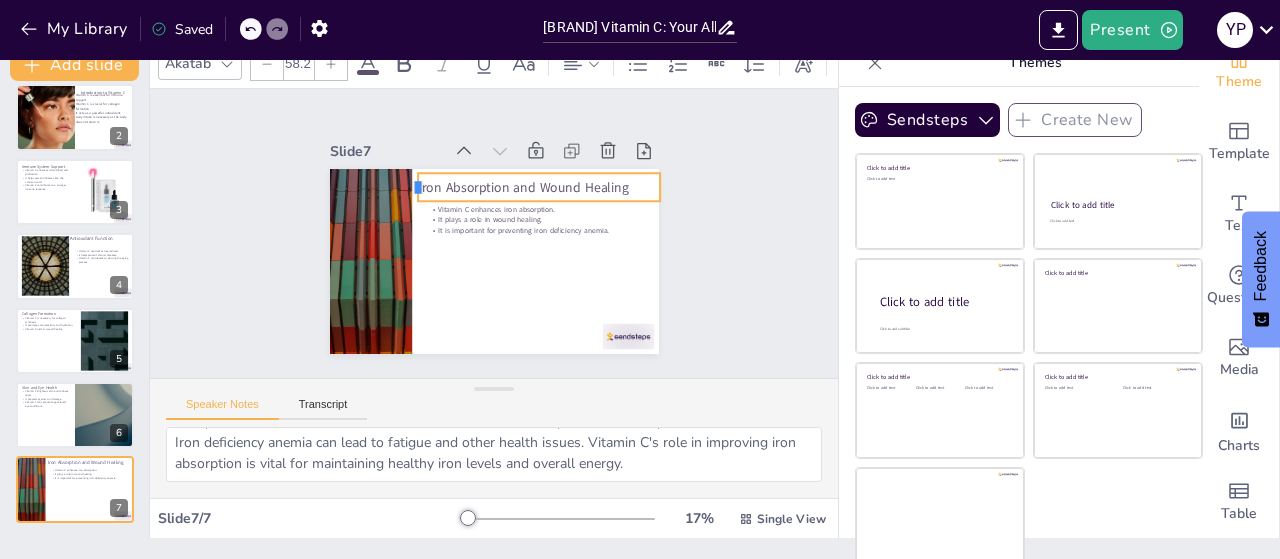 click at bounding box center (412, 284) 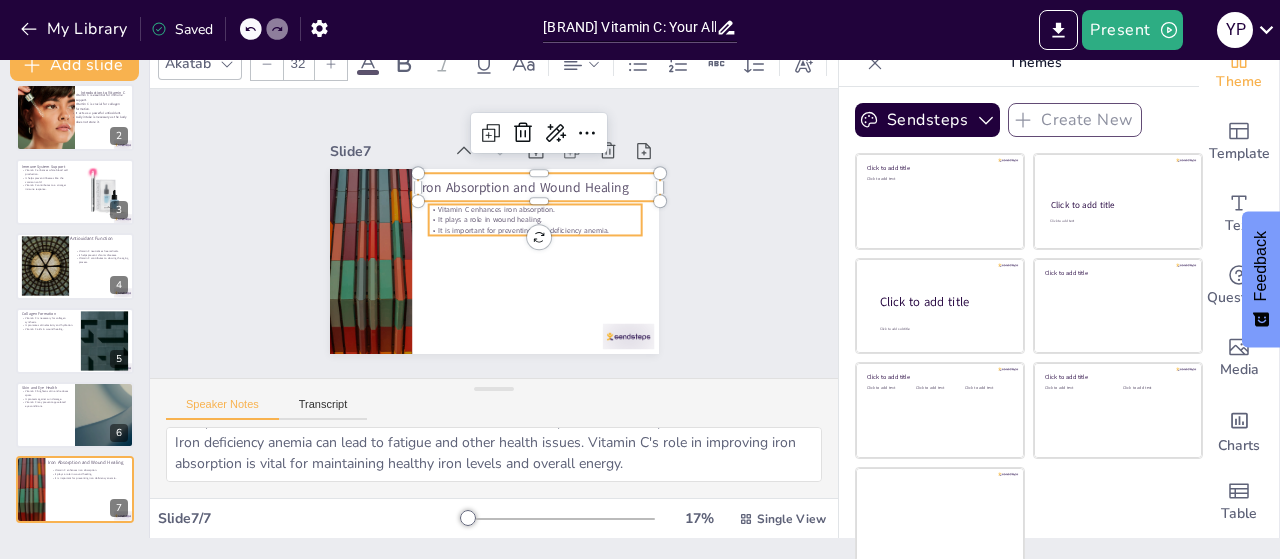 click on "It plays a role in wound healing." at bounding box center (536, 224) 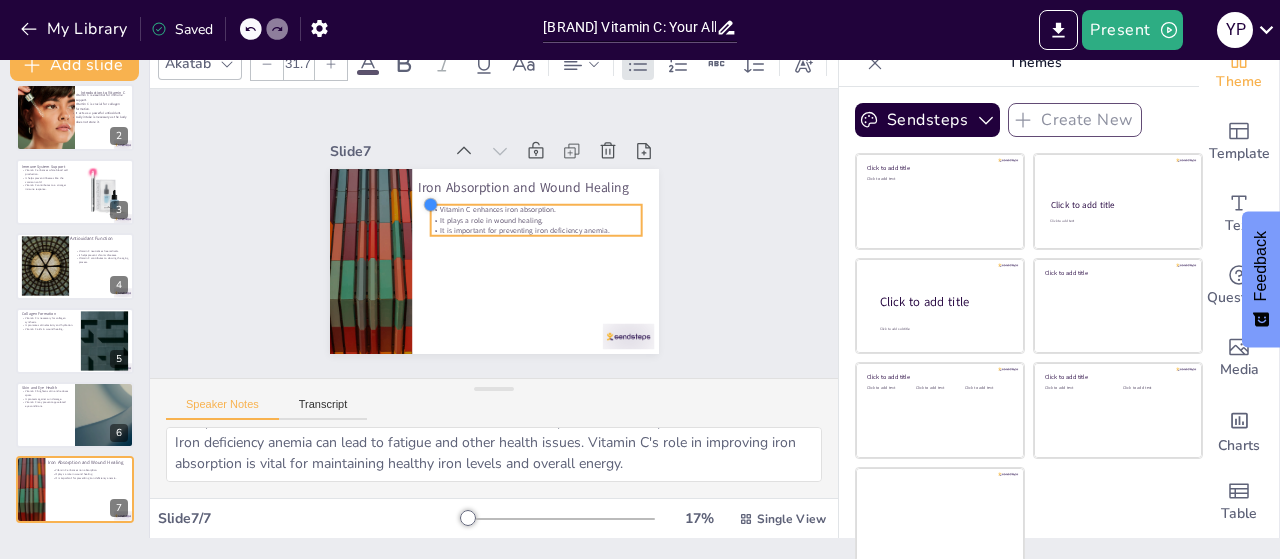 type on "31.9" 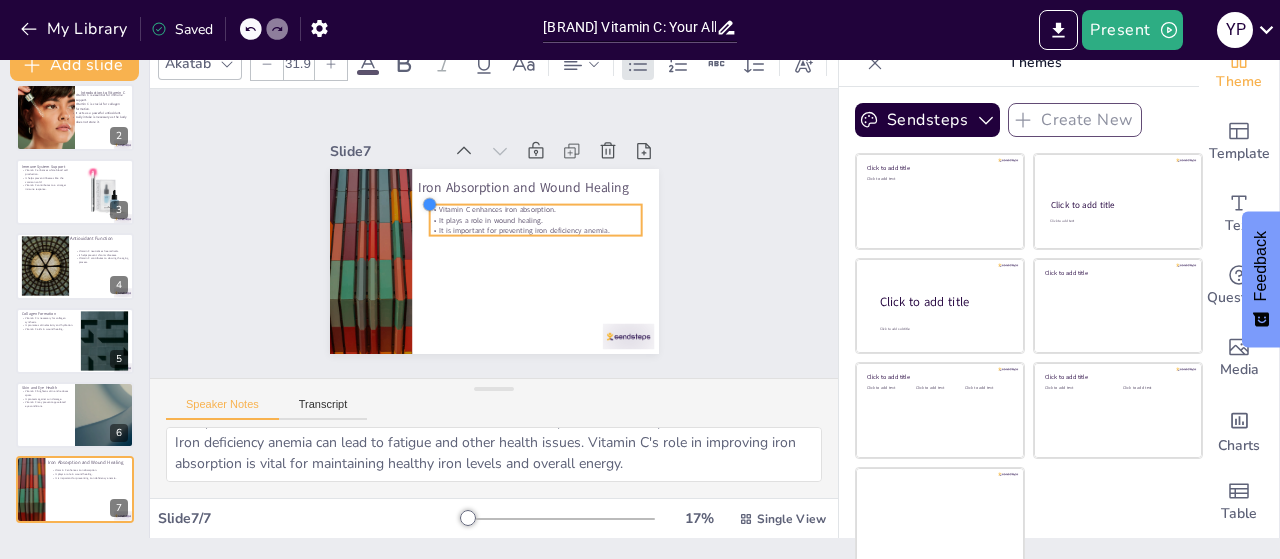 click at bounding box center (436, 191) 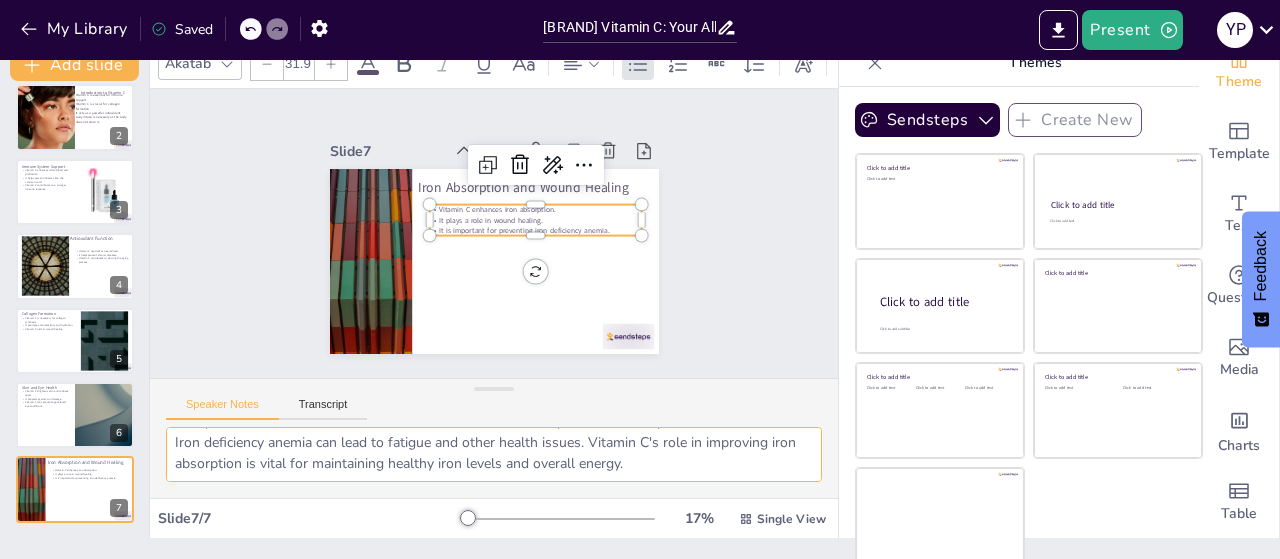 drag, startPoint x: 172, startPoint y: 447, endPoint x: 730, endPoint y: 464, distance: 558.2589 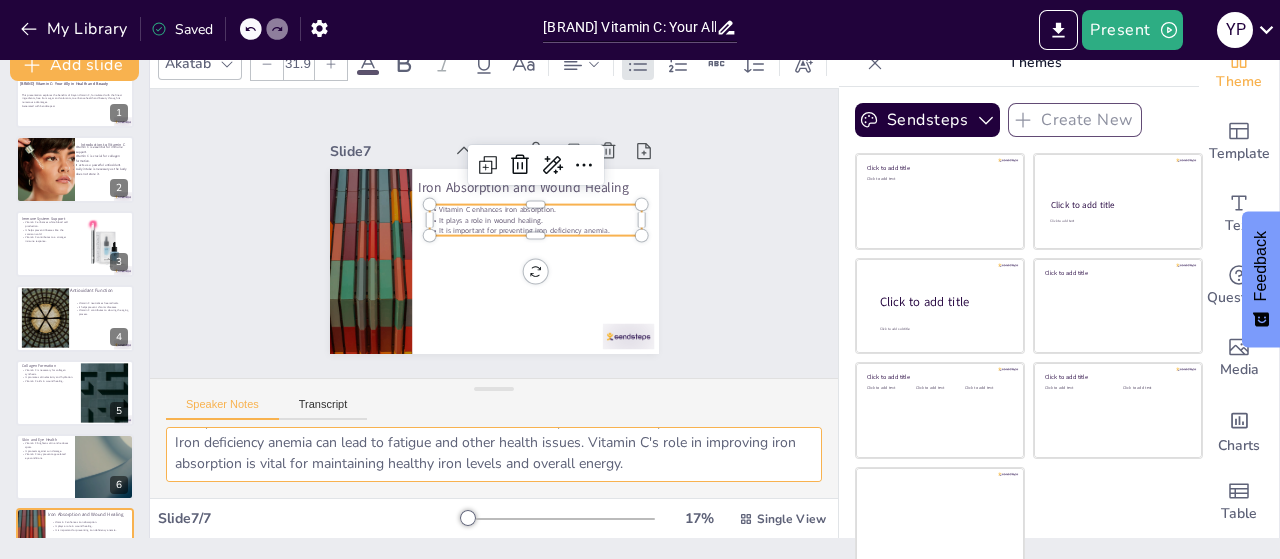 scroll, scrollTop: 0, scrollLeft: 0, axis: both 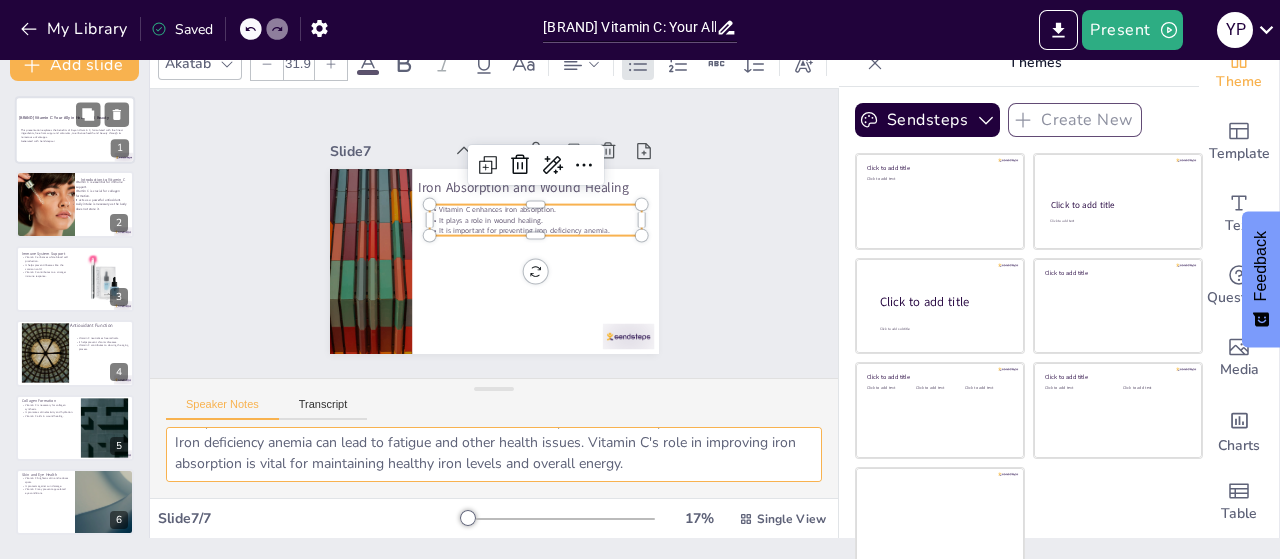 click at bounding box center (75, 130) 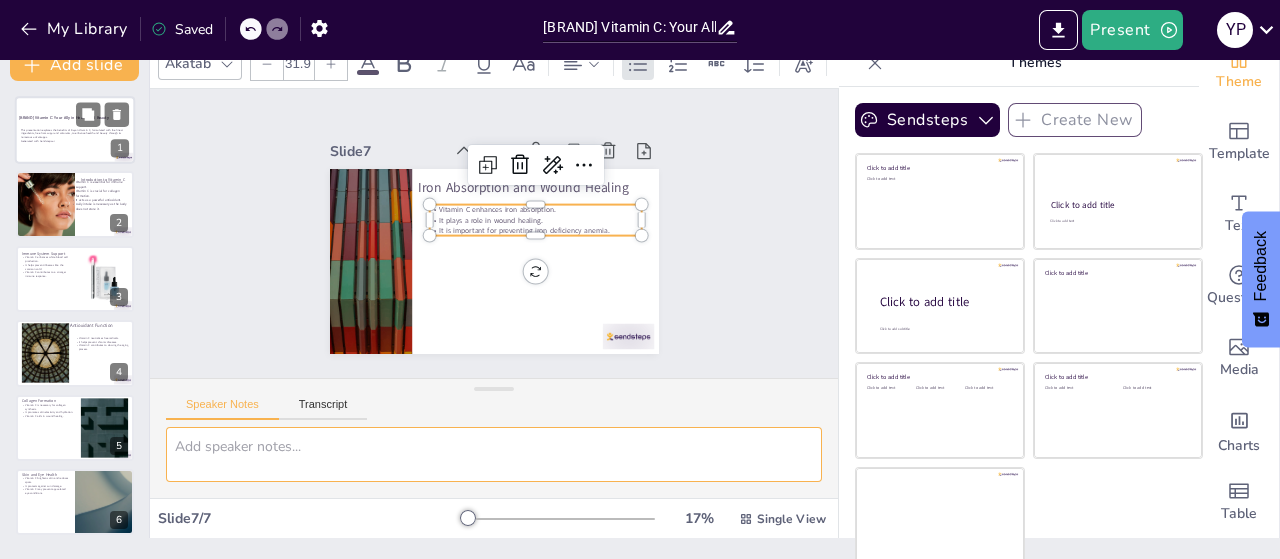 scroll, scrollTop: 0, scrollLeft: 0, axis: both 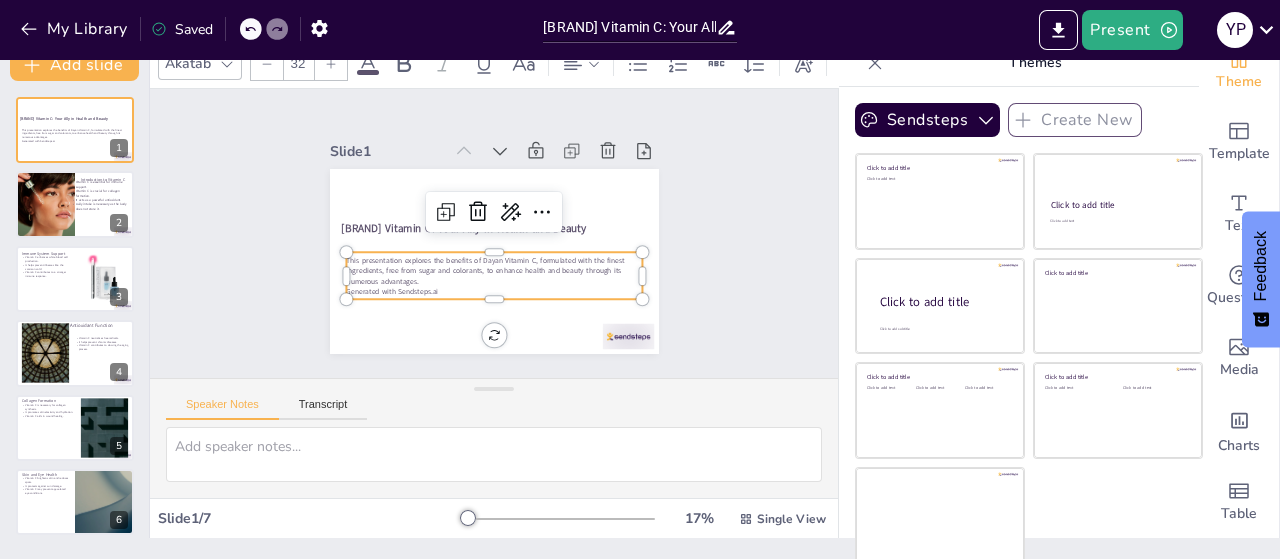 click on "This presentation explores the benefits of Dayan Vitamin C, formulated with the finest ingredients, free from sugar and colorants, to enhance health and beauty through its numerous advantages." at bounding box center (486, 197) 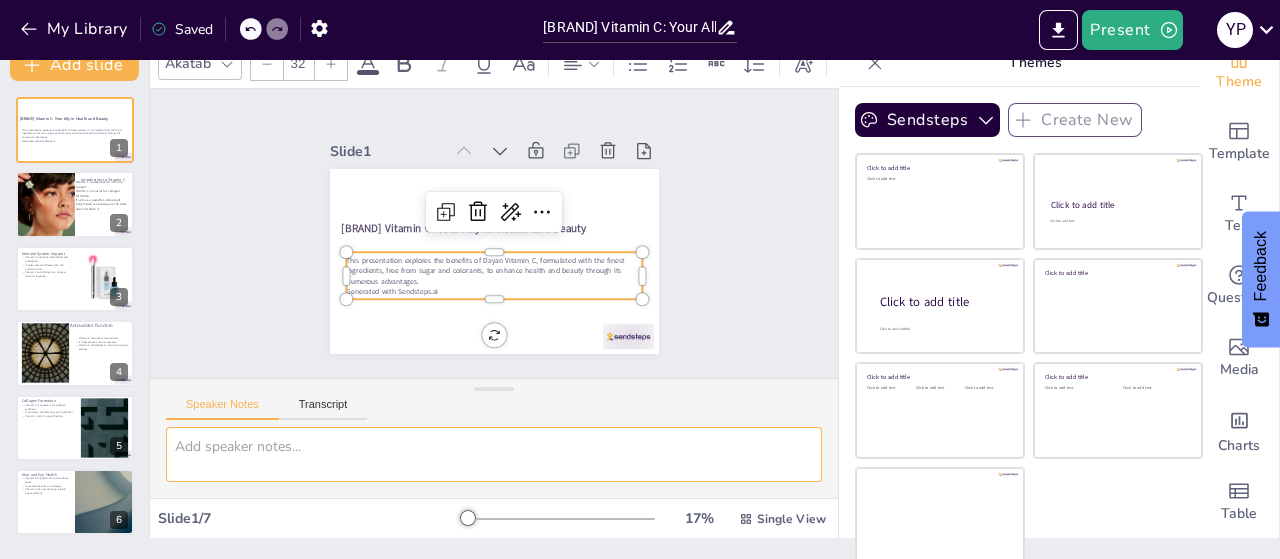 click at bounding box center [494, 454] 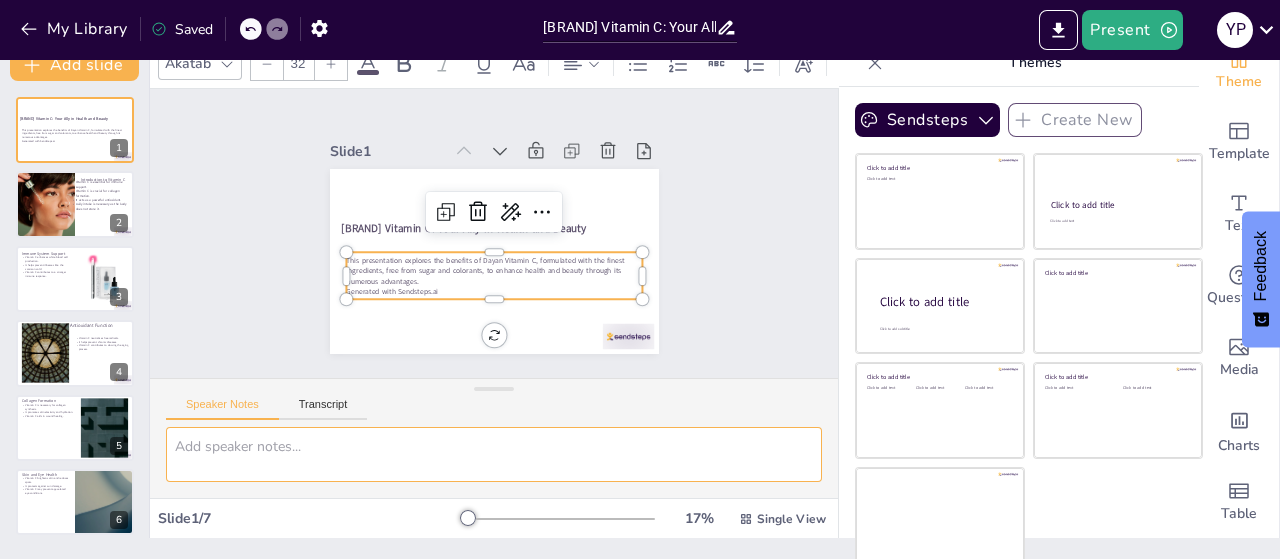 drag, startPoint x: 171, startPoint y: 438, endPoint x: 299, endPoint y: 444, distance: 128.14055 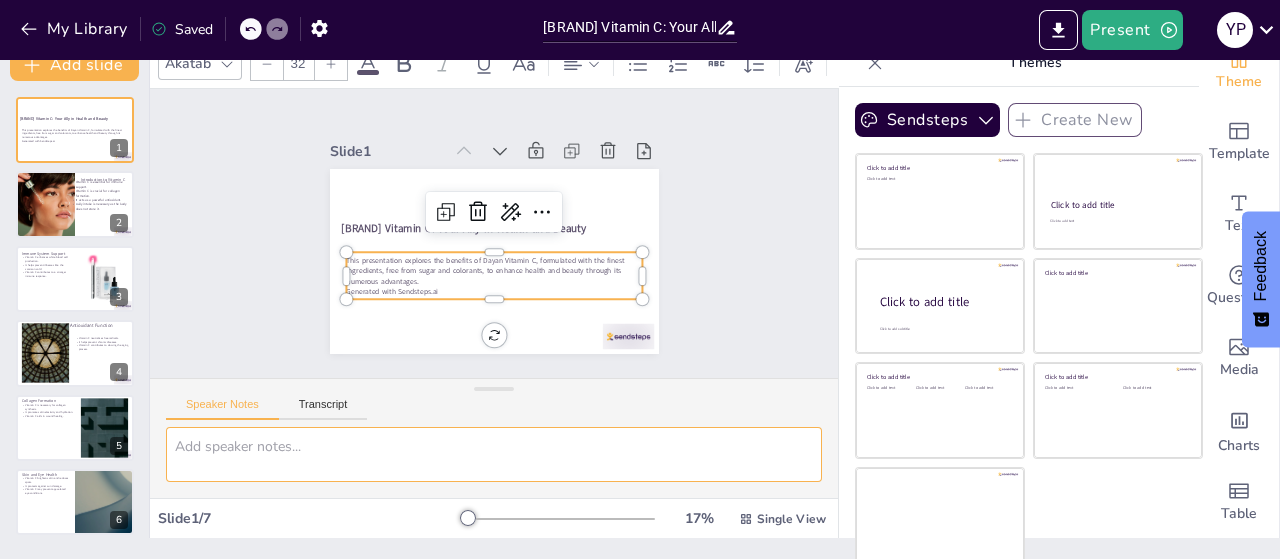 drag, startPoint x: 299, startPoint y: 444, endPoint x: 174, endPoint y: 446, distance: 125.016 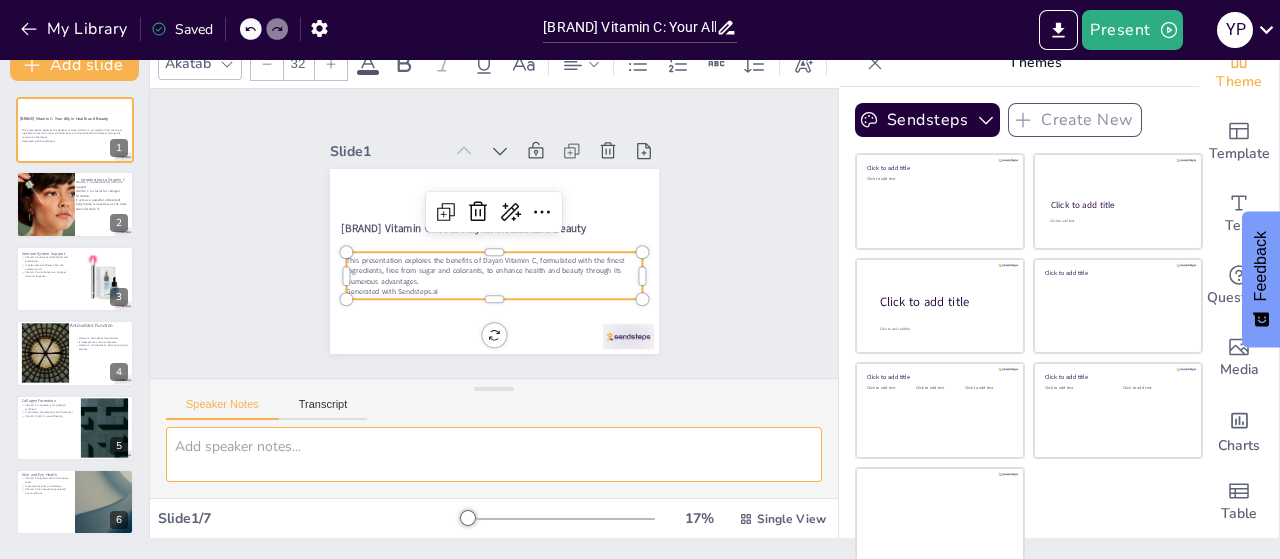 scroll, scrollTop: 87, scrollLeft: 0, axis: vertical 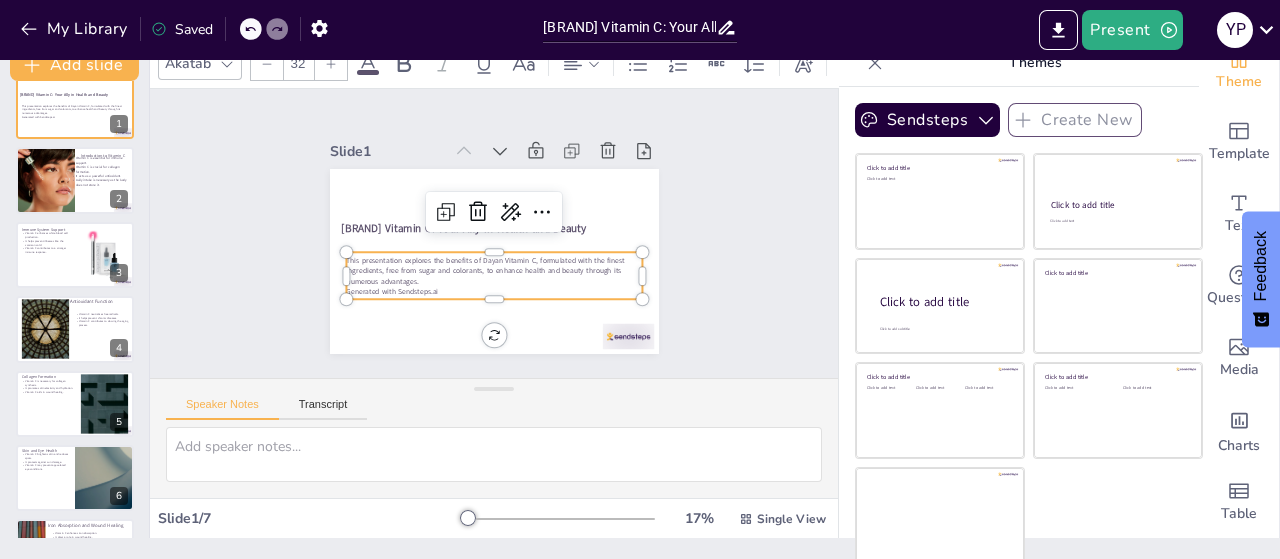 click on "Feedback" at bounding box center [1261, 266] 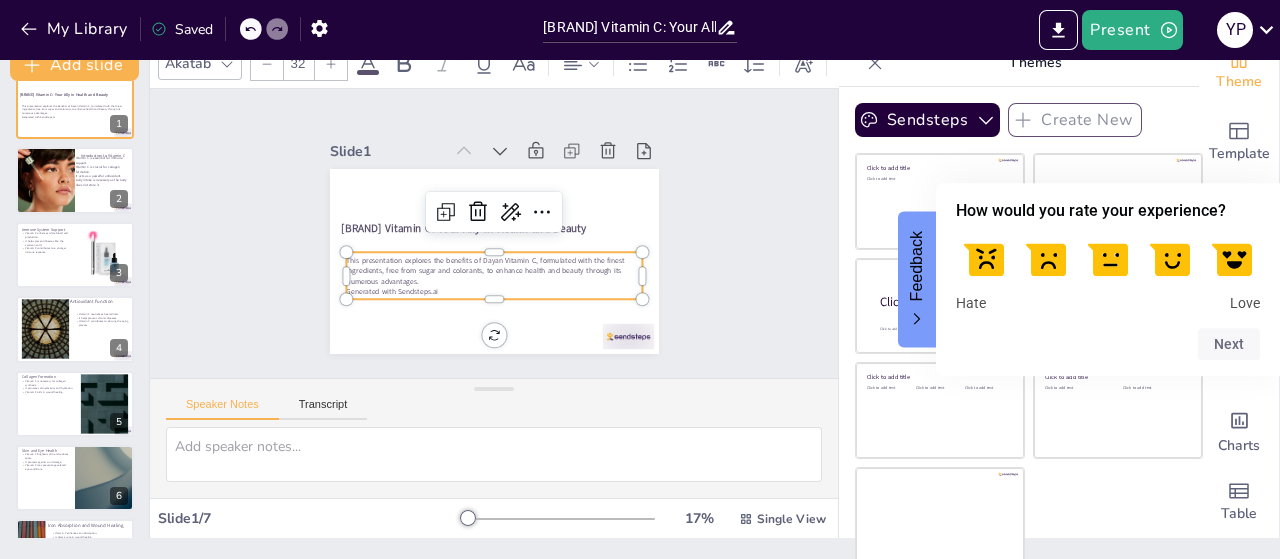 click at bounding box center [1108, 259] 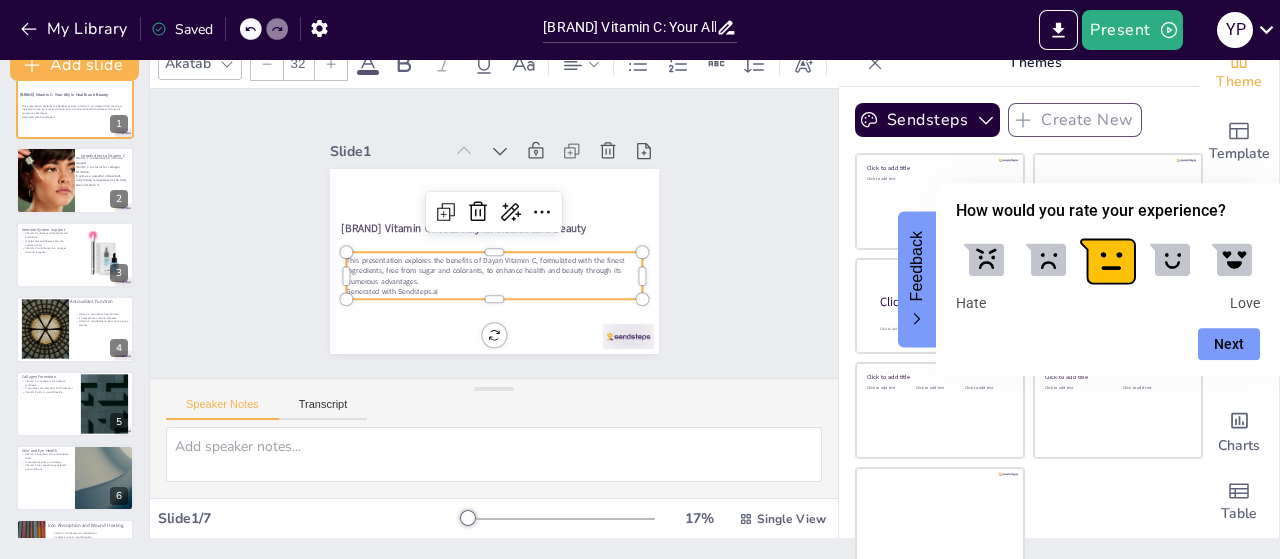 click at bounding box center (1170, 259) 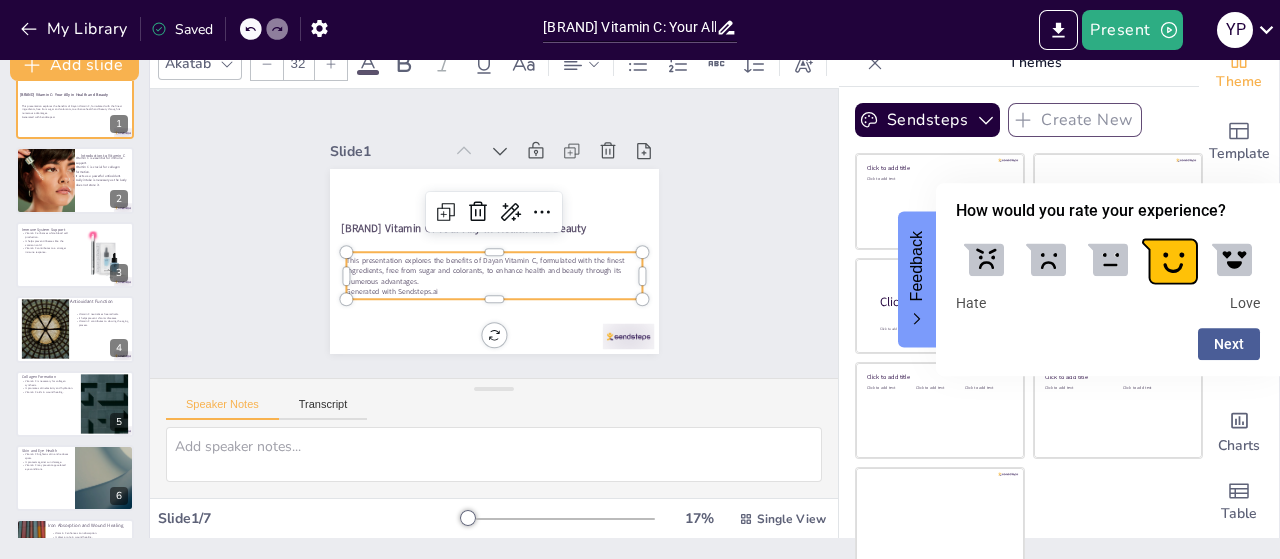 click on "Next" at bounding box center (1229, 344) 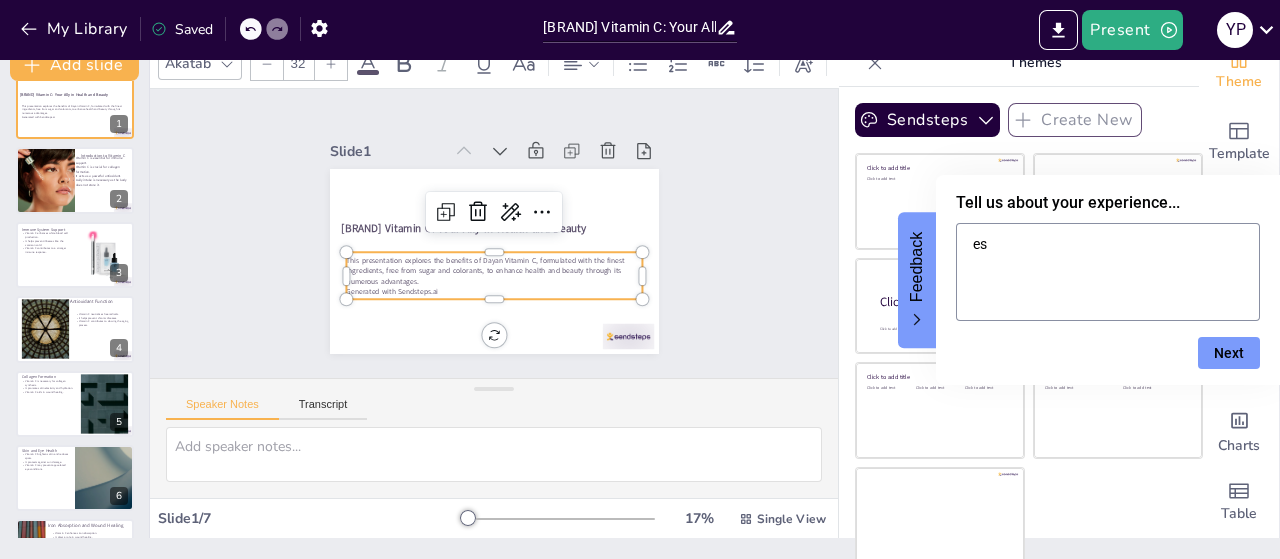 type on "e" 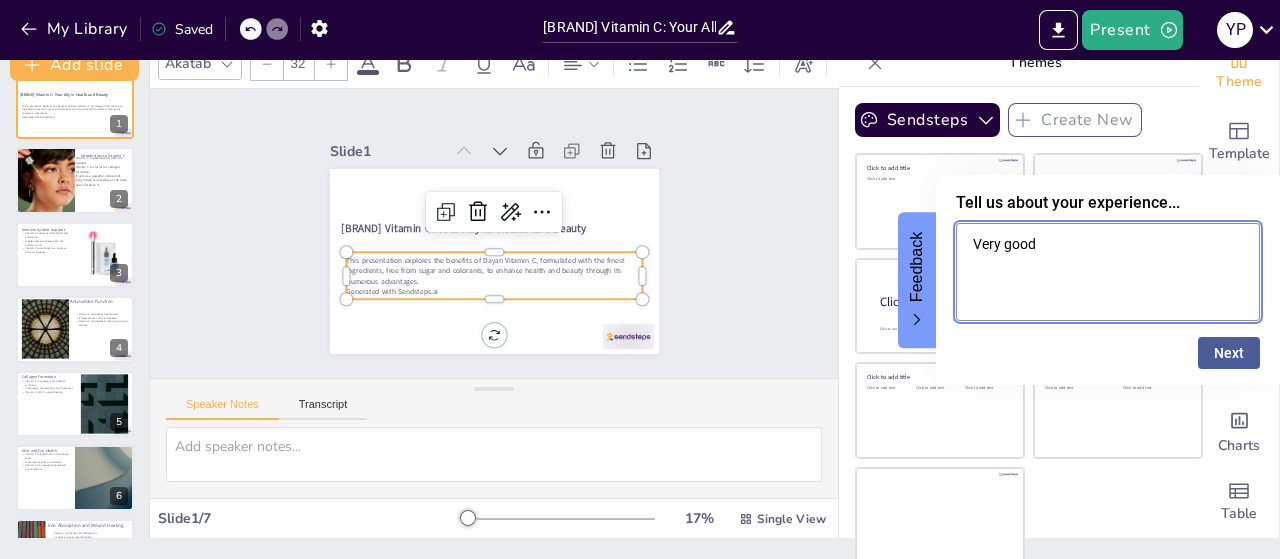 type on "Very good" 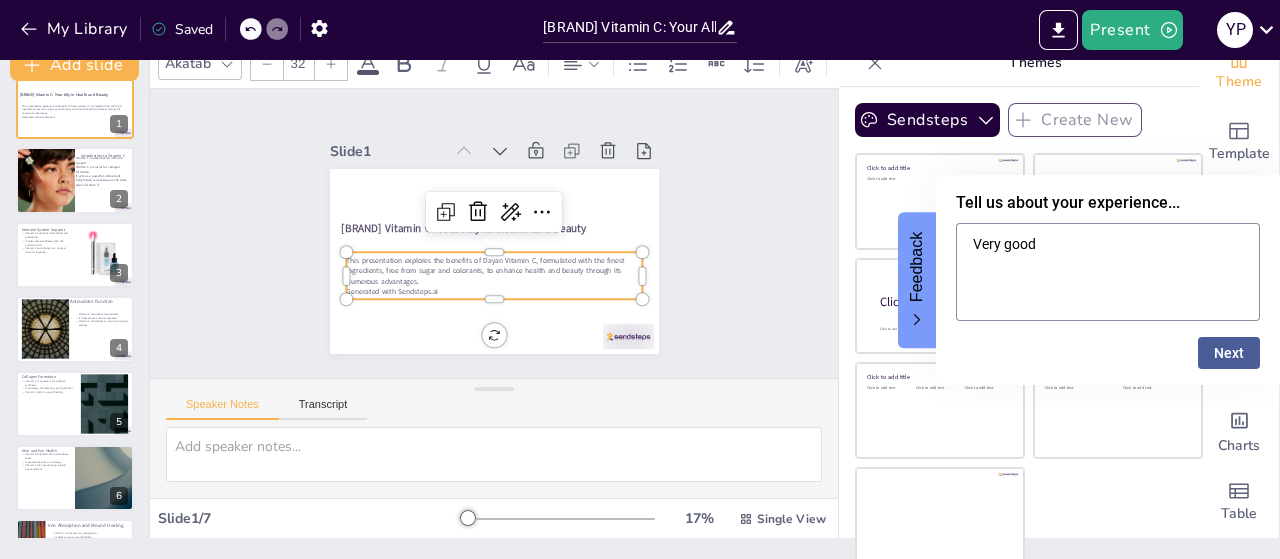click on "Next" at bounding box center [1229, 353] 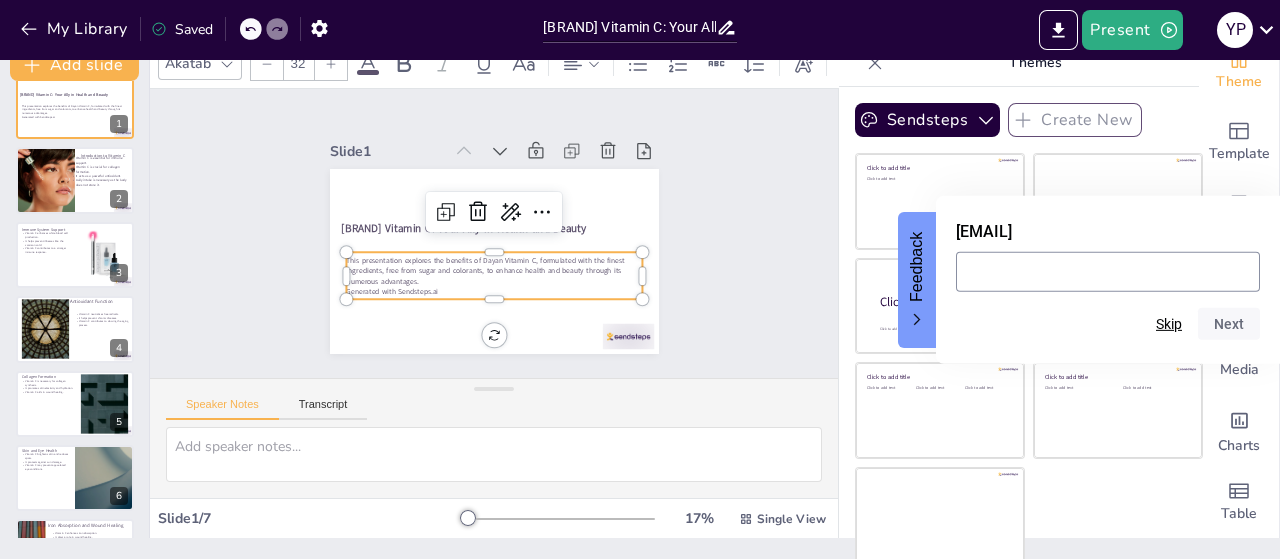click at bounding box center (917, 320) 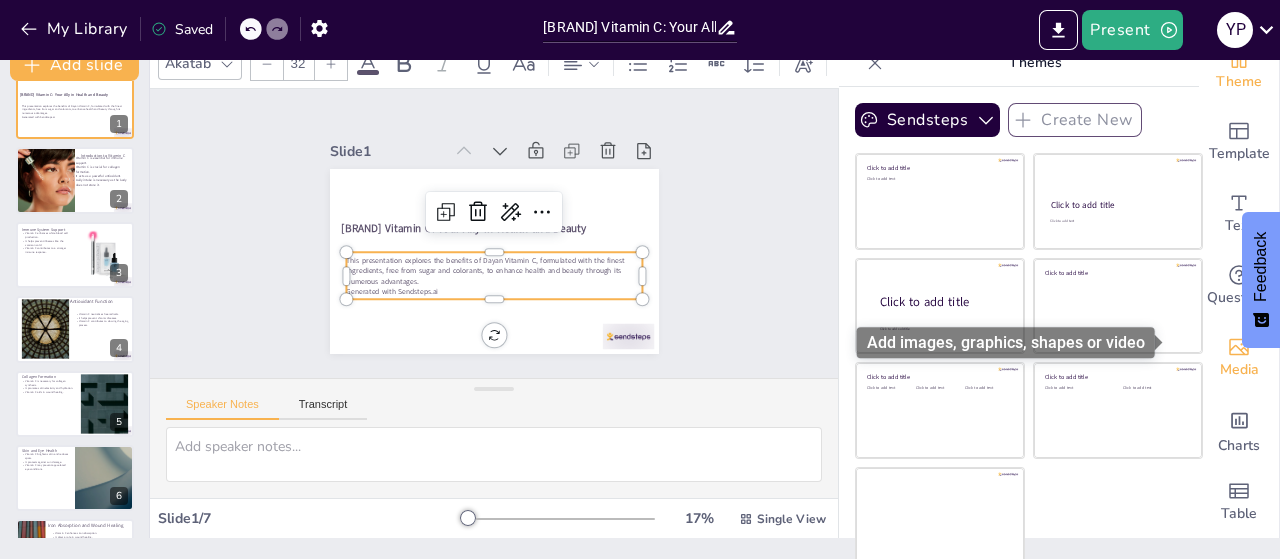 click 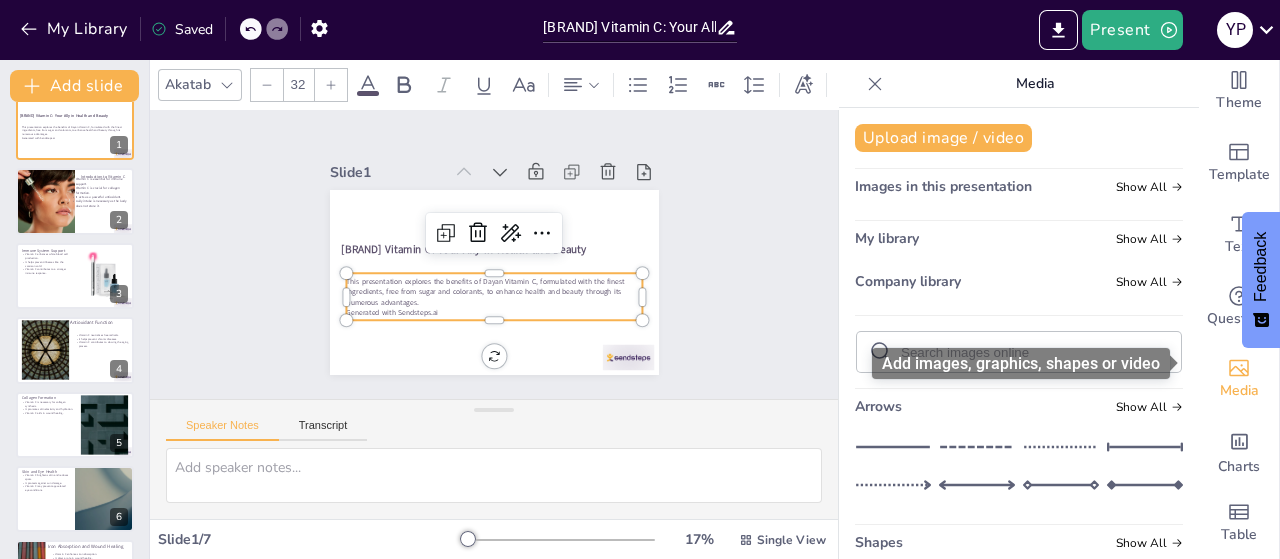 scroll, scrollTop: 0, scrollLeft: 0, axis: both 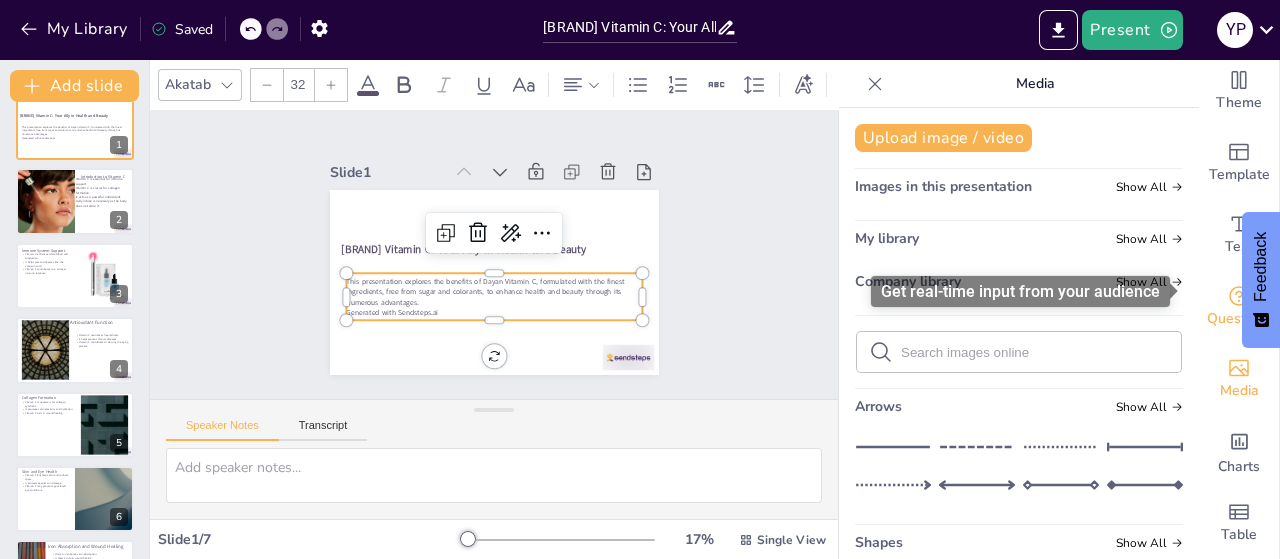 drag, startPoint x: 1186, startPoint y: 248, endPoint x: 1186, endPoint y: 270, distance: 22 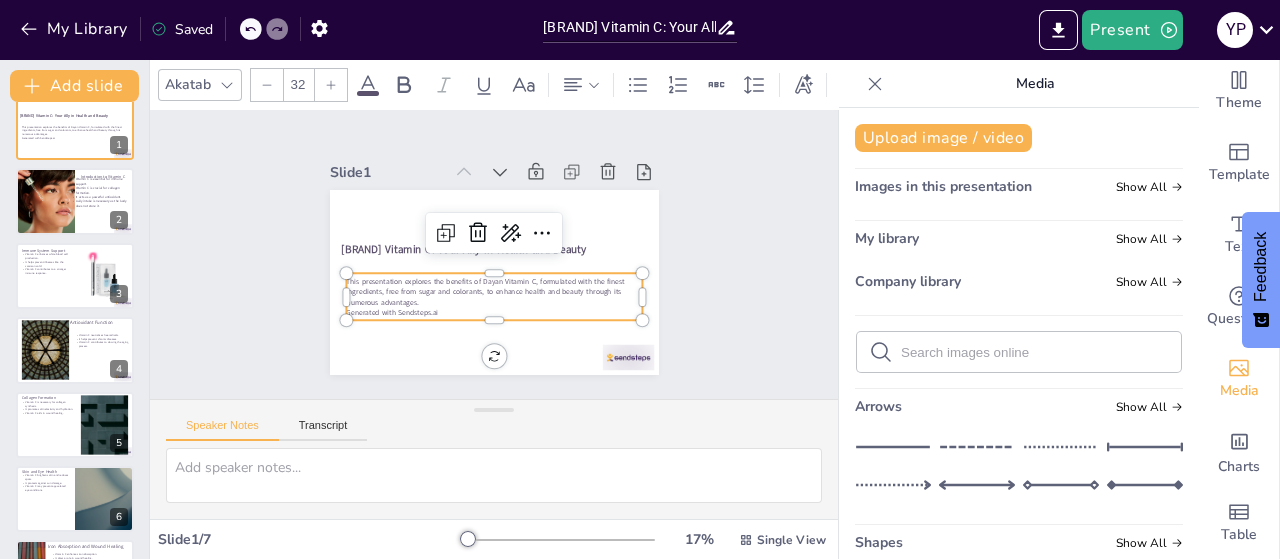 scroll, scrollTop: 394, scrollLeft: 0, axis: vertical 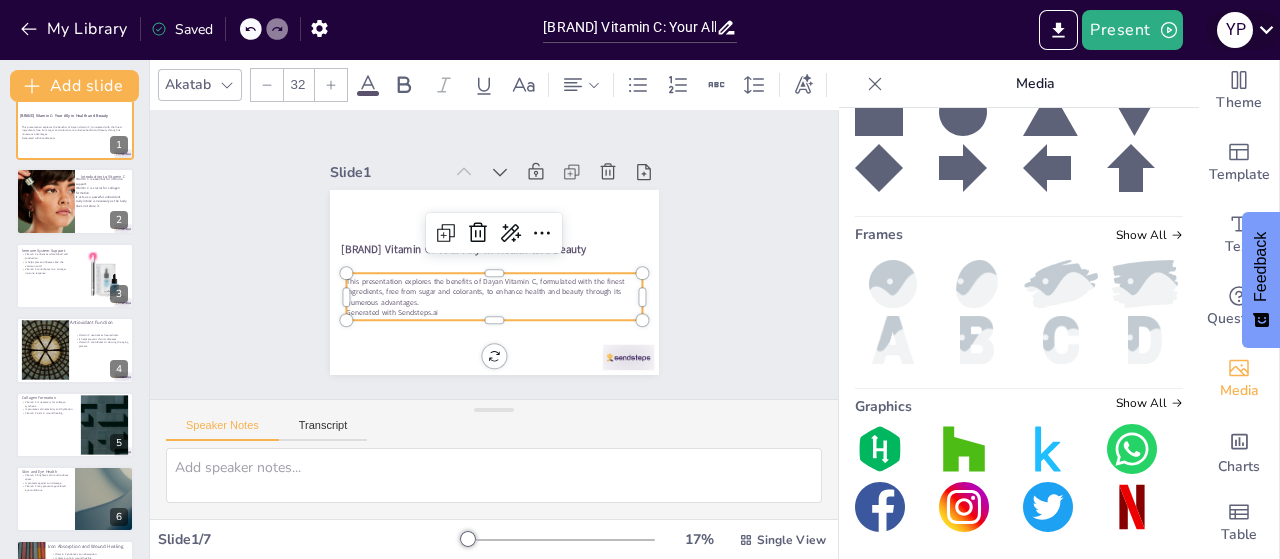 click 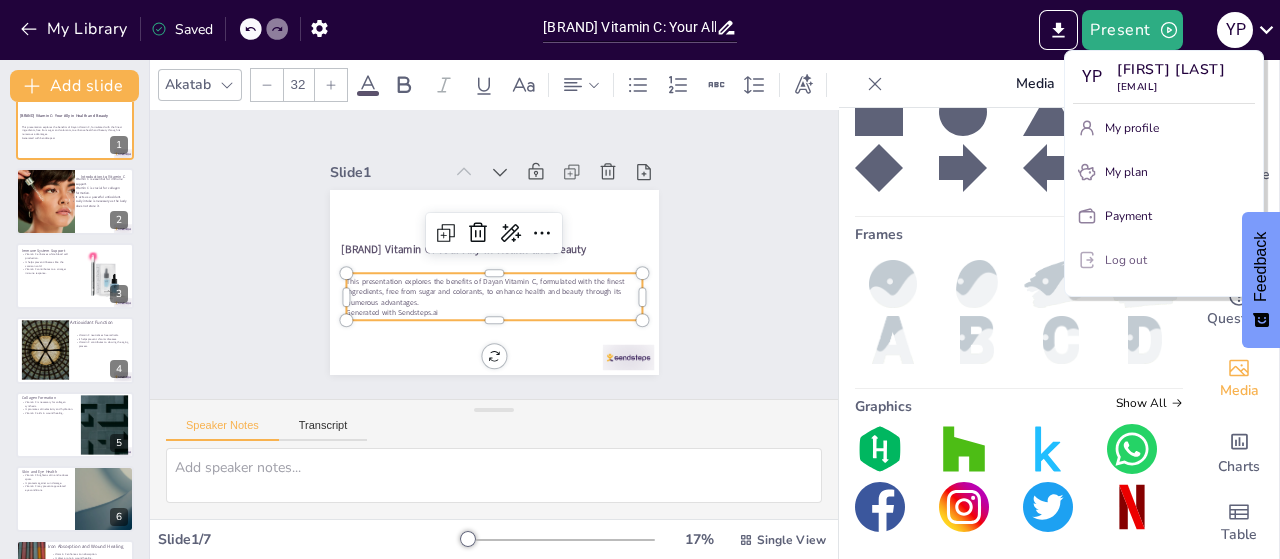 click on "Log out" at bounding box center [1126, 260] 